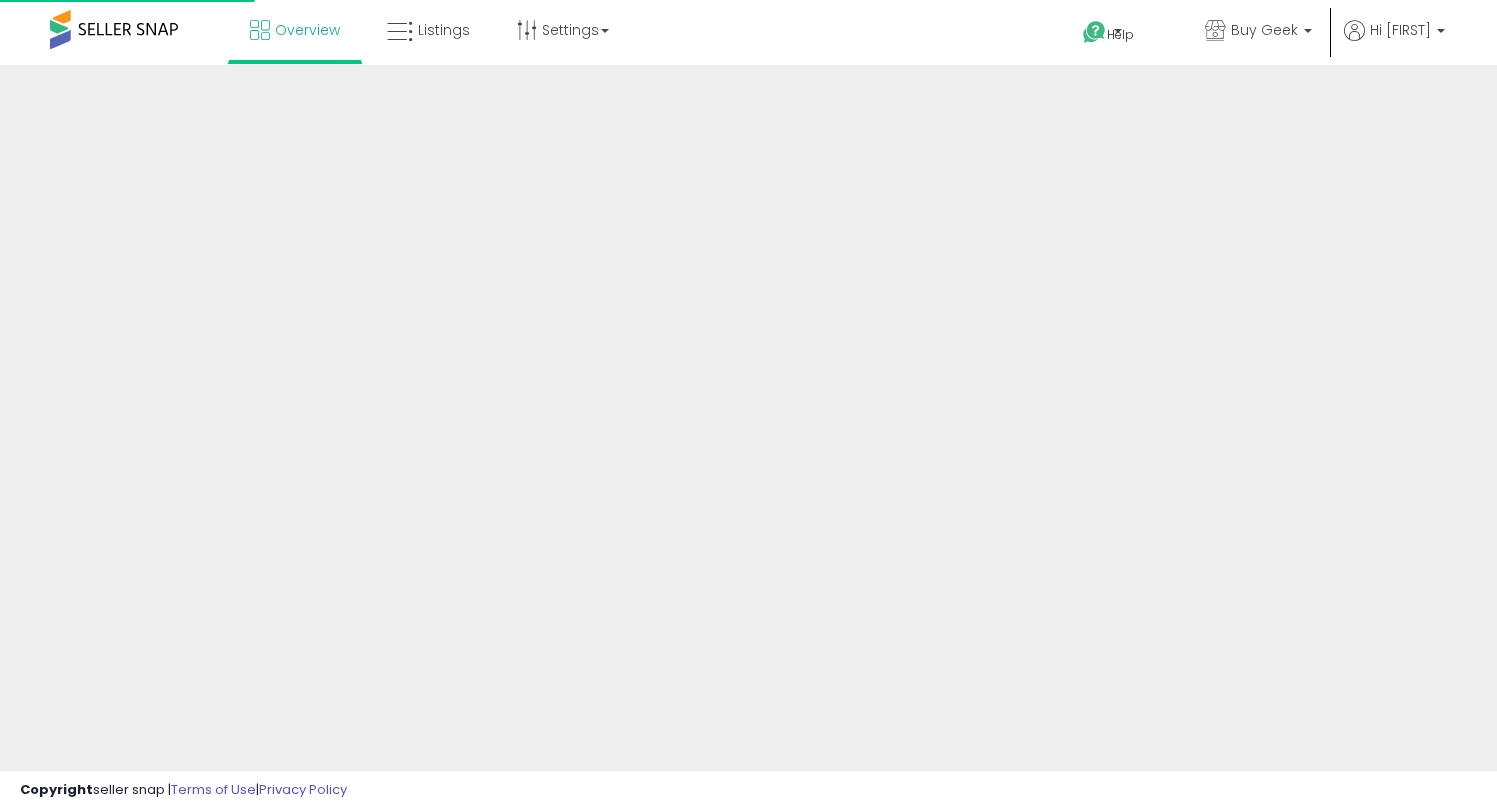 scroll, scrollTop: 0, scrollLeft: 0, axis: both 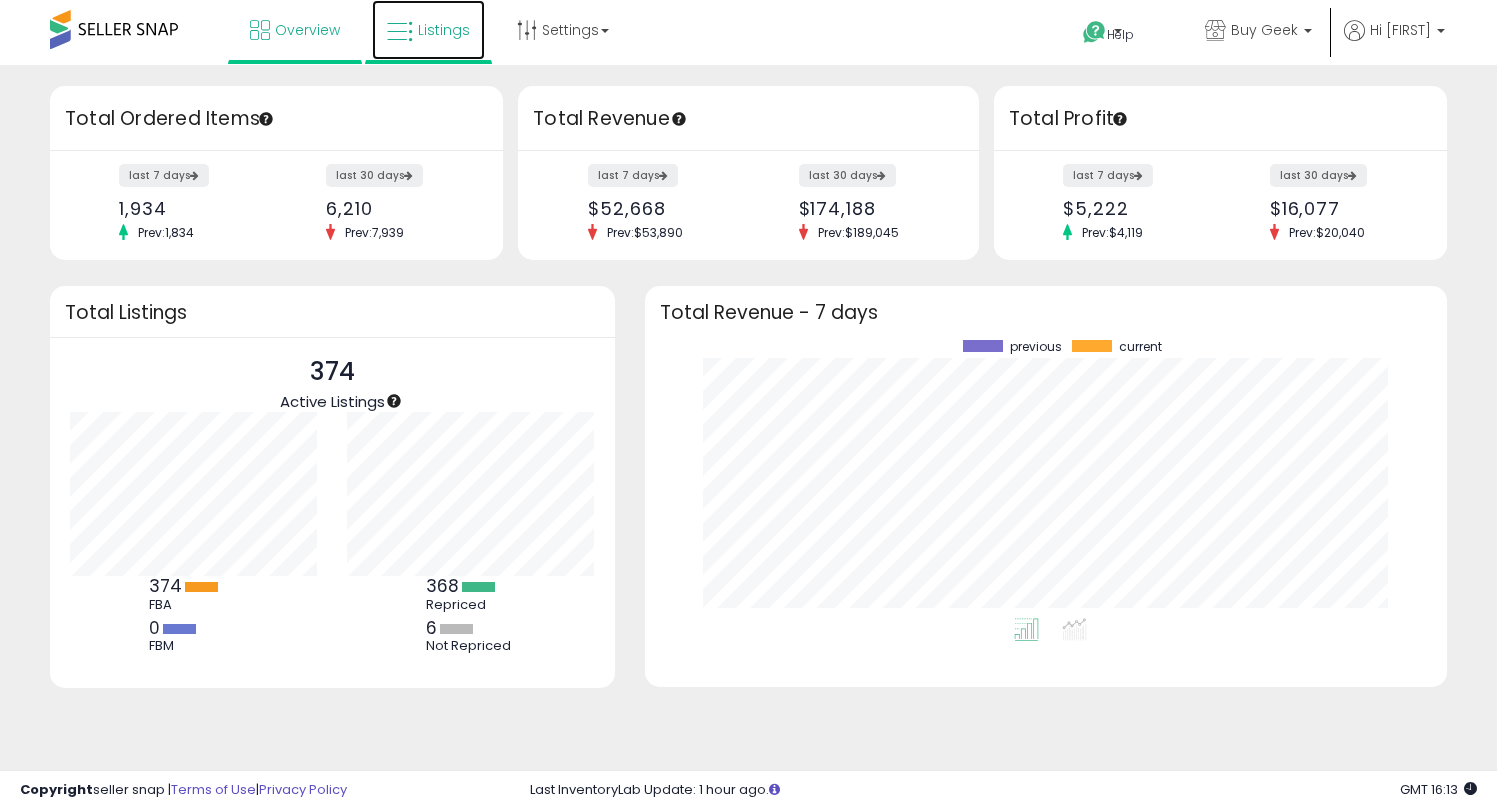click on "Listings" at bounding box center [444, 30] 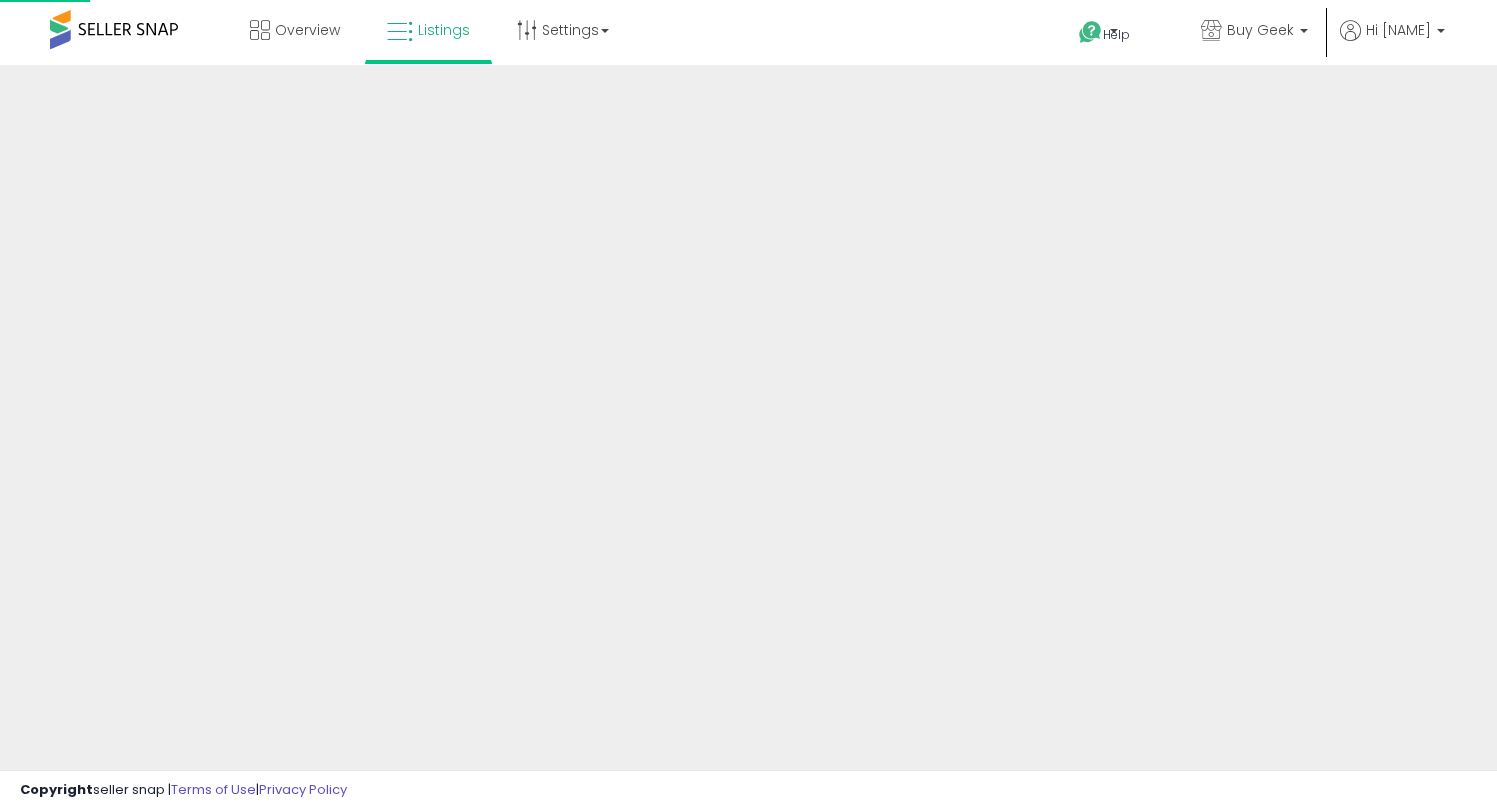 scroll, scrollTop: 0, scrollLeft: 0, axis: both 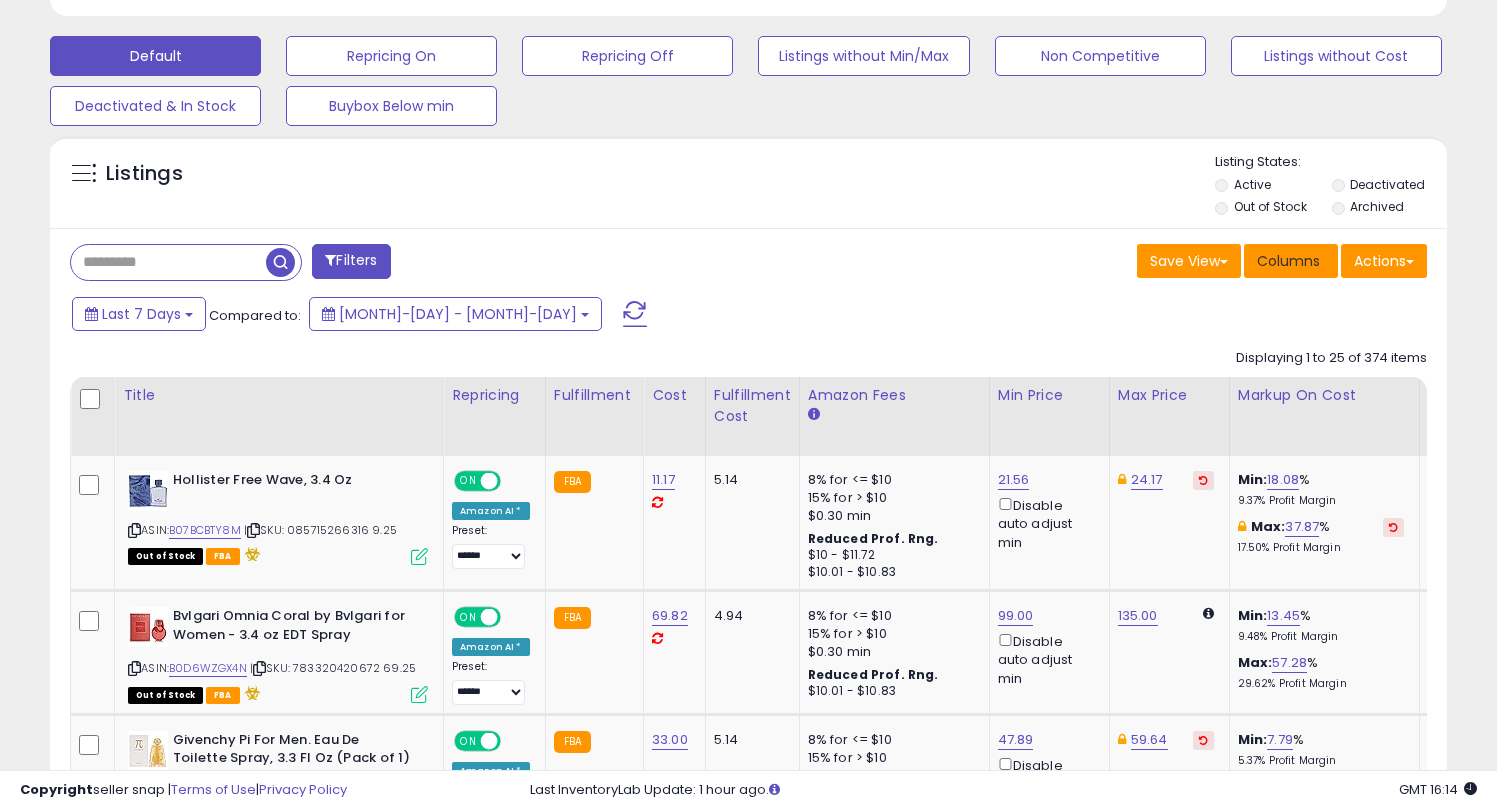 click on "Columns" at bounding box center (1288, 261) 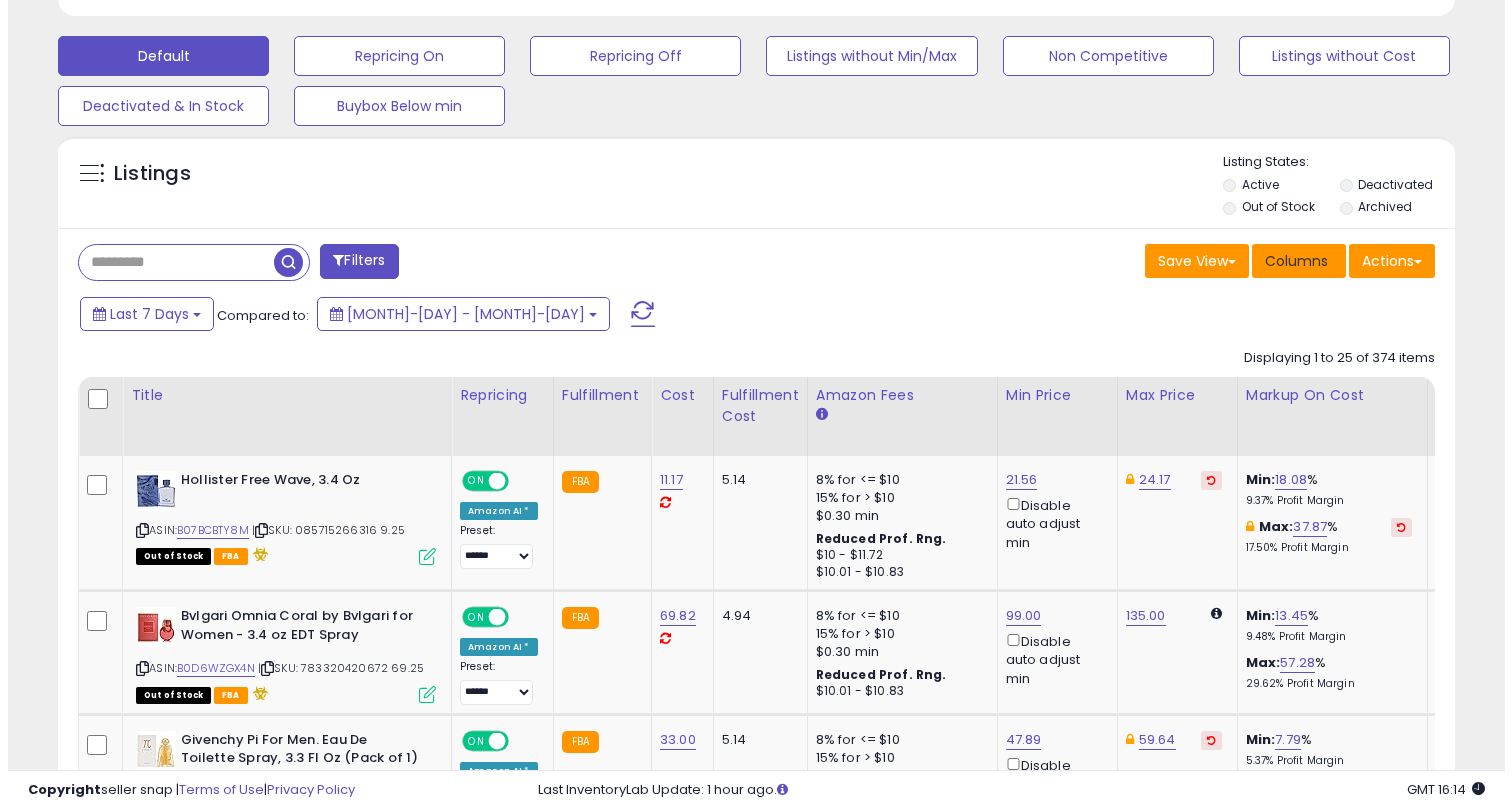 scroll, scrollTop: 999590, scrollLeft: 999182, axis: both 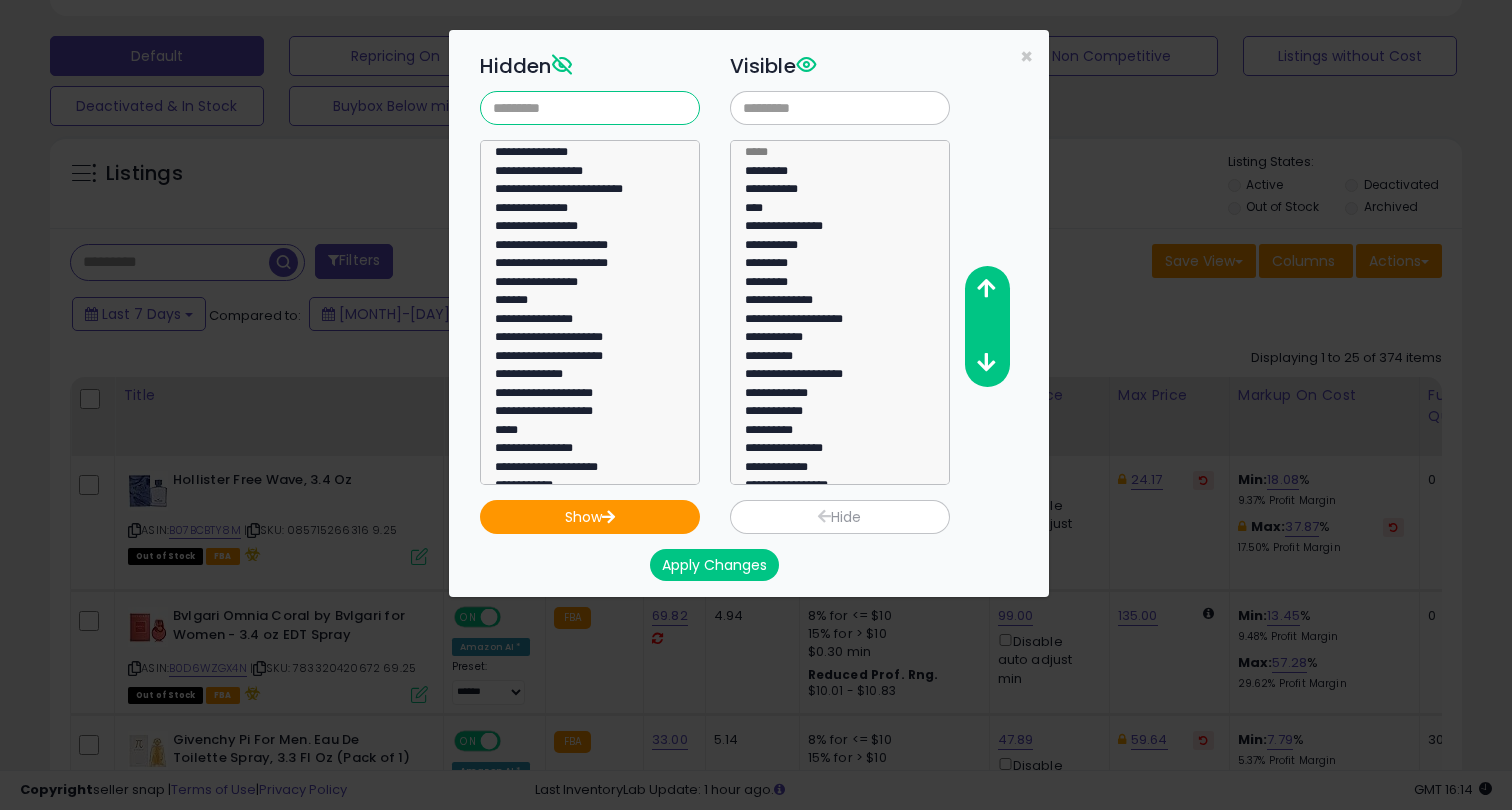 click at bounding box center (590, 108) 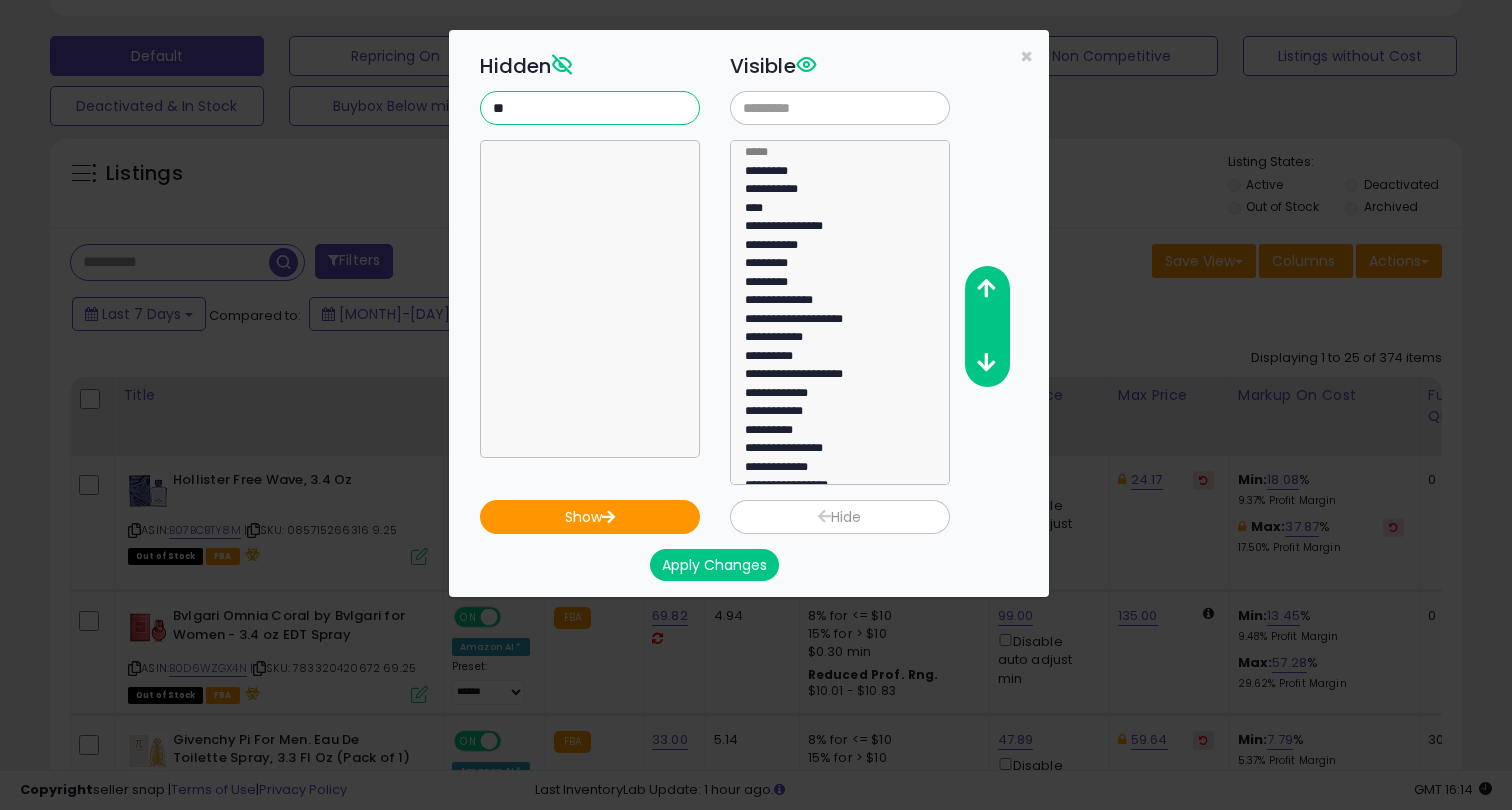type on "*" 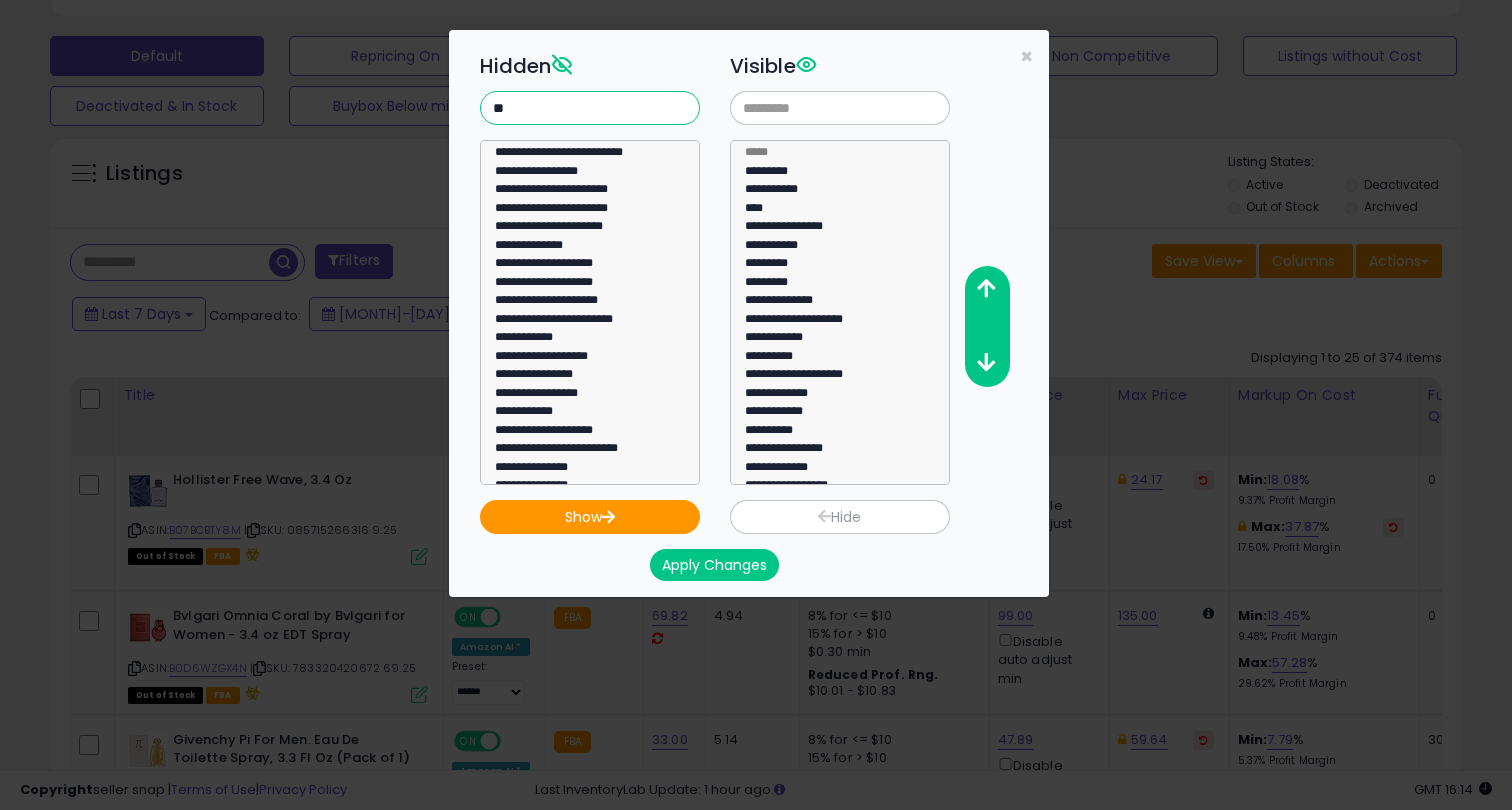type on "*" 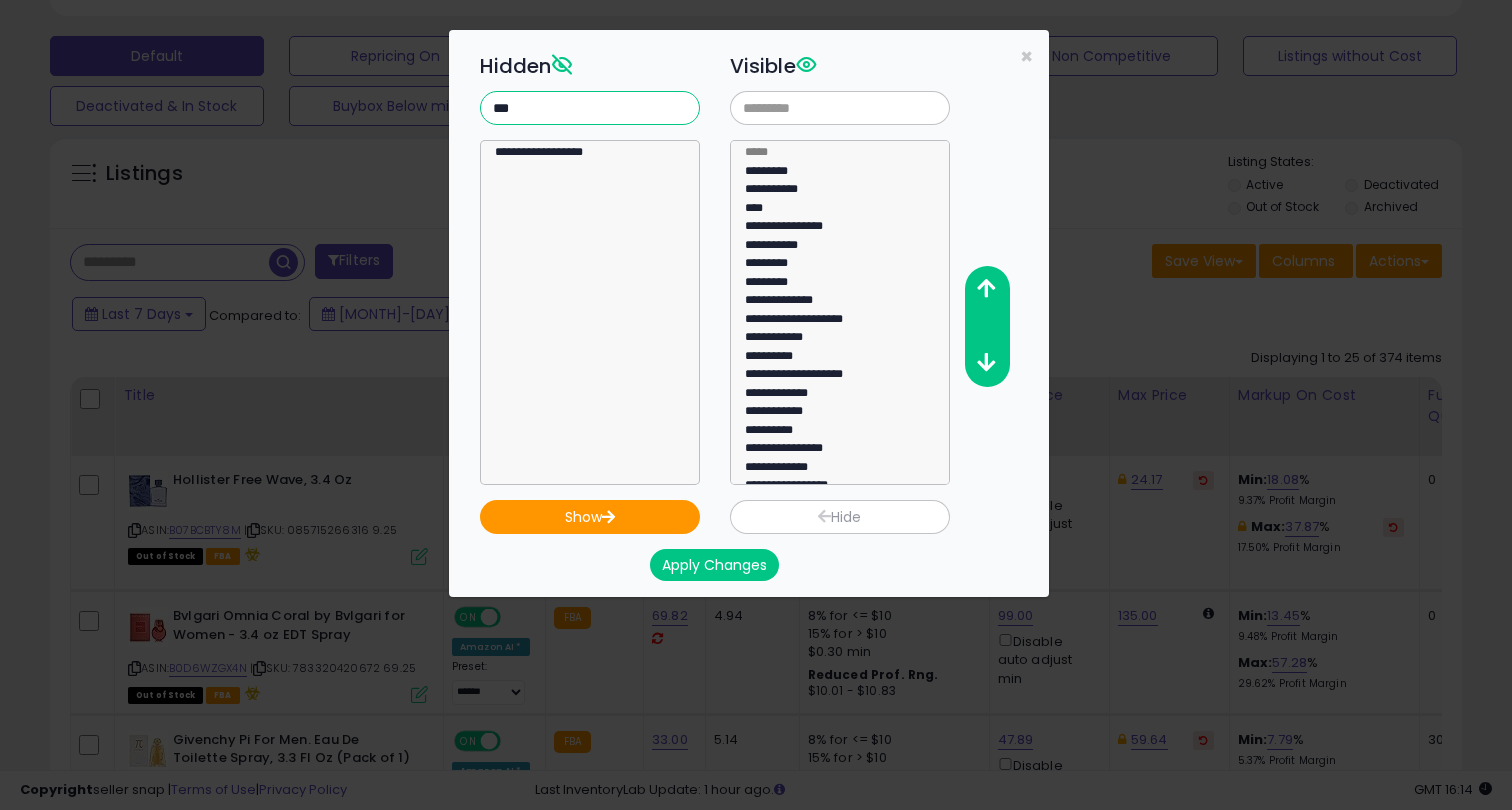 type on "***" 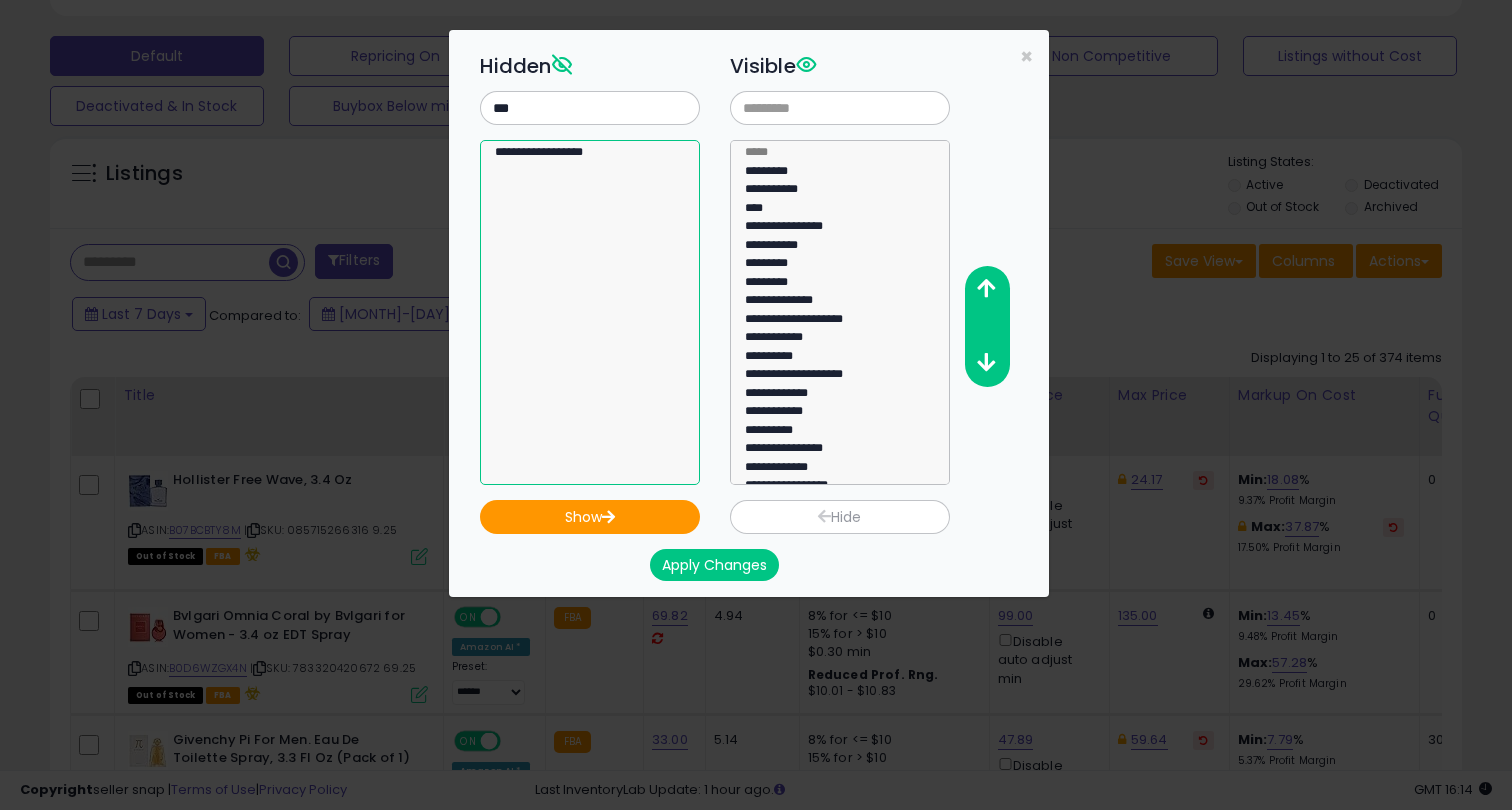 click on "**********" at bounding box center [590, 312] 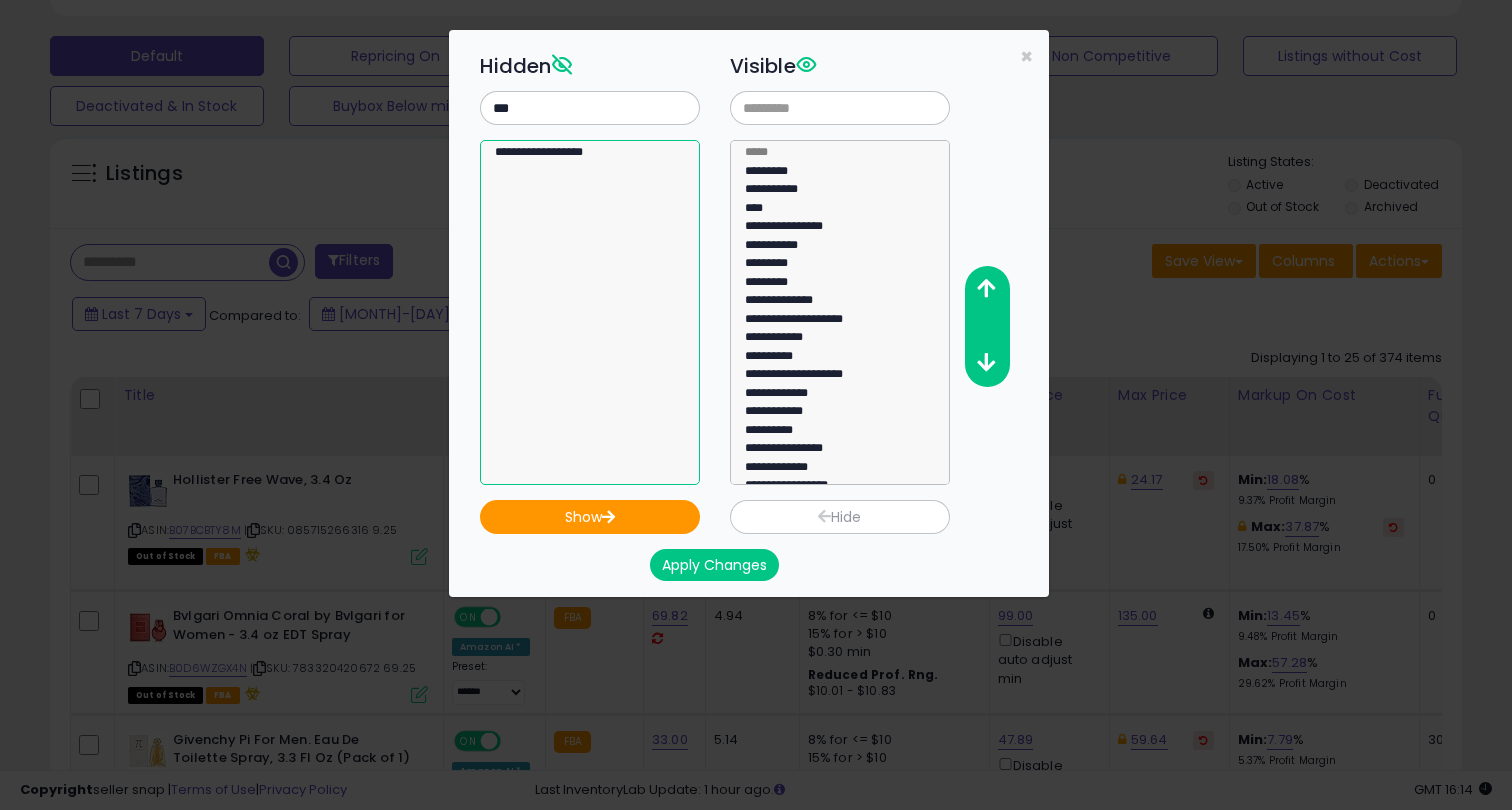 click on "**********" 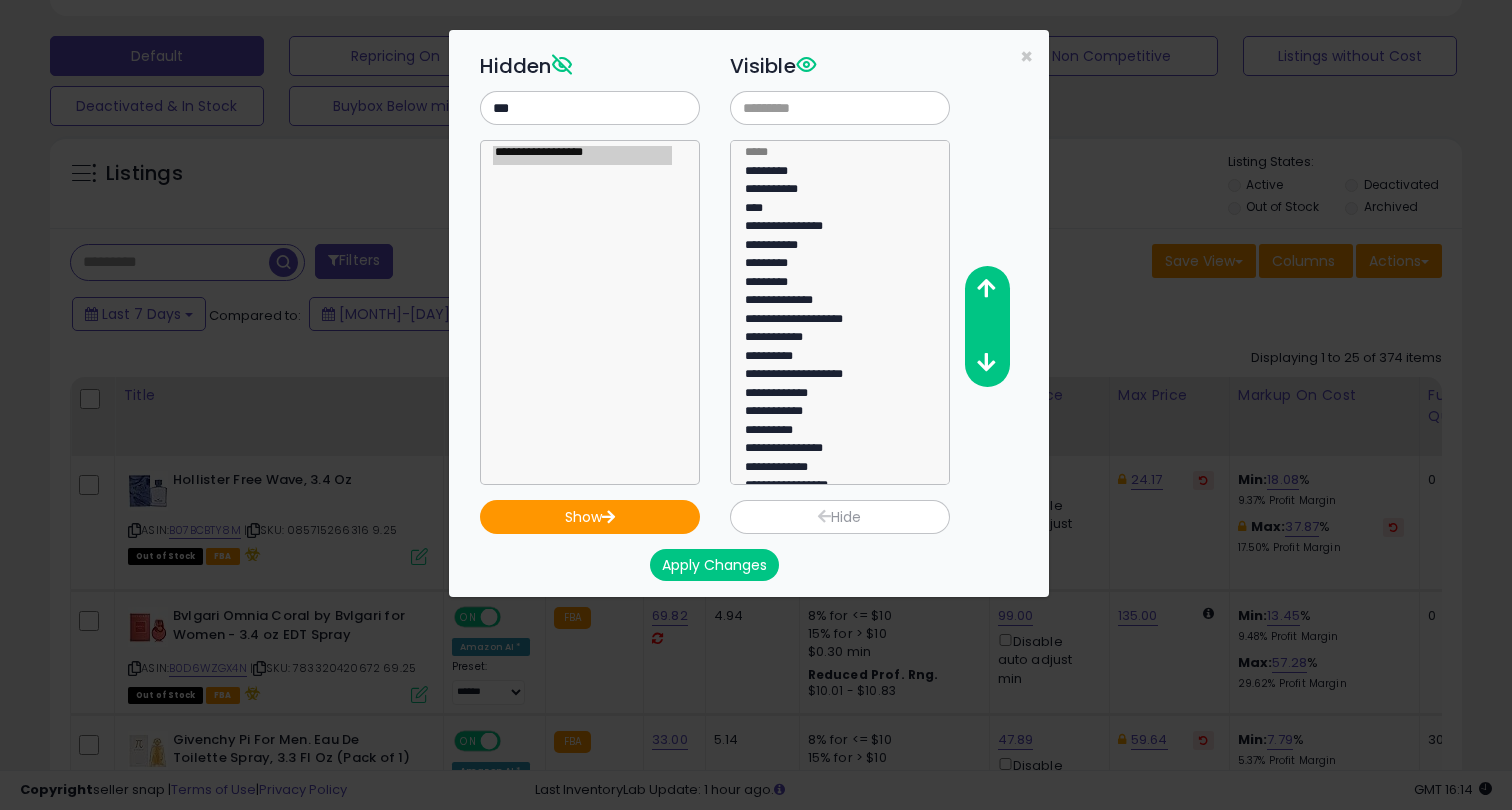 click on "Apply Changes" at bounding box center [714, 565] 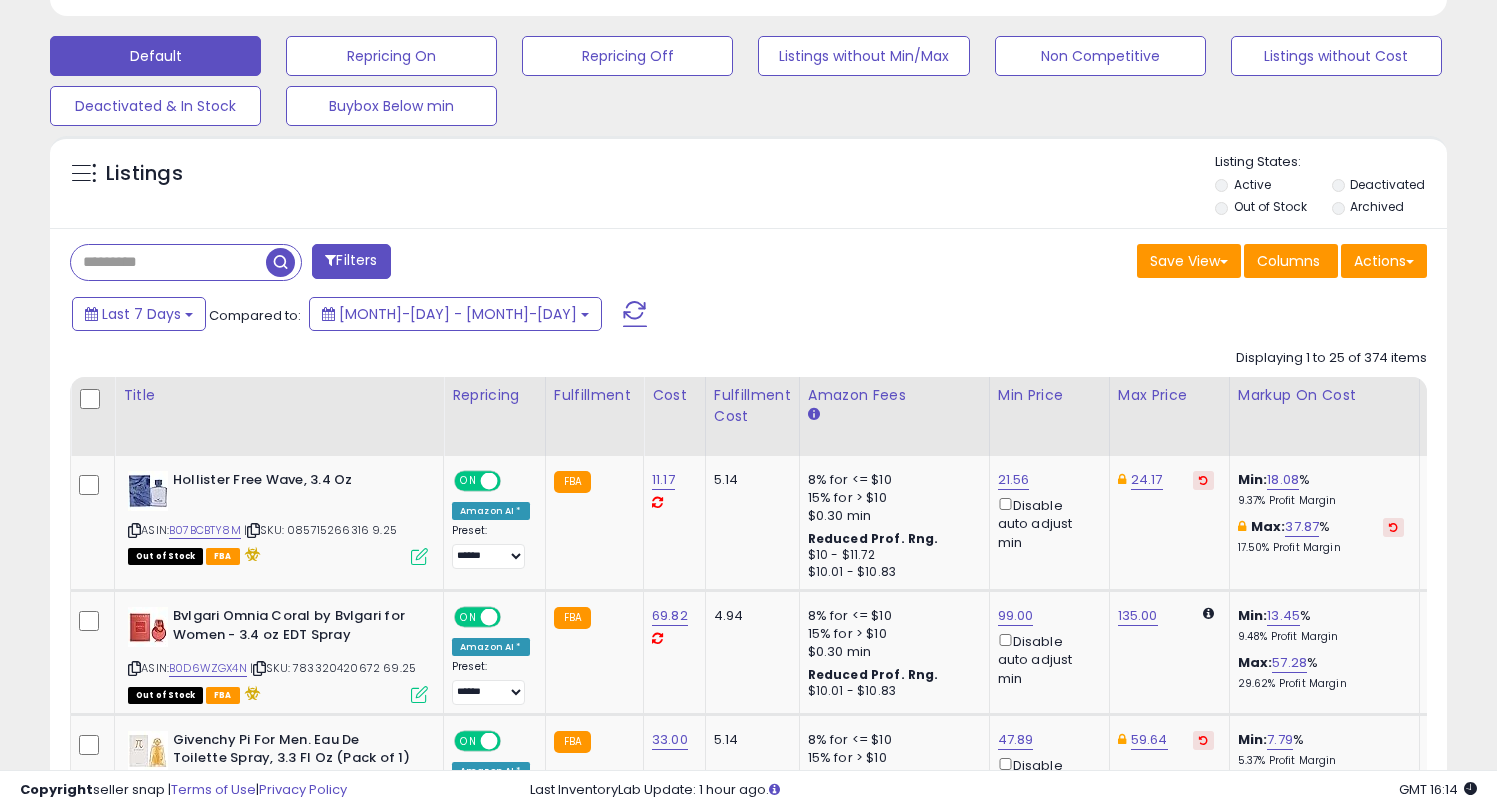 scroll, scrollTop: 410, scrollLeft: 809, axis: both 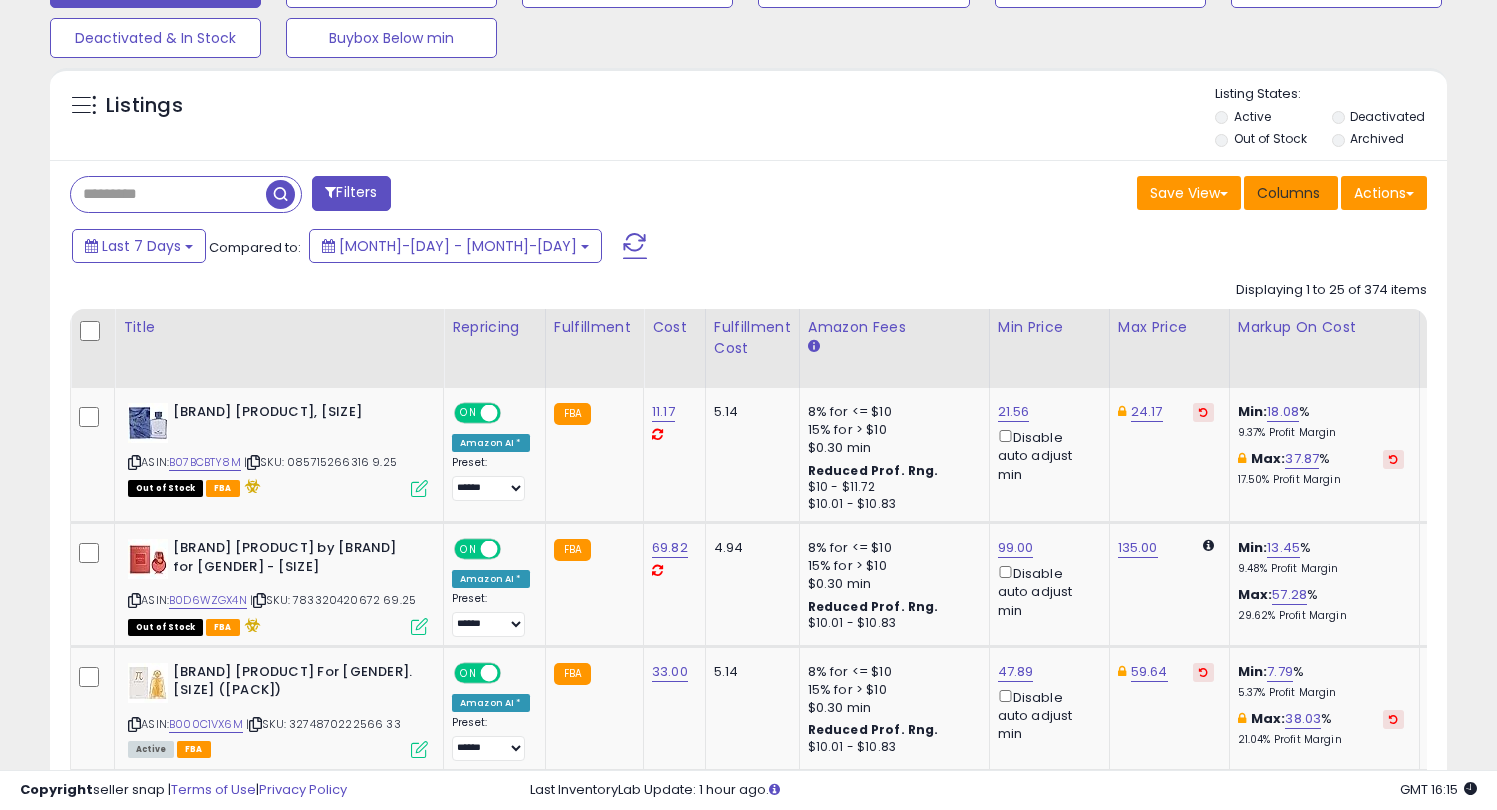click on "Columns" at bounding box center (1288, 193) 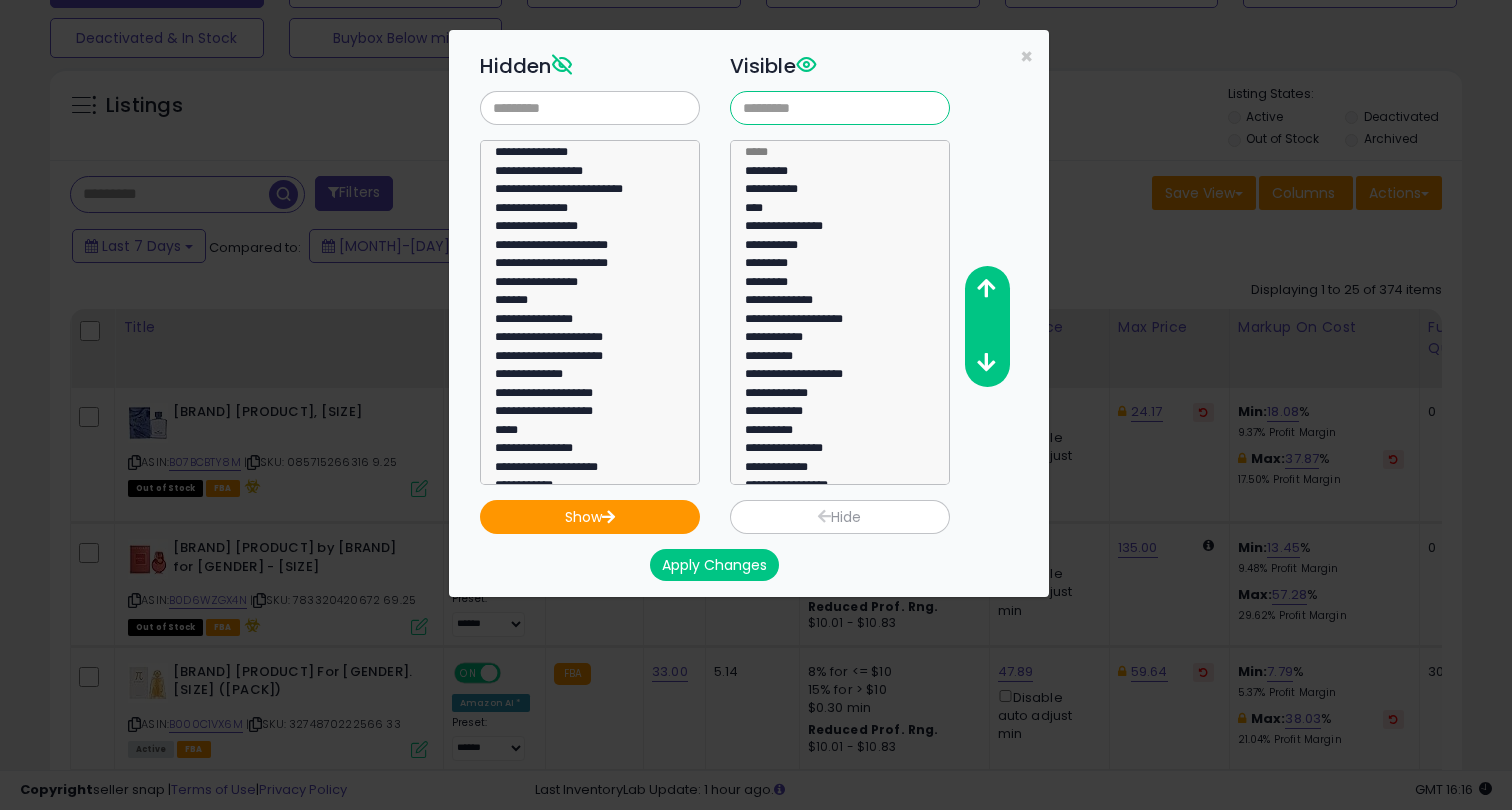 click at bounding box center [840, 108] 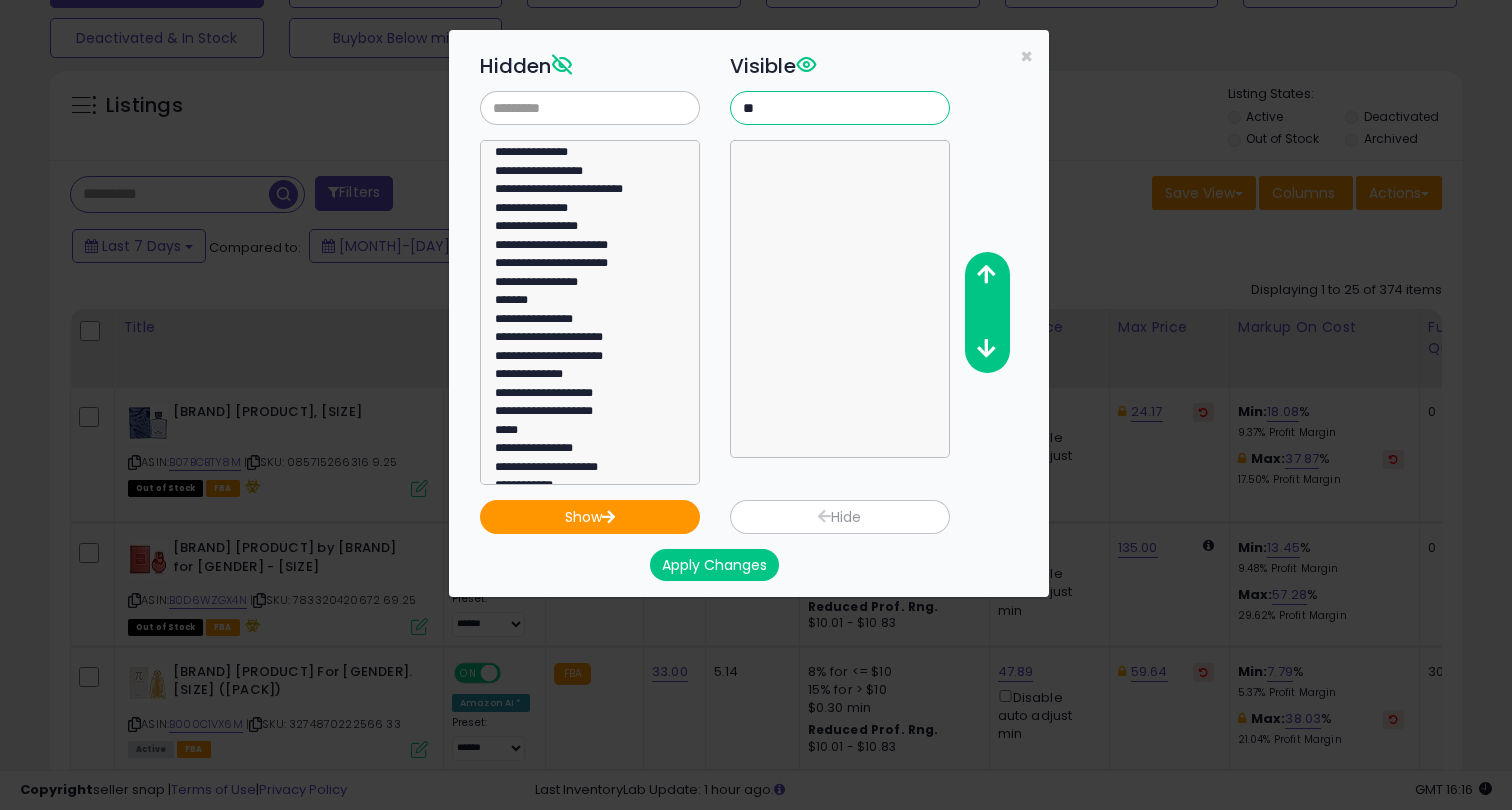 type on "*" 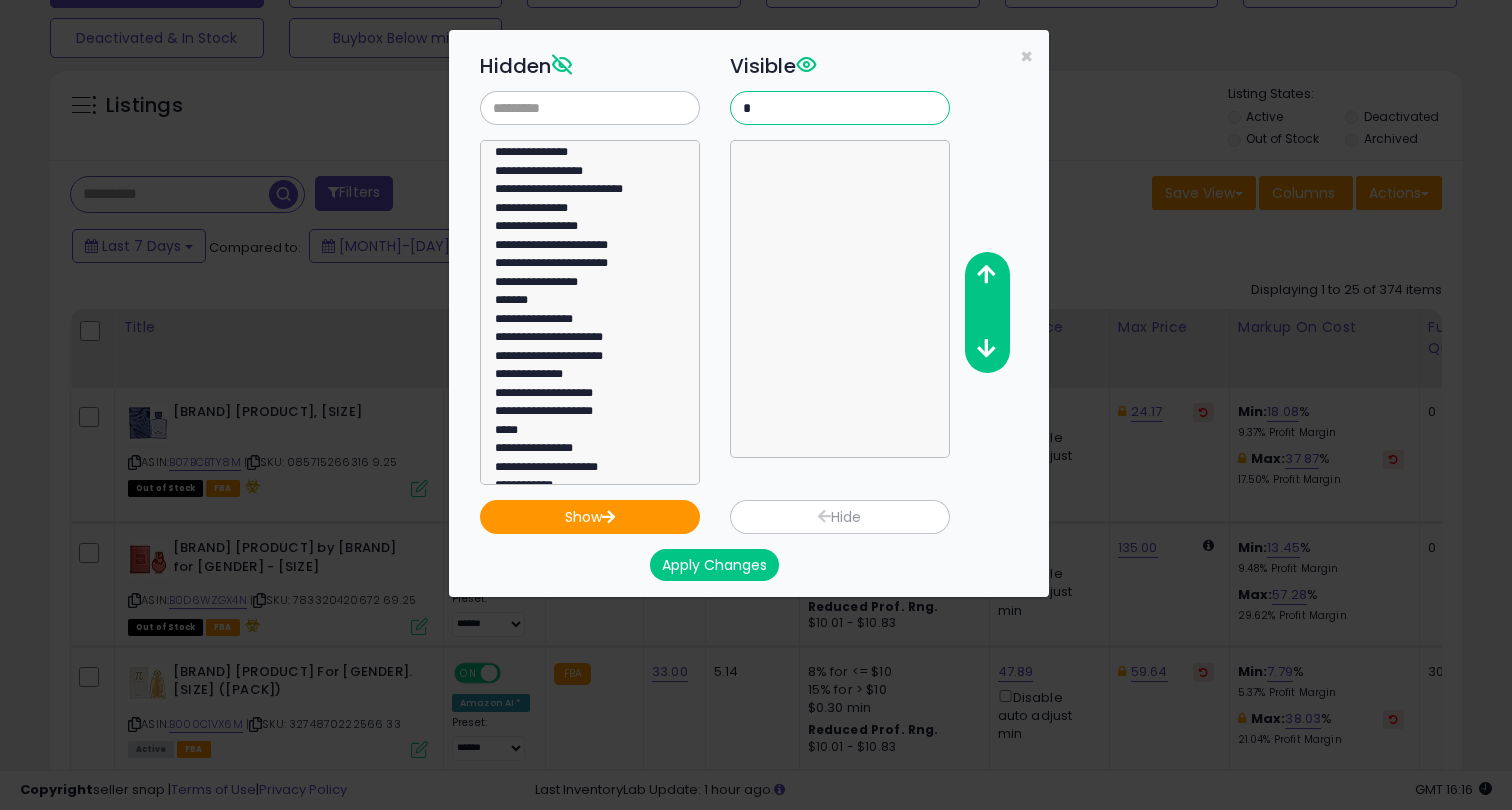 type 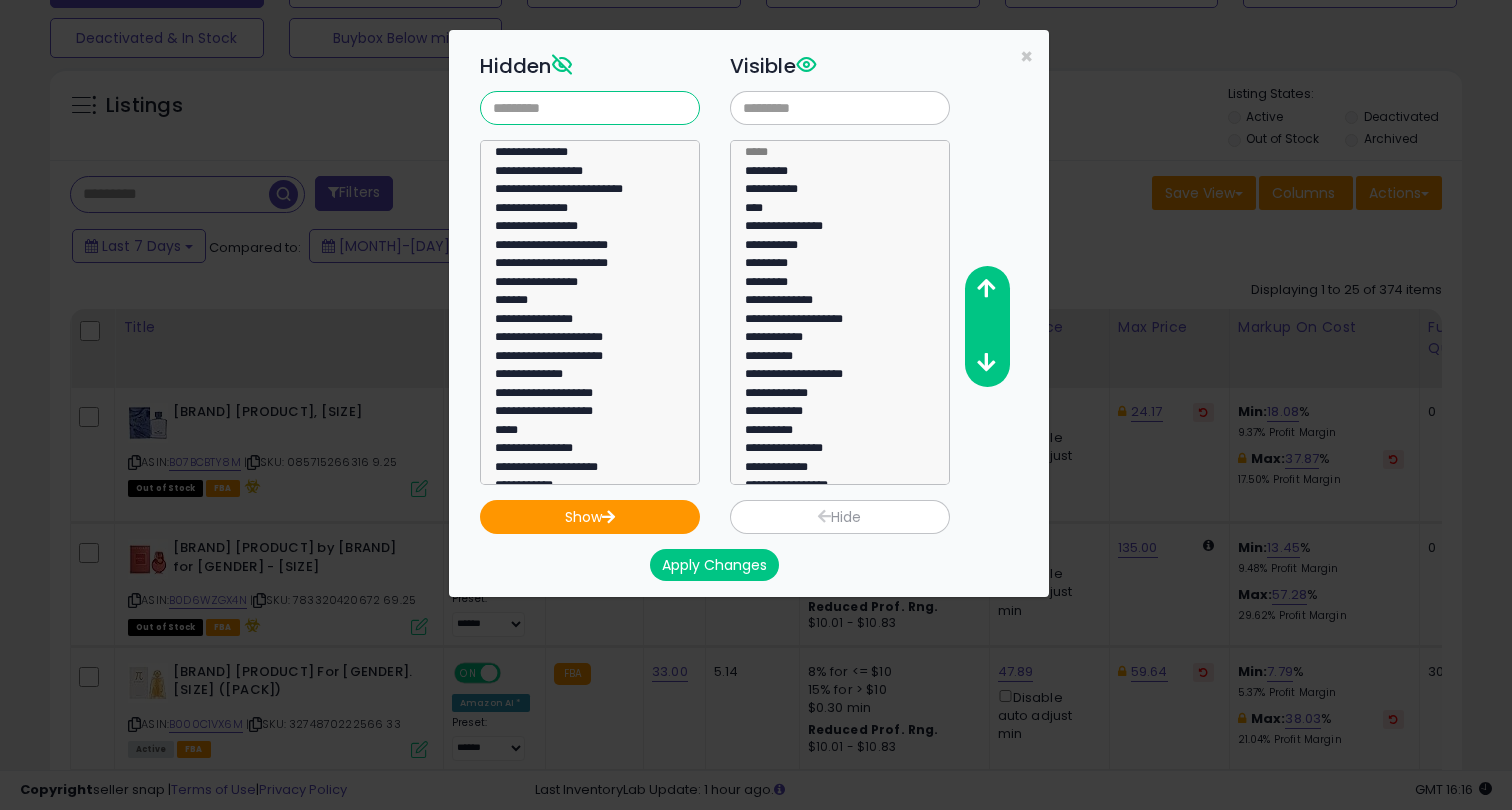 click at bounding box center [590, 108] 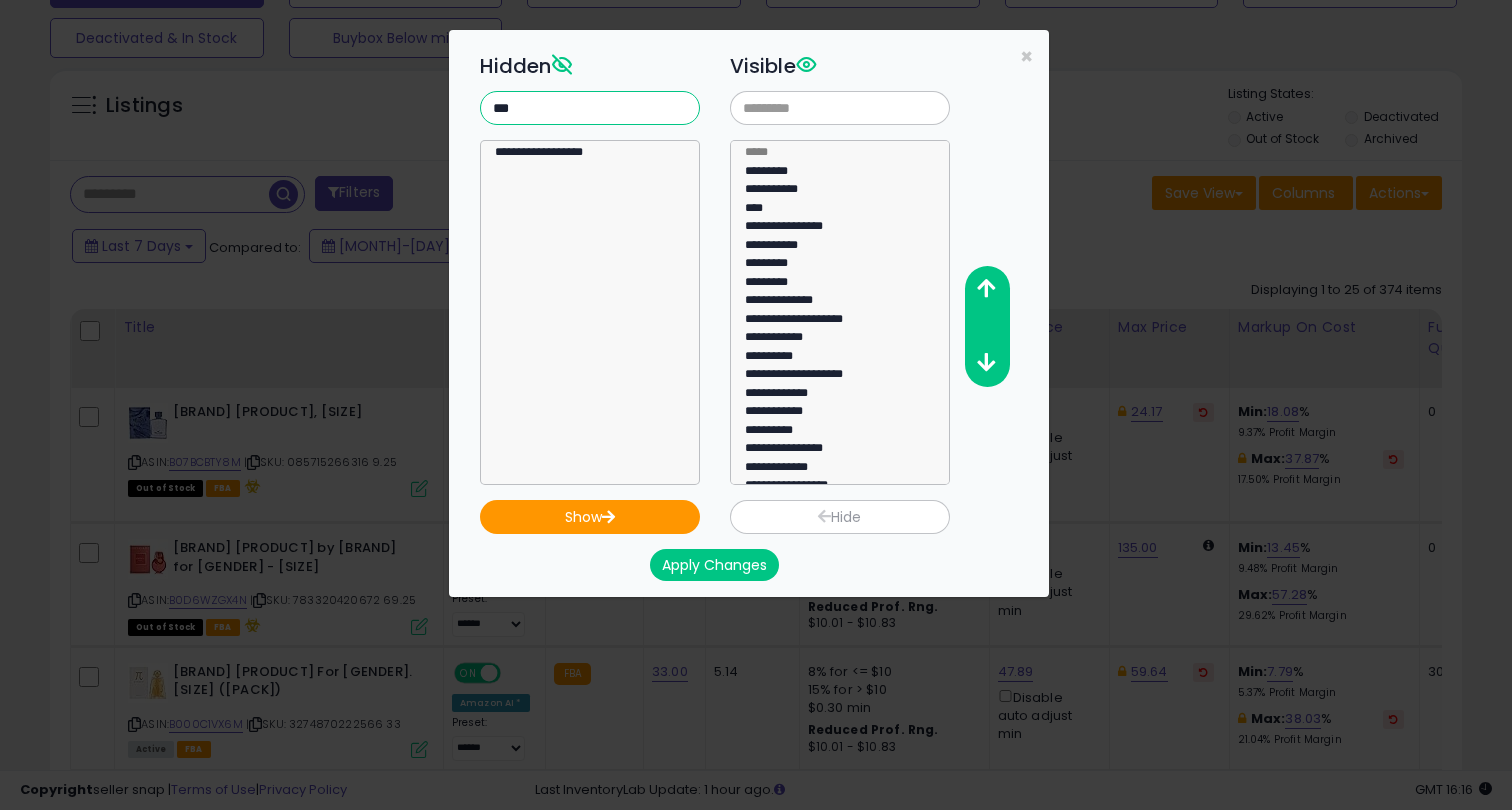 type on "***" 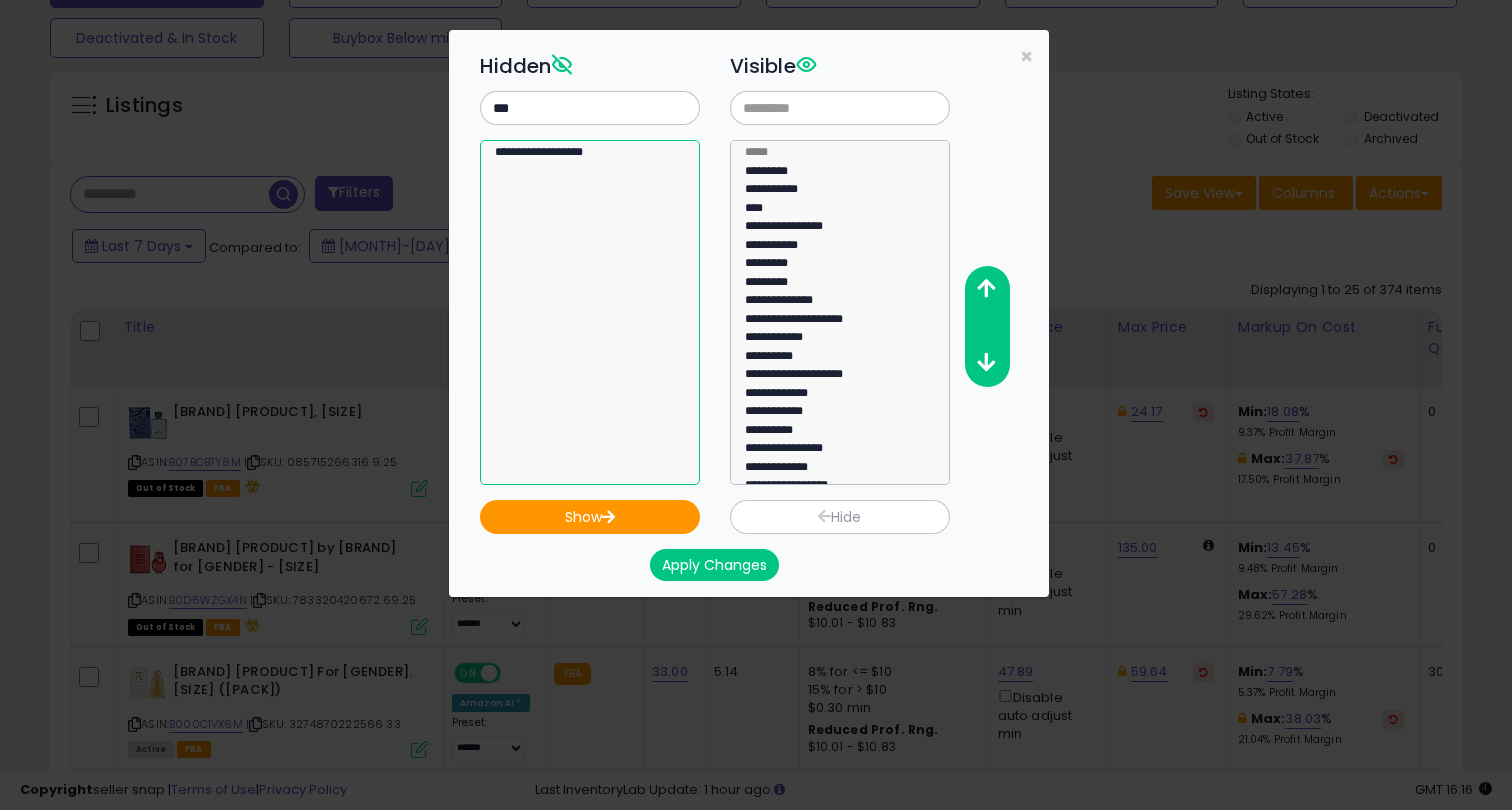 select on "**********" 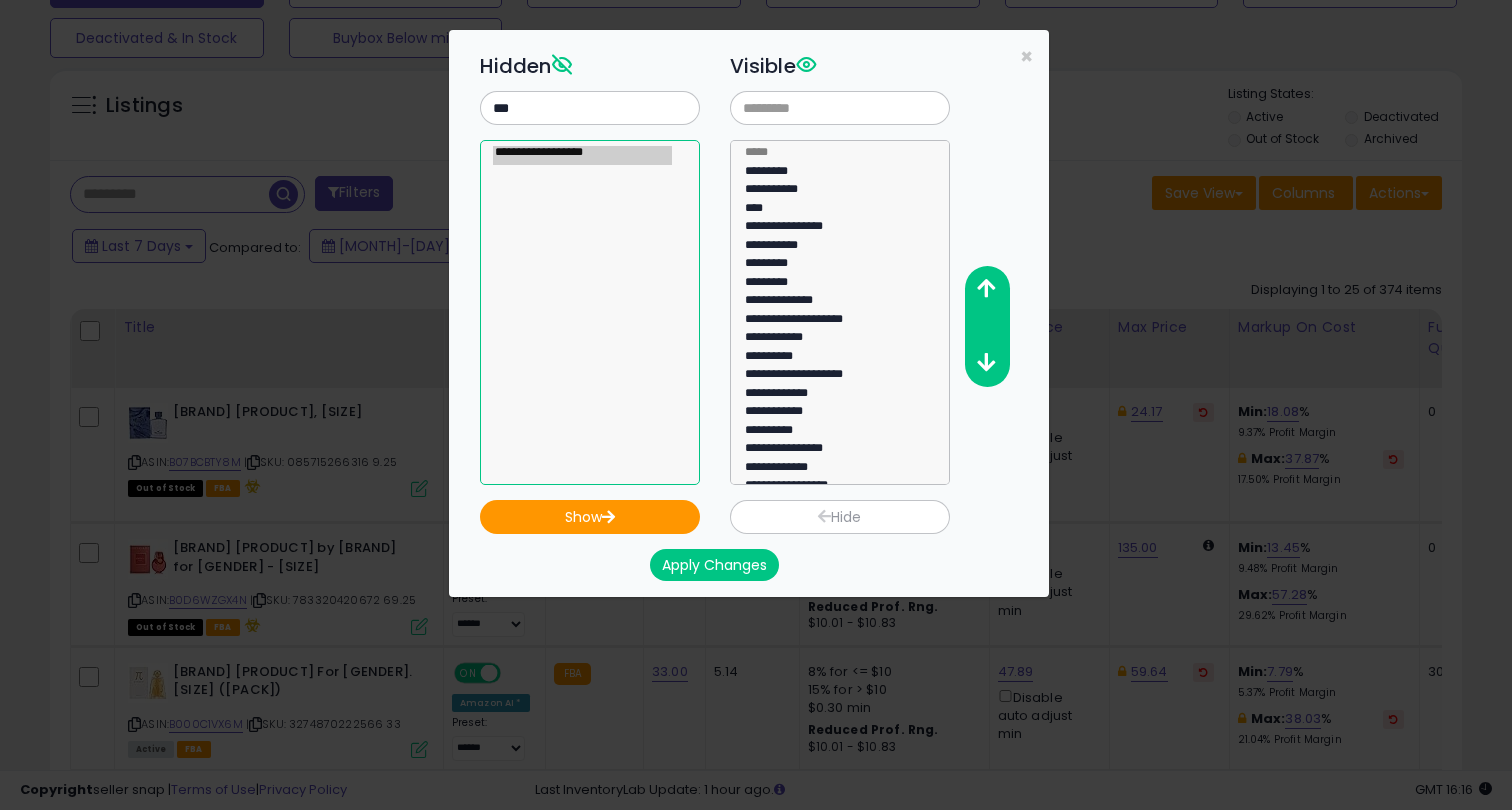 click on "**********" 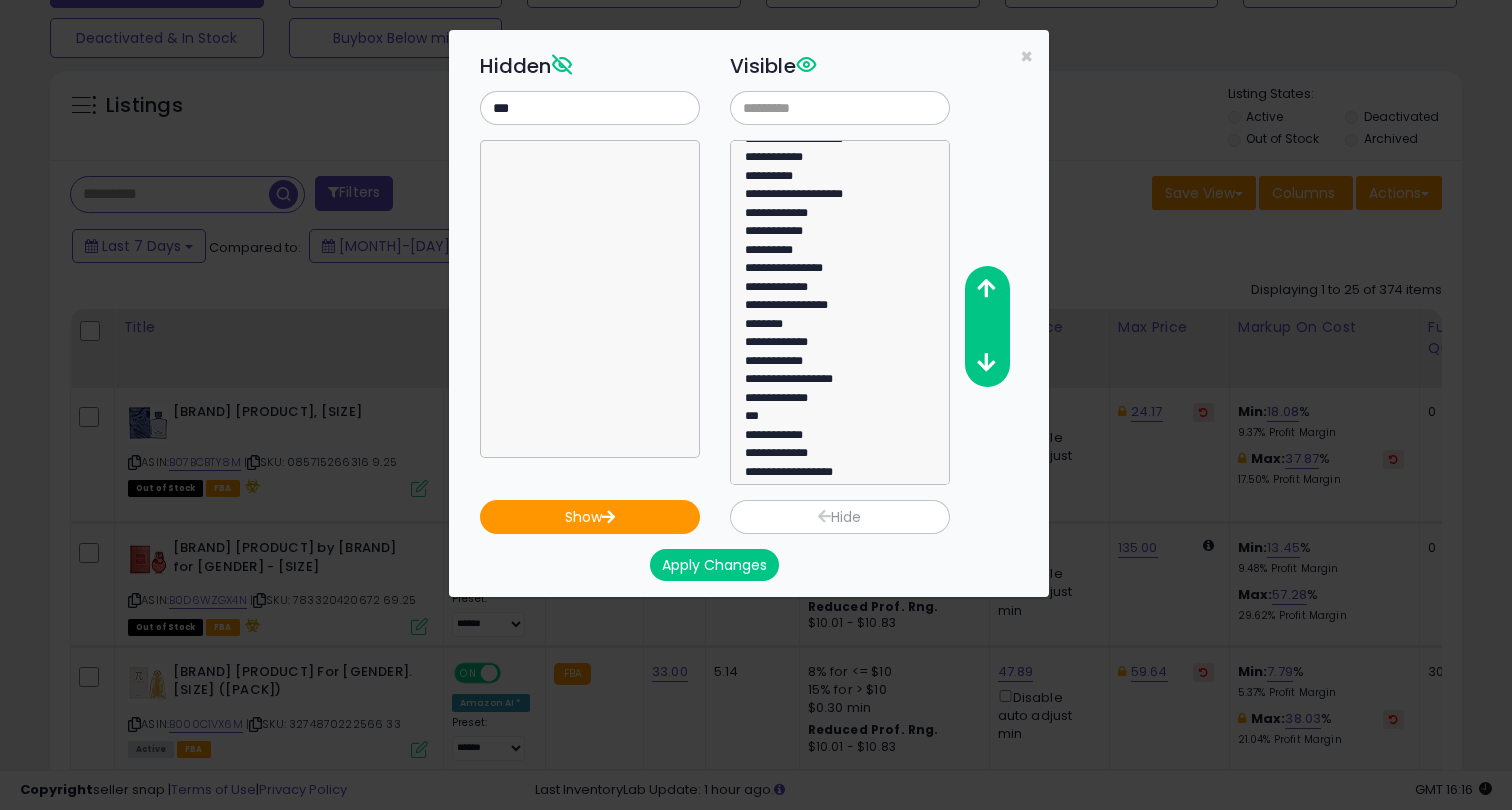 click on "Apply Changes" at bounding box center (714, 565) 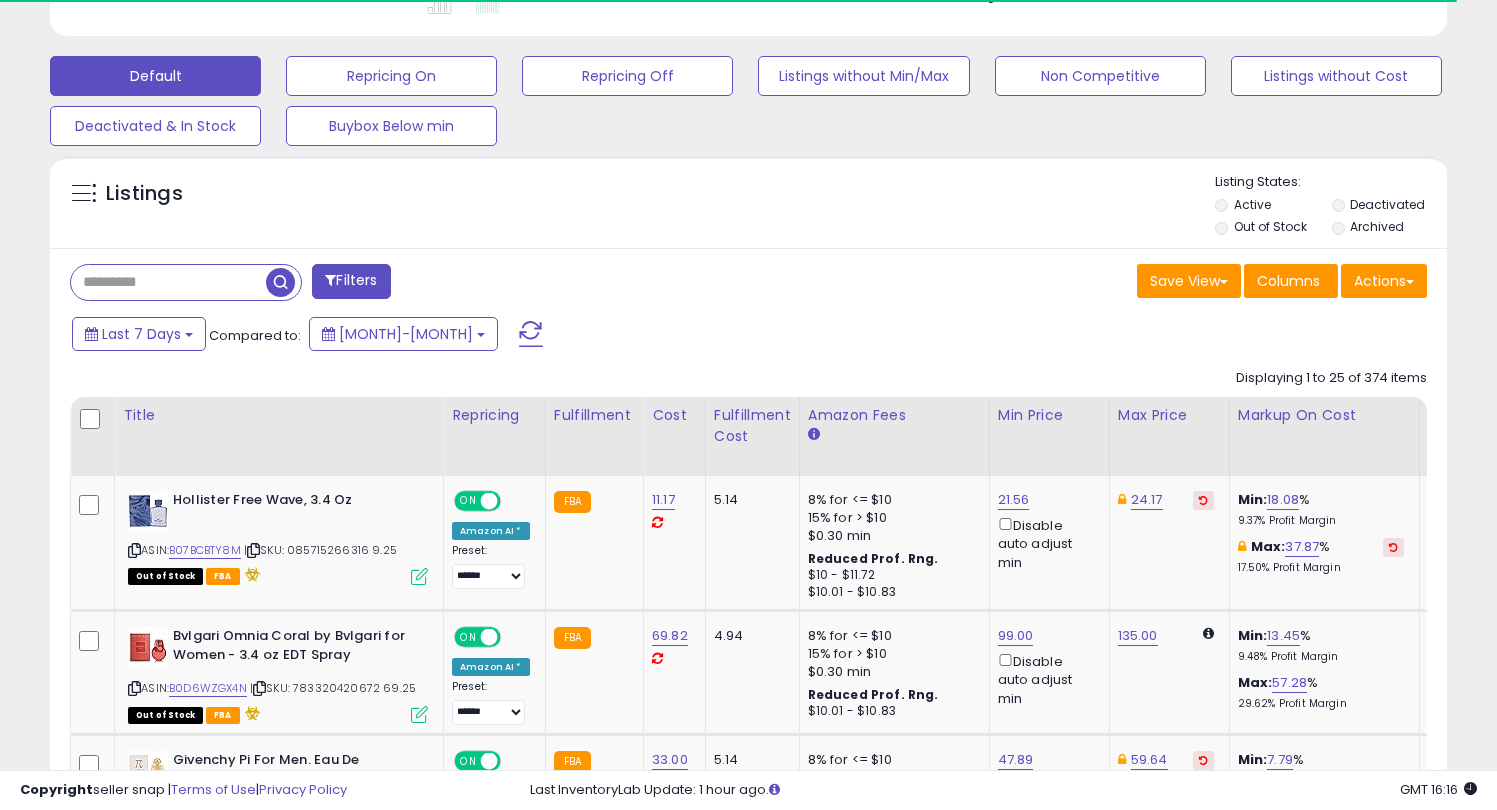 scroll, scrollTop: 595, scrollLeft: 0, axis: vertical 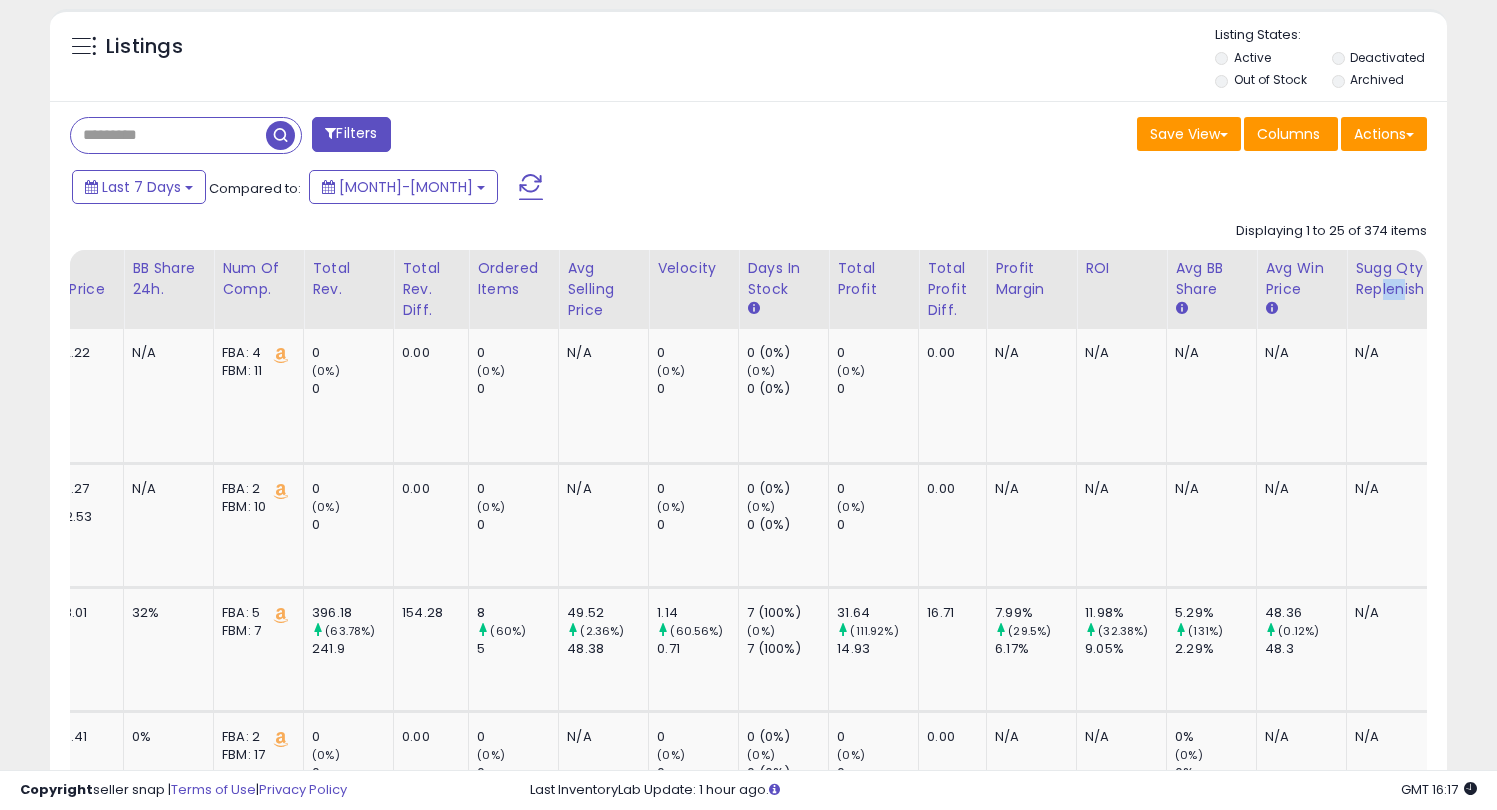 drag, startPoint x: 1371, startPoint y: 282, endPoint x: 1388, endPoint y: 284, distance: 17.117243 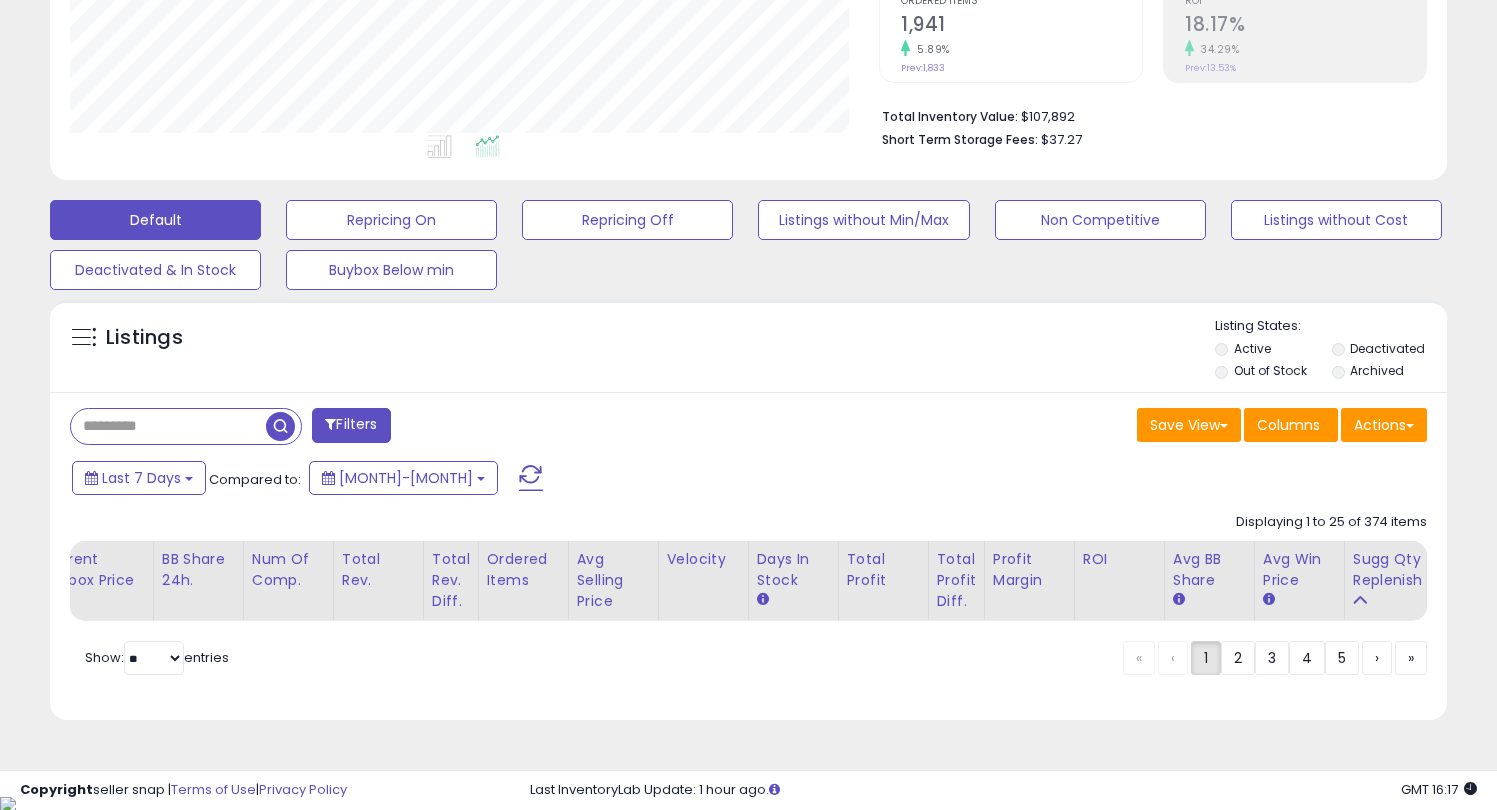 click on "Default
Repricing On
Repricing Off
Listings without Min/Max
Non Competitive
Listings without Cost
Deactivated & In Stock
Buybox Below min" at bounding box center [748, 240] 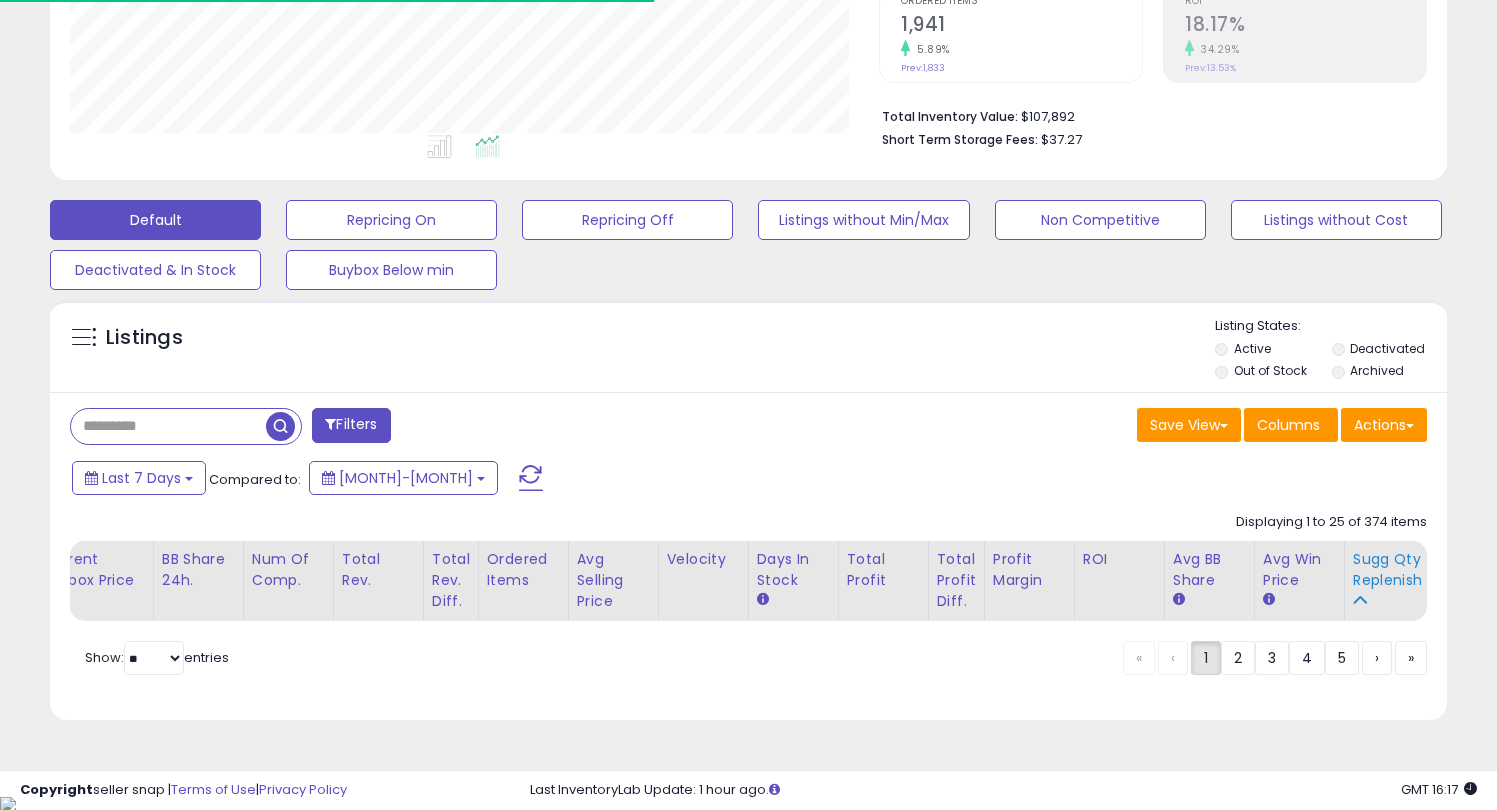 click on "Sugg Qty Replenish" at bounding box center (1390, 570) 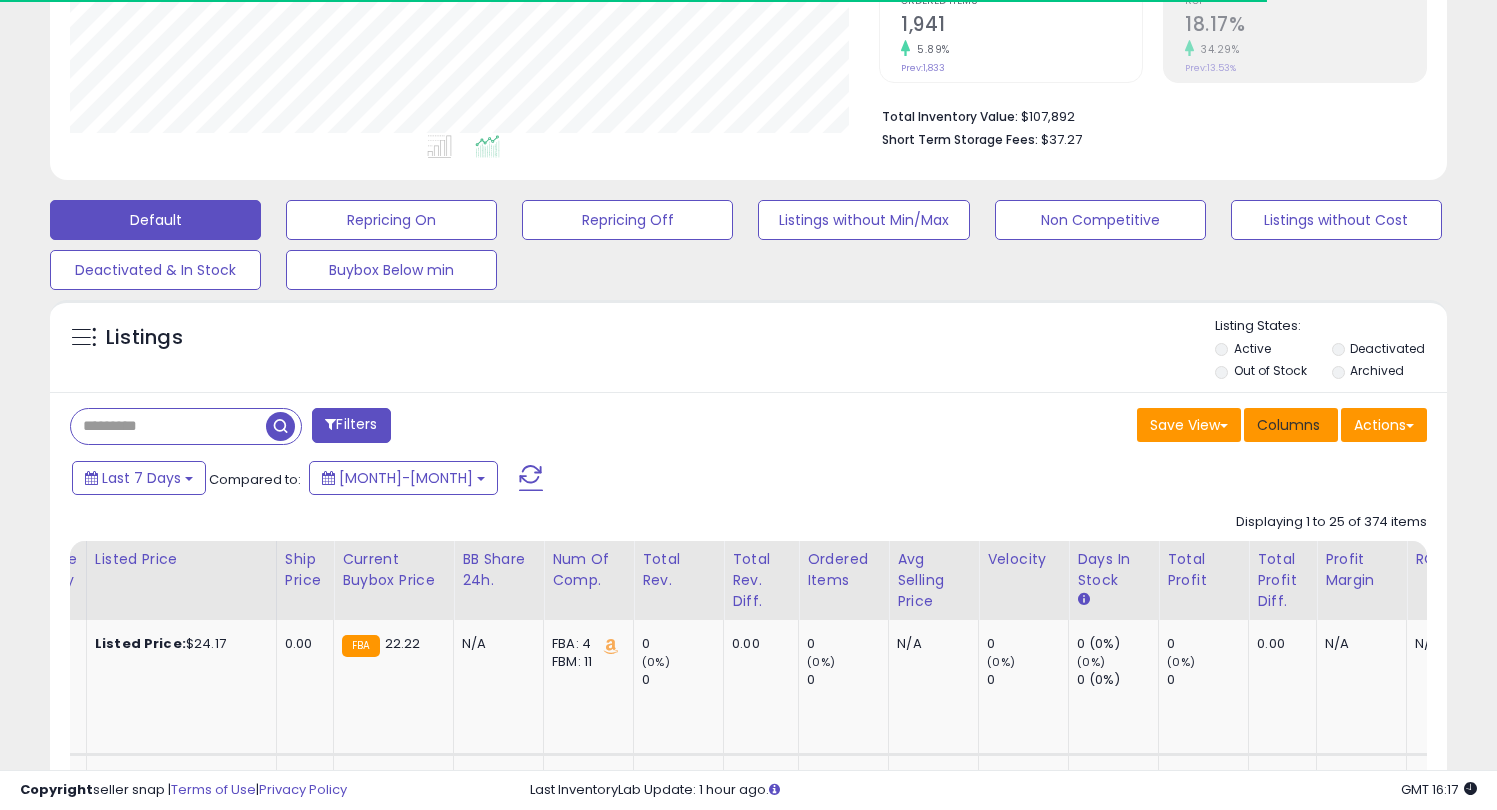 click on "Columns" at bounding box center (1288, 425) 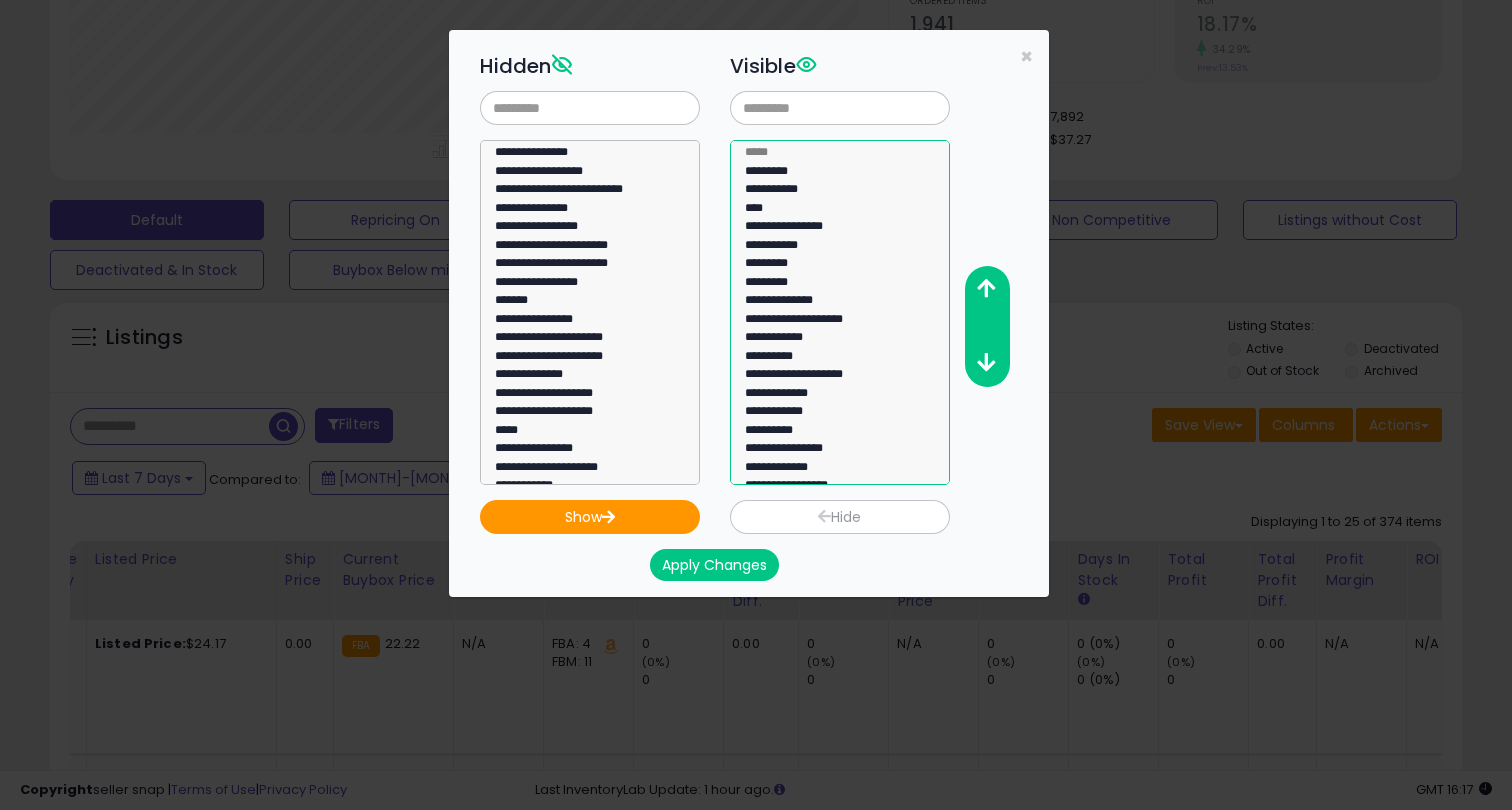 click on "**********" 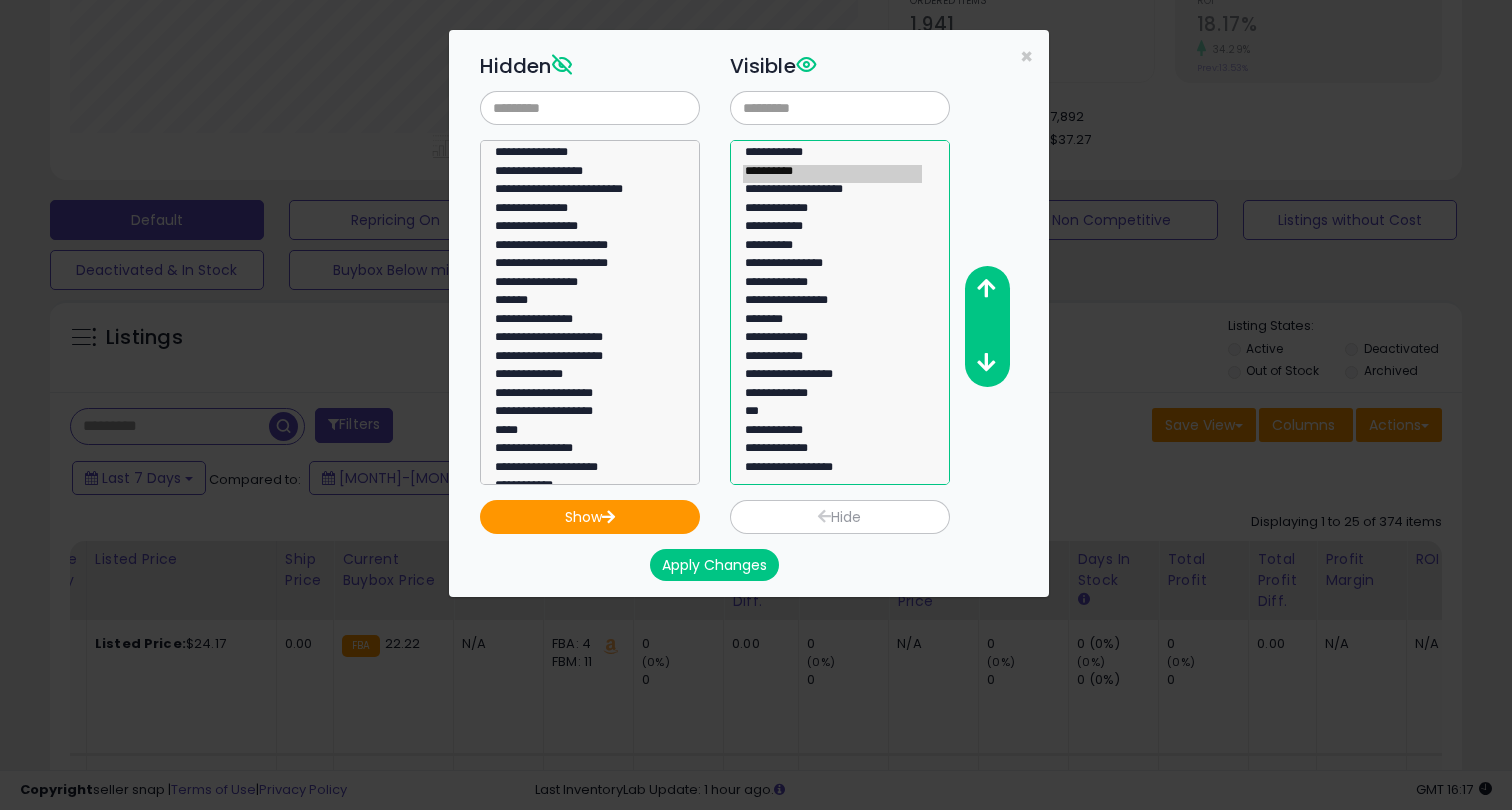 select on "**********" 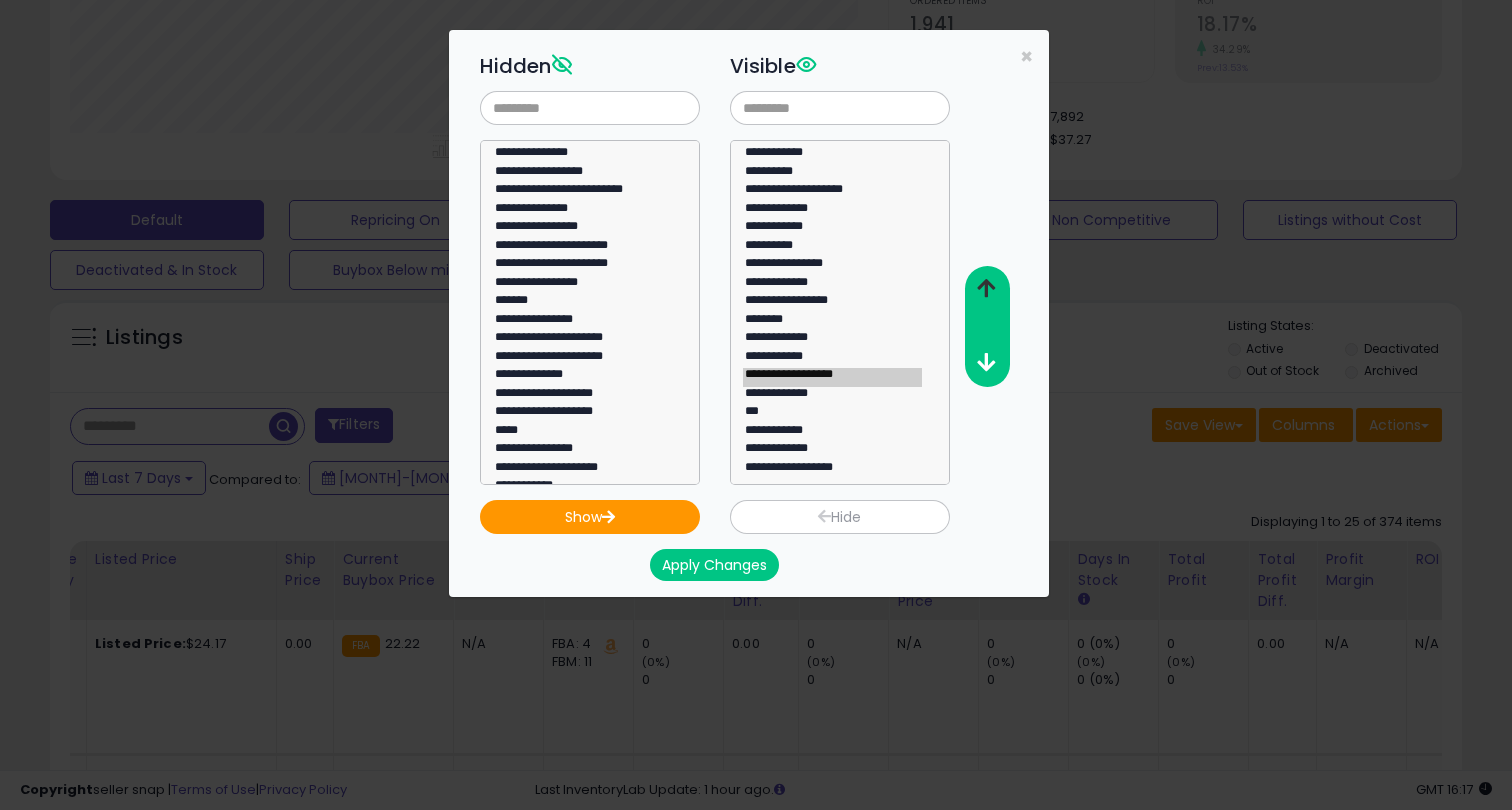 click at bounding box center [986, 289] 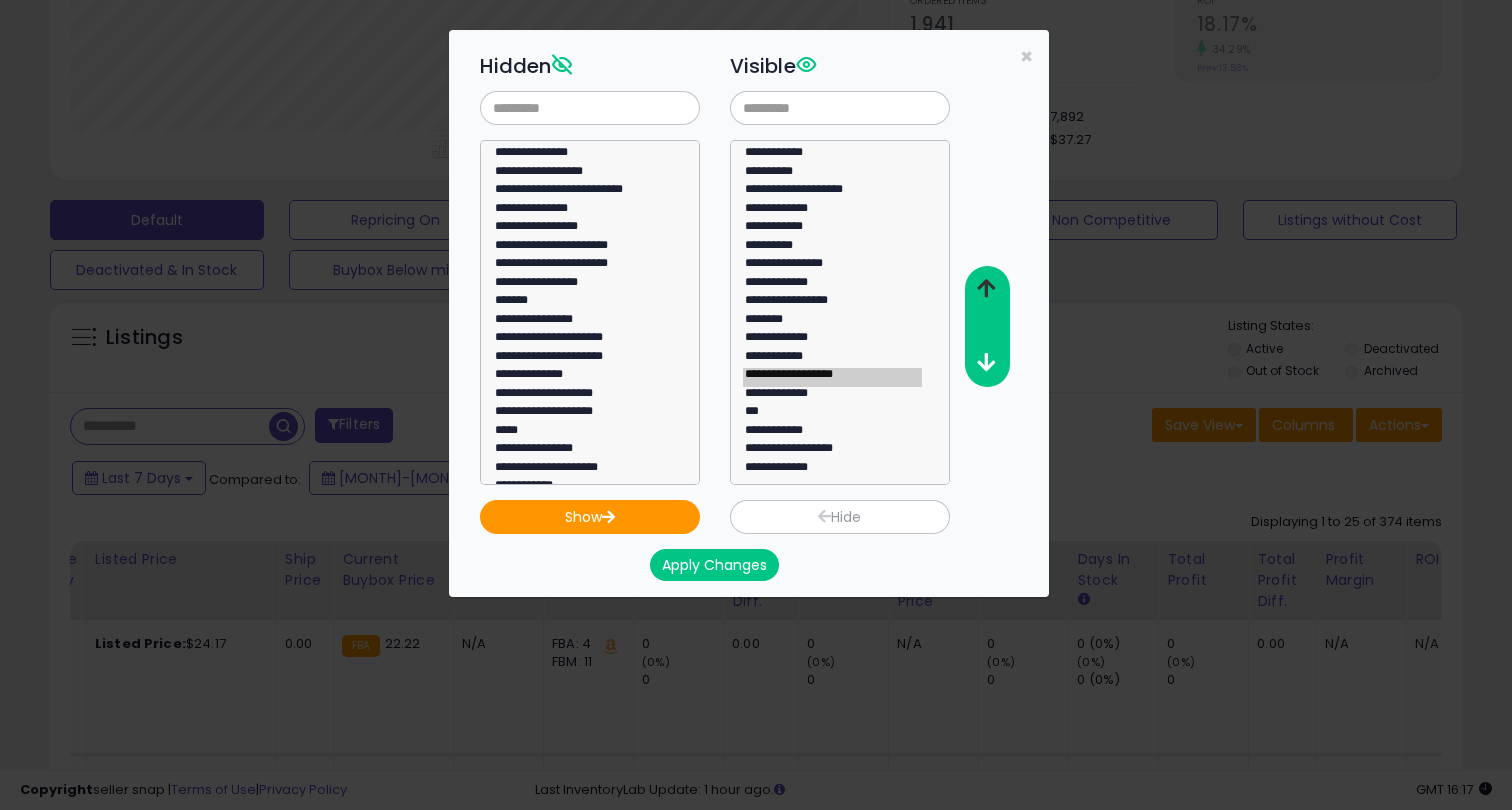 click at bounding box center [986, 289] 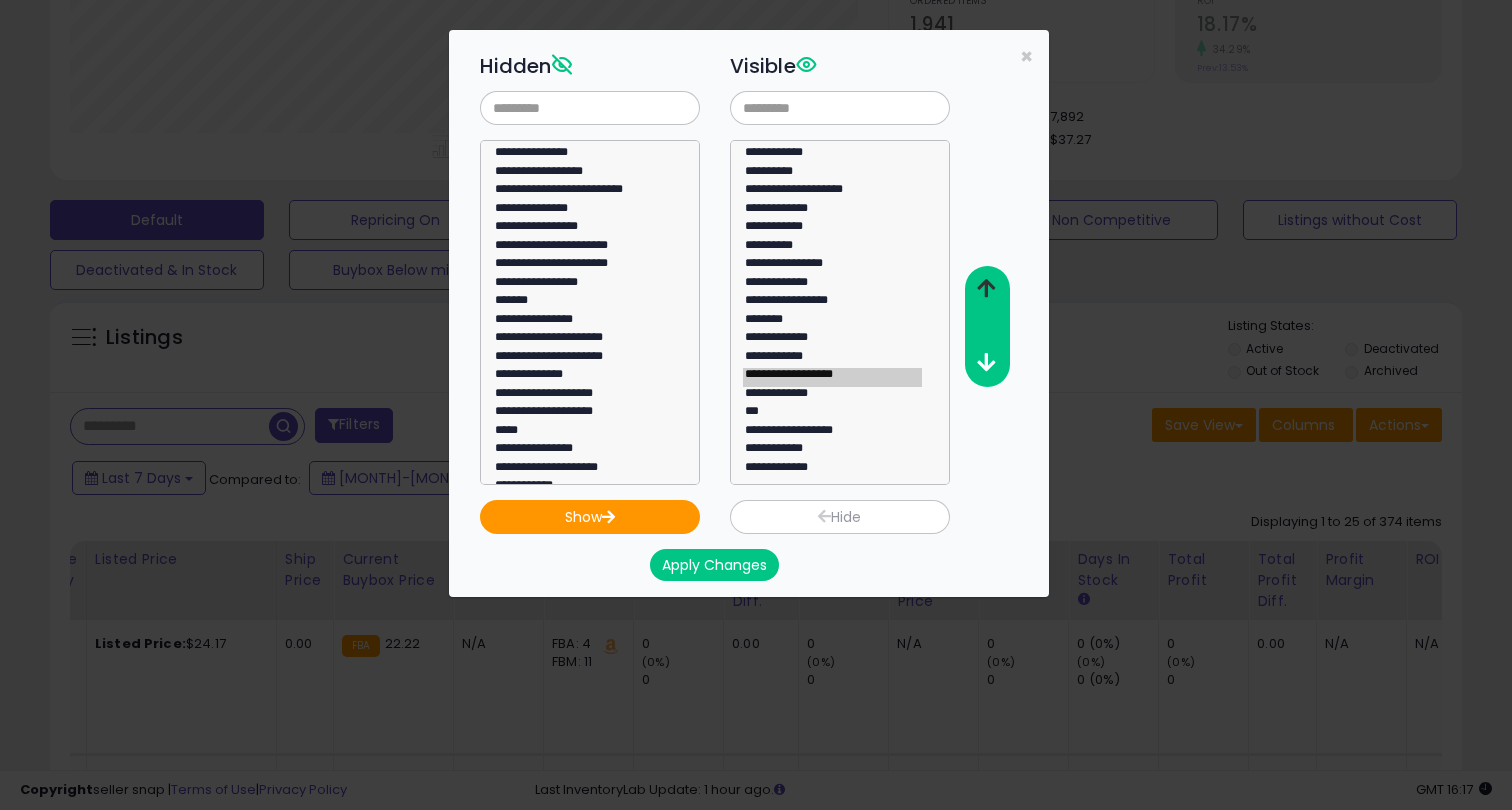 click at bounding box center (986, 289) 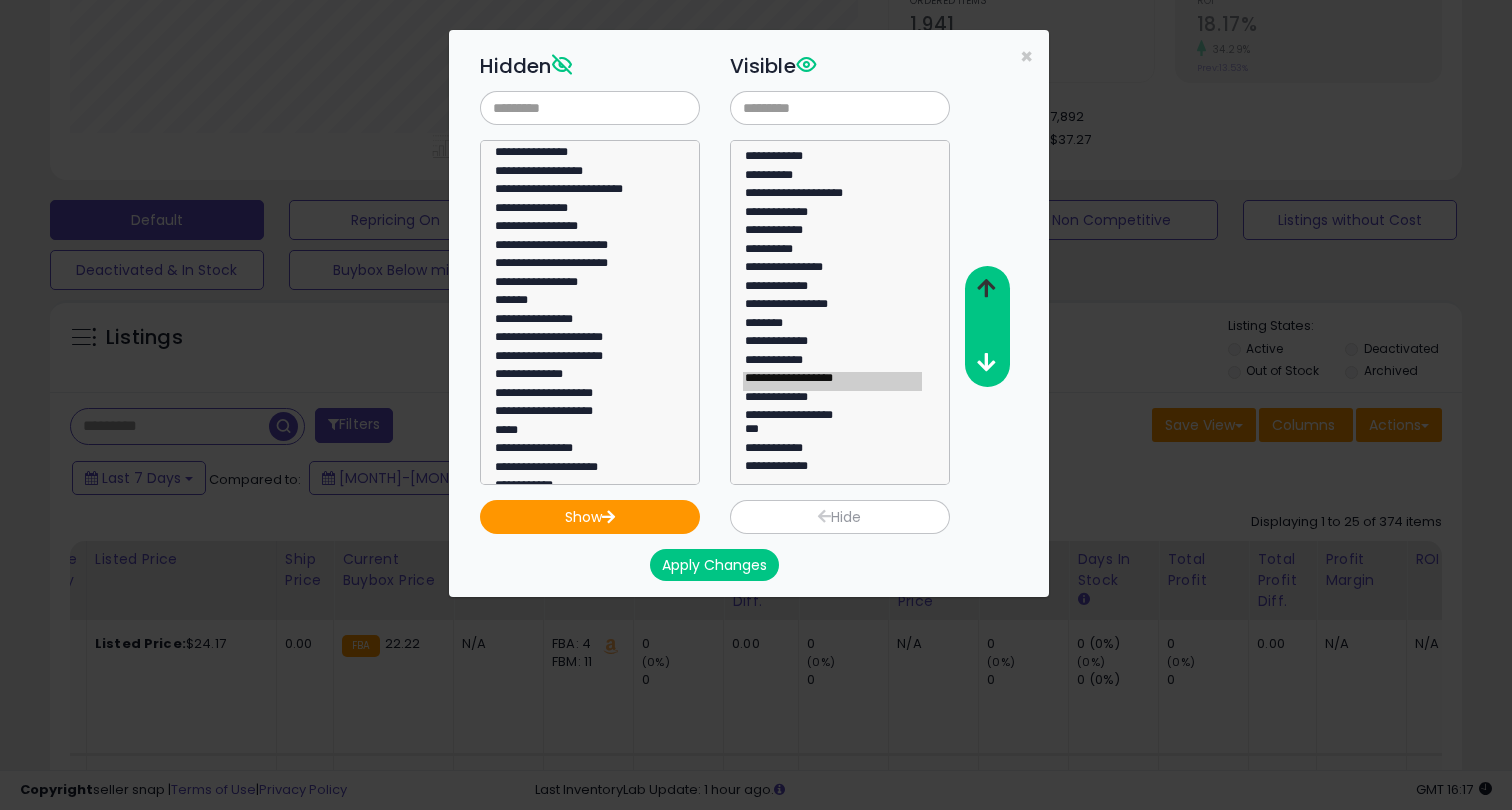 click at bounding box center (986, 289) 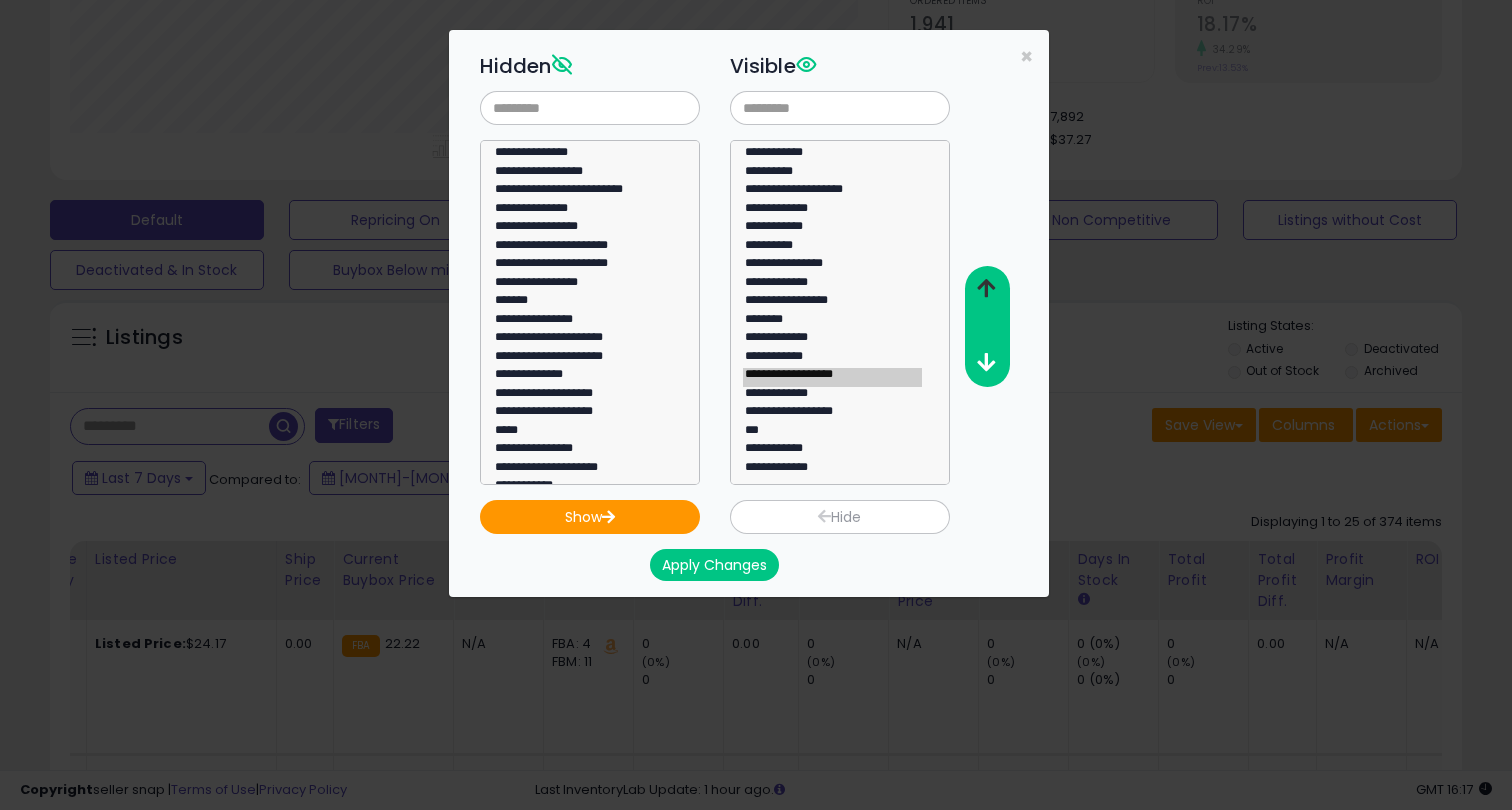 click at bounding box center (986, 289) 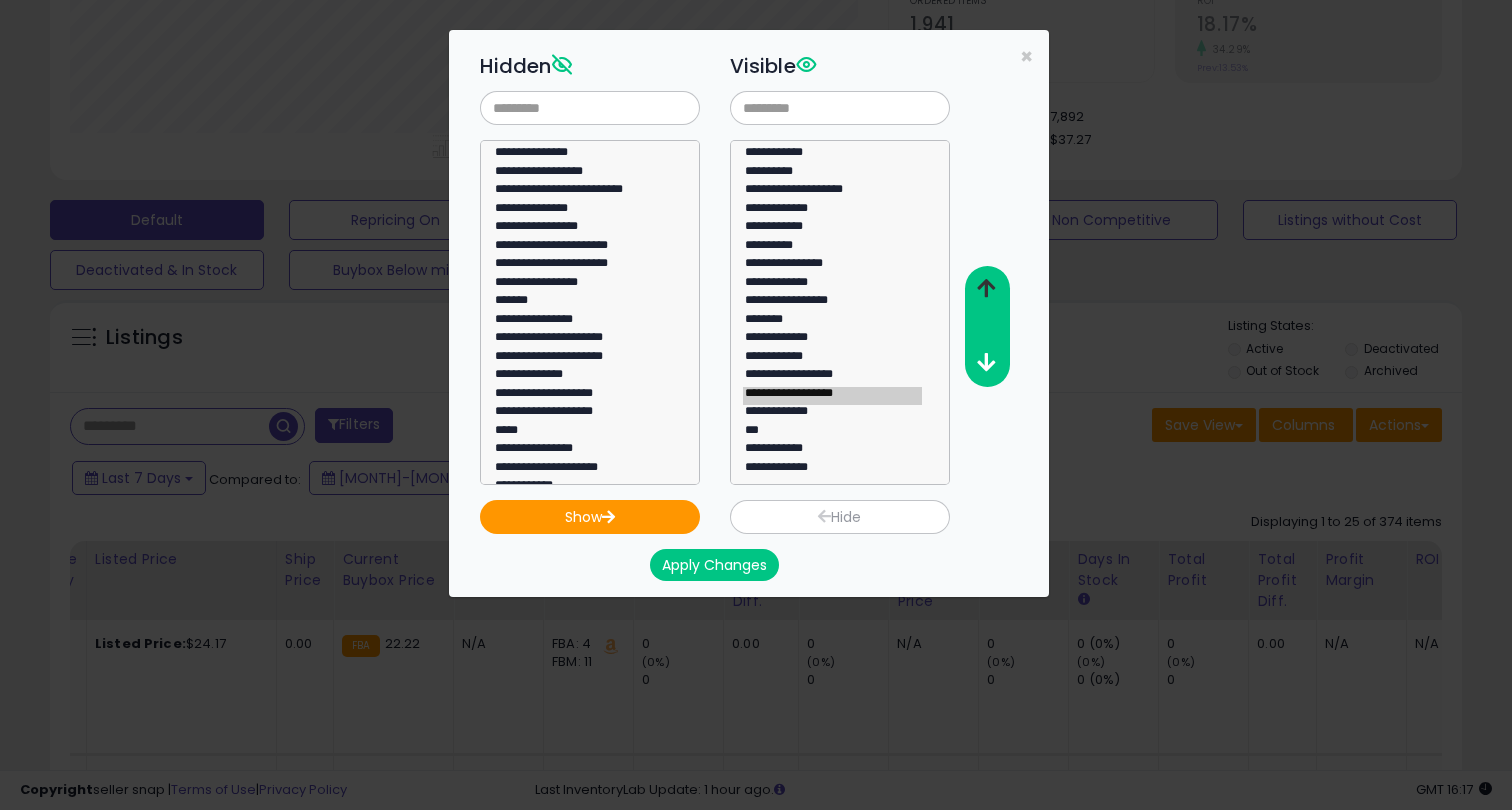 click at bounding box center [986, 289] 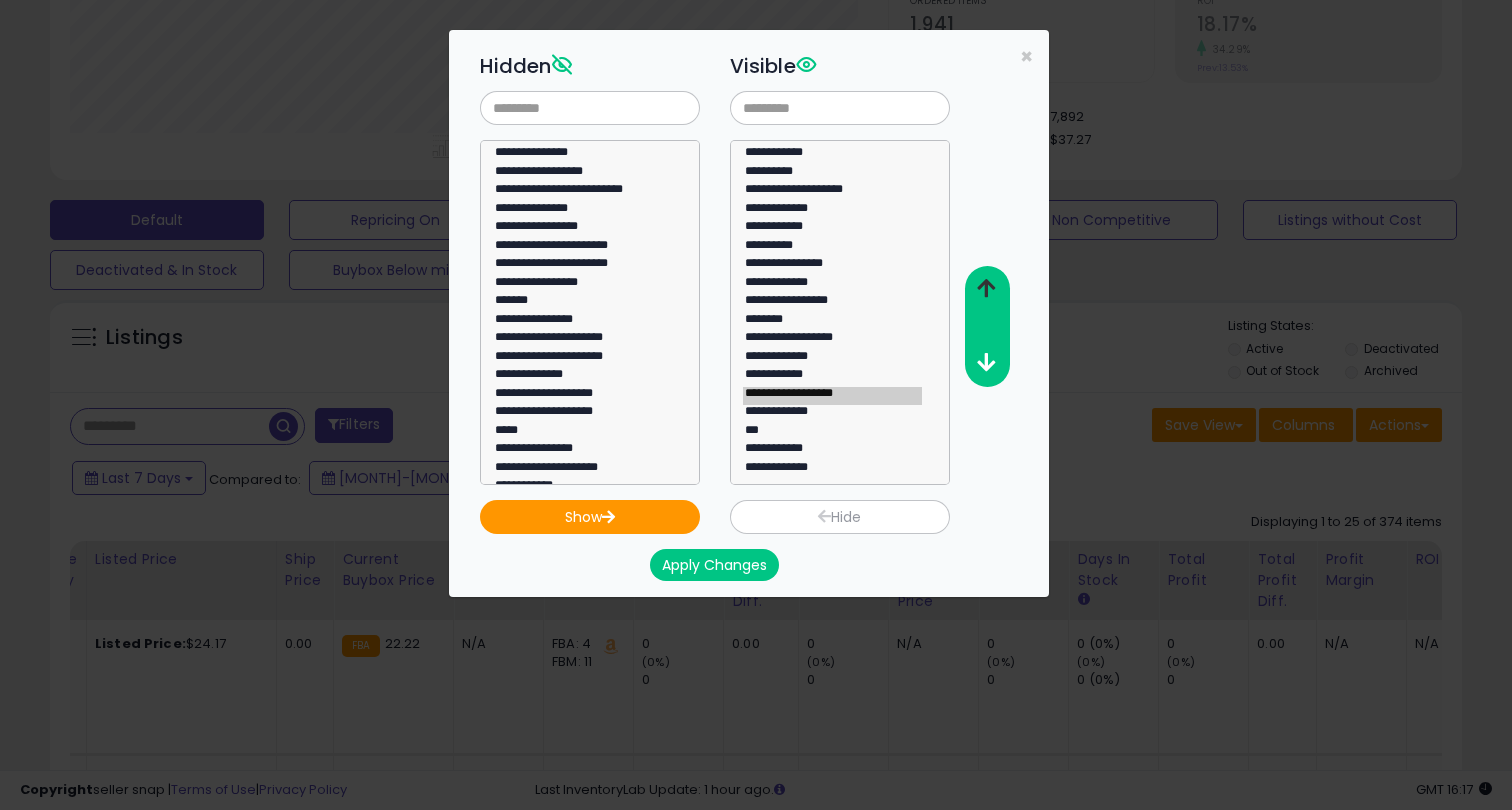 click at bounding box center (986, 289) 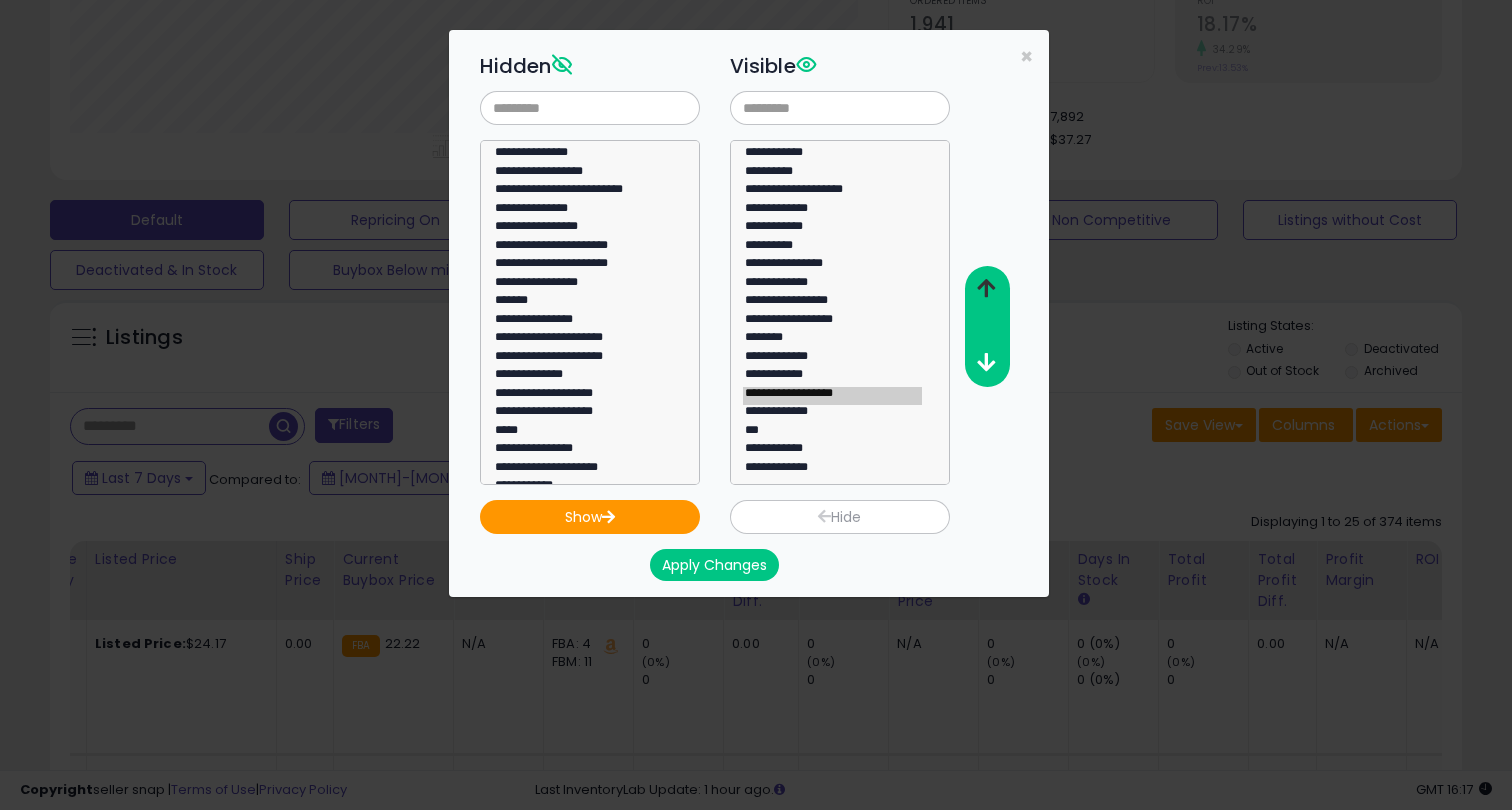 click at bounding box center (986, 289) 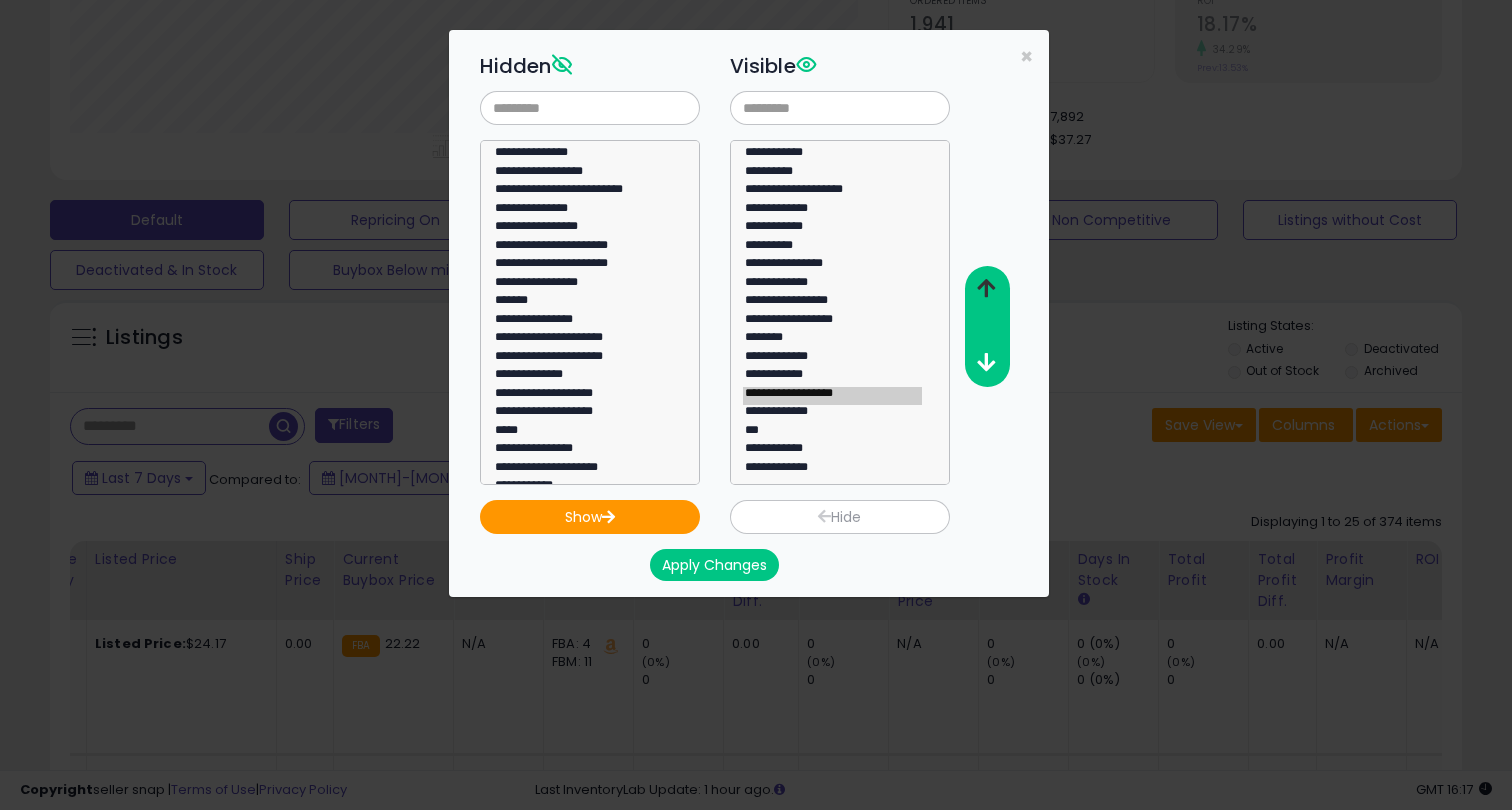click at bounding box center (986, 289) 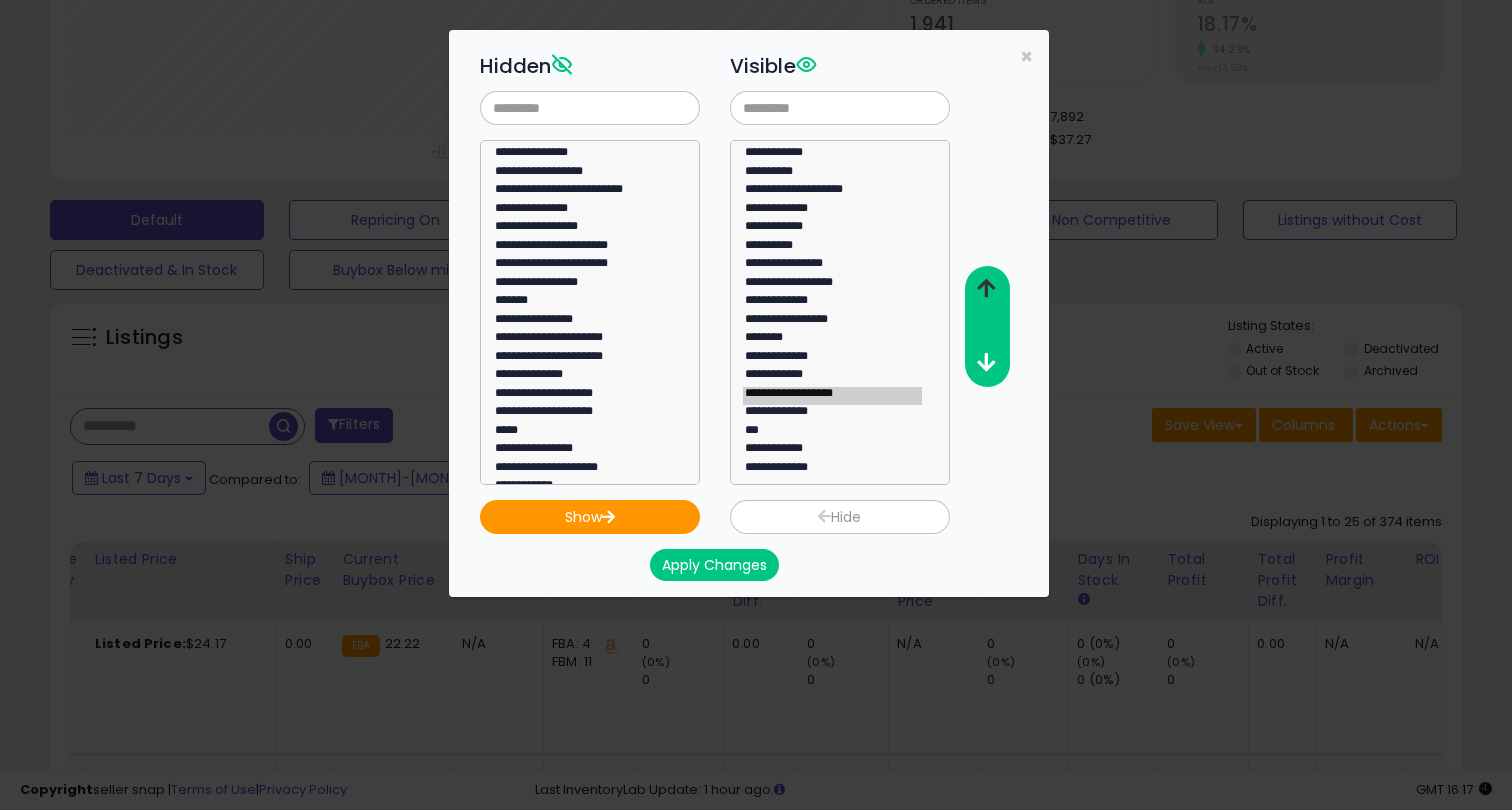 click at bounding box center [986, 289] 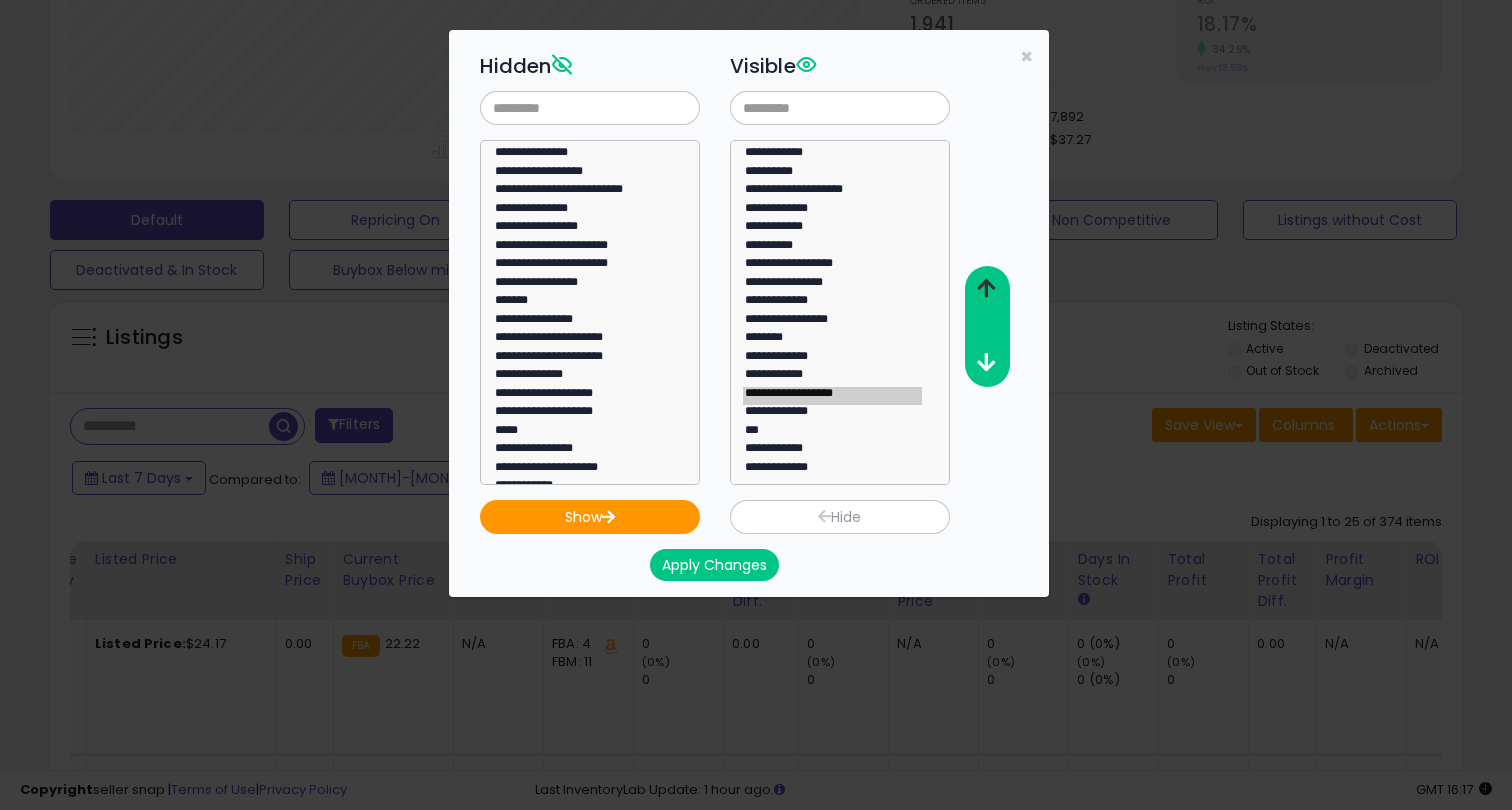 click at bounding box center (986, 289) 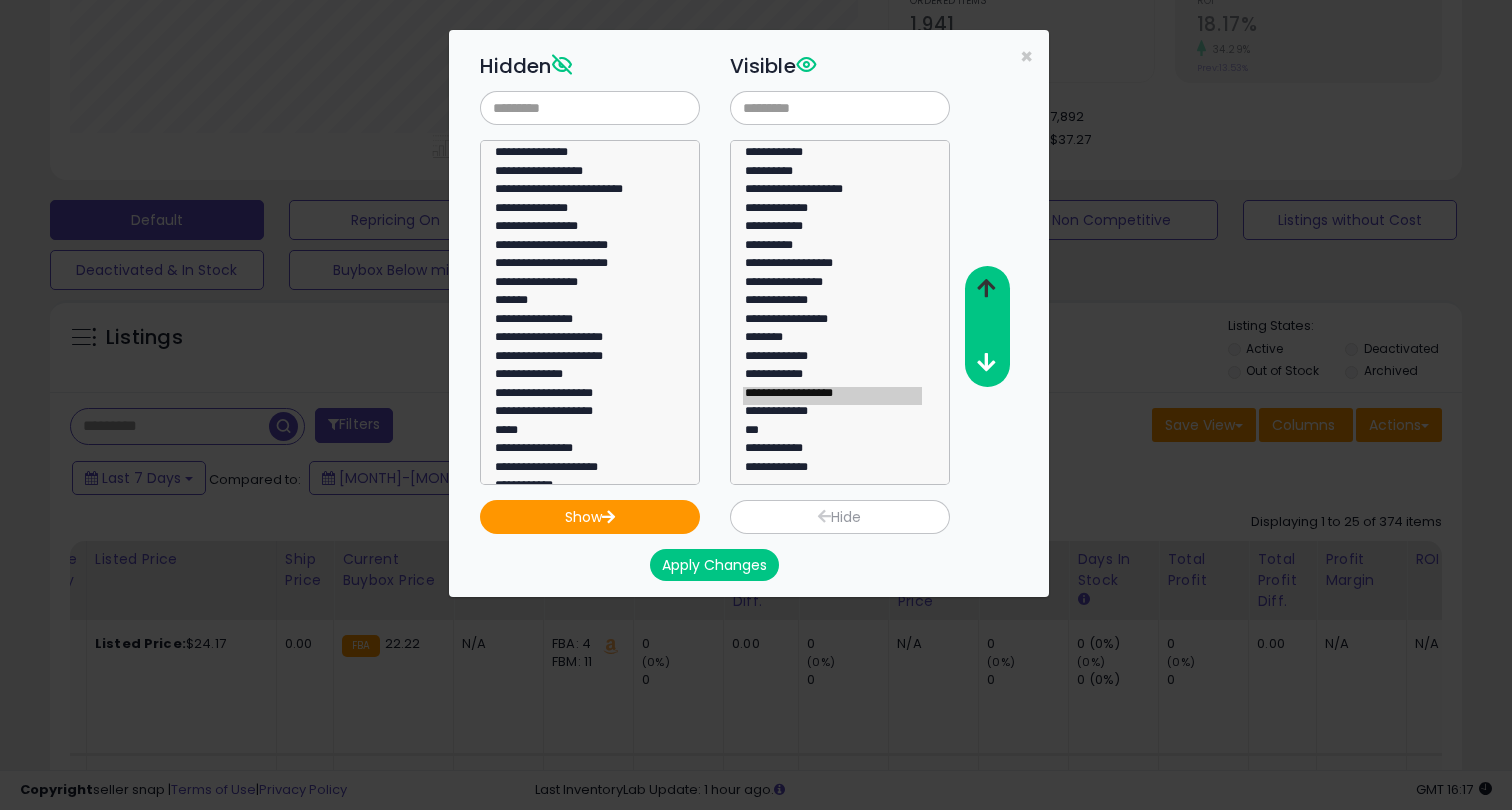 click at bounding box center [986, 289] 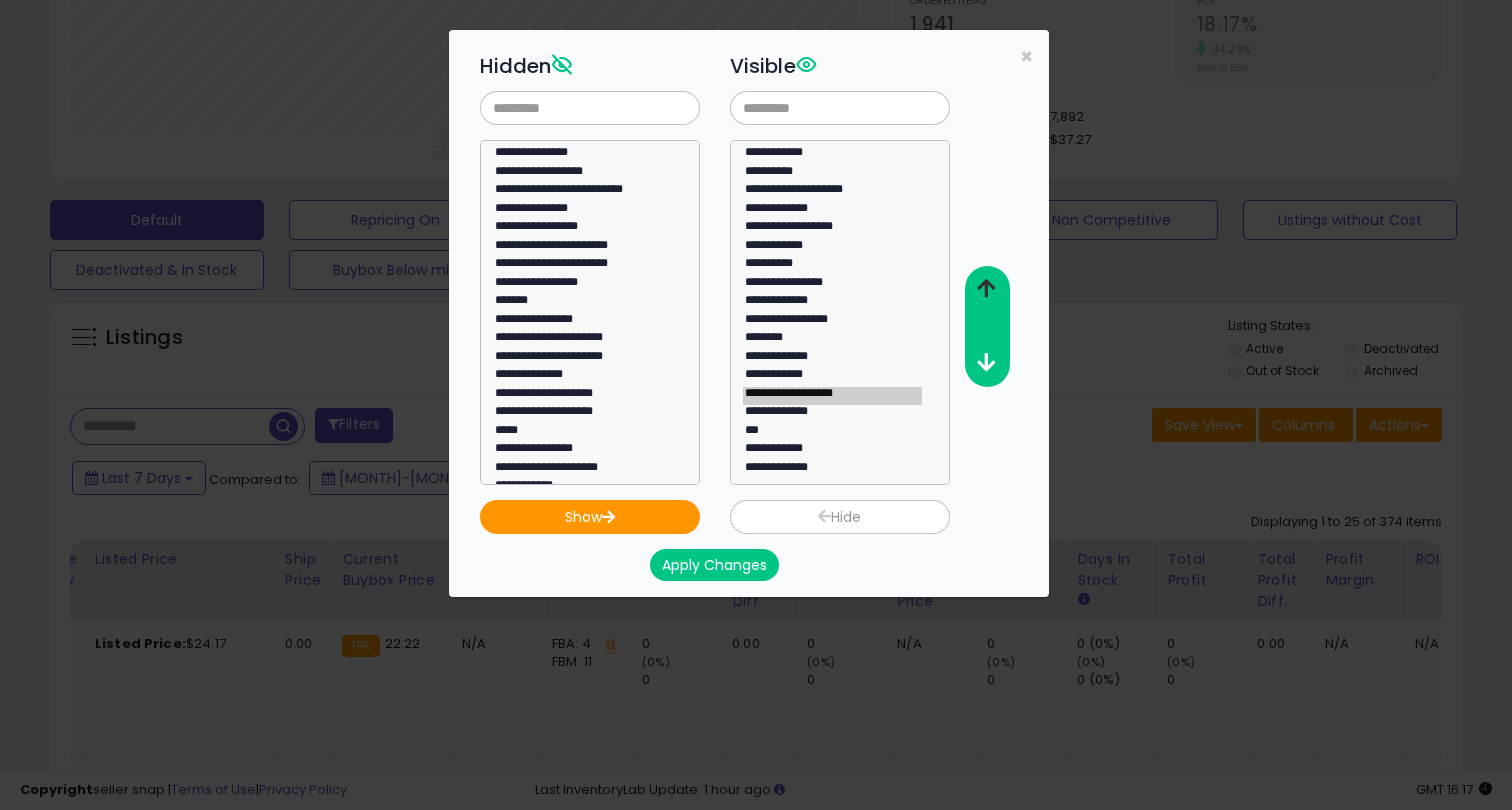 click at bounding box center (986, 289) 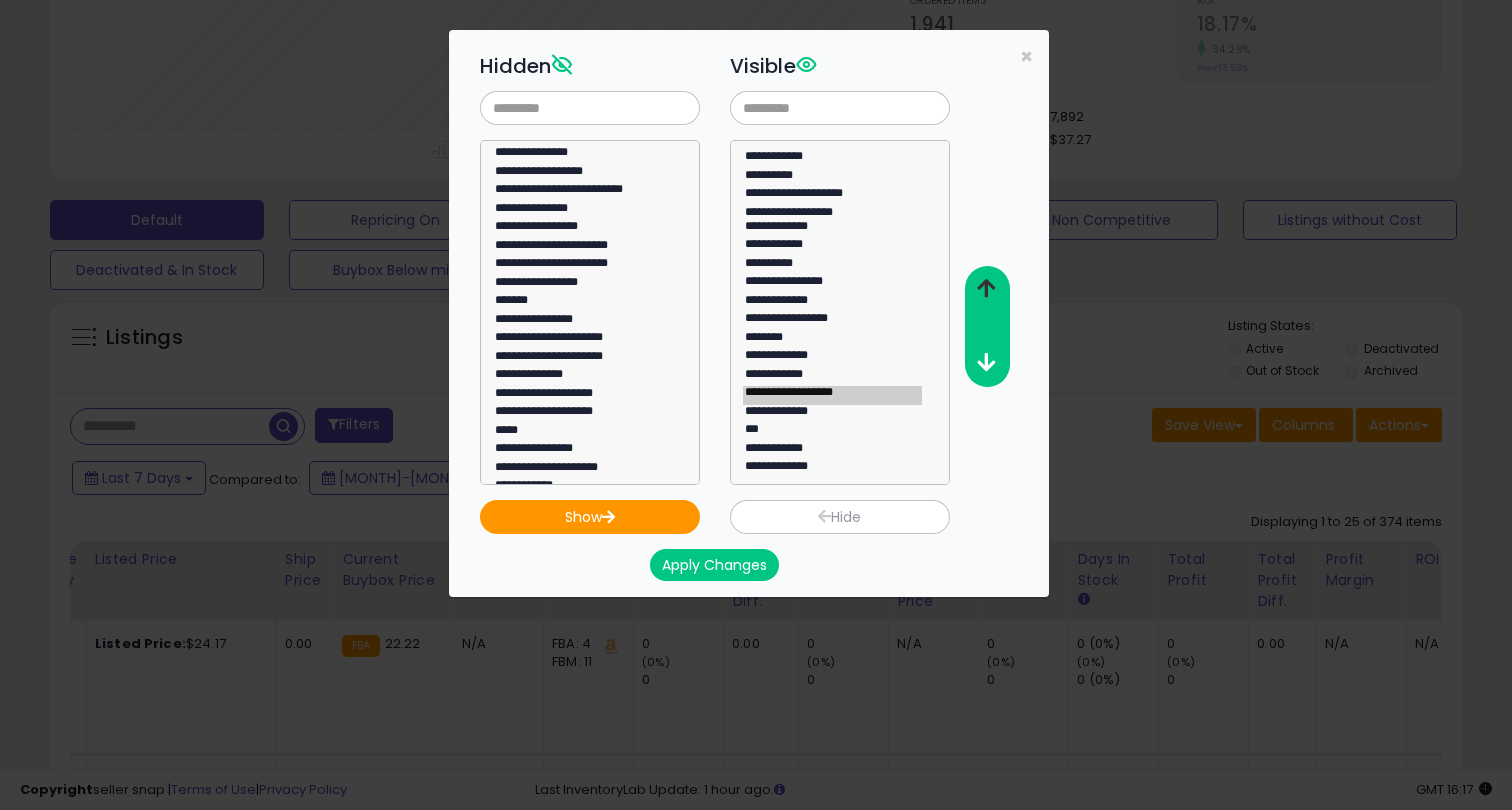 click at bounding box center [986, 289] 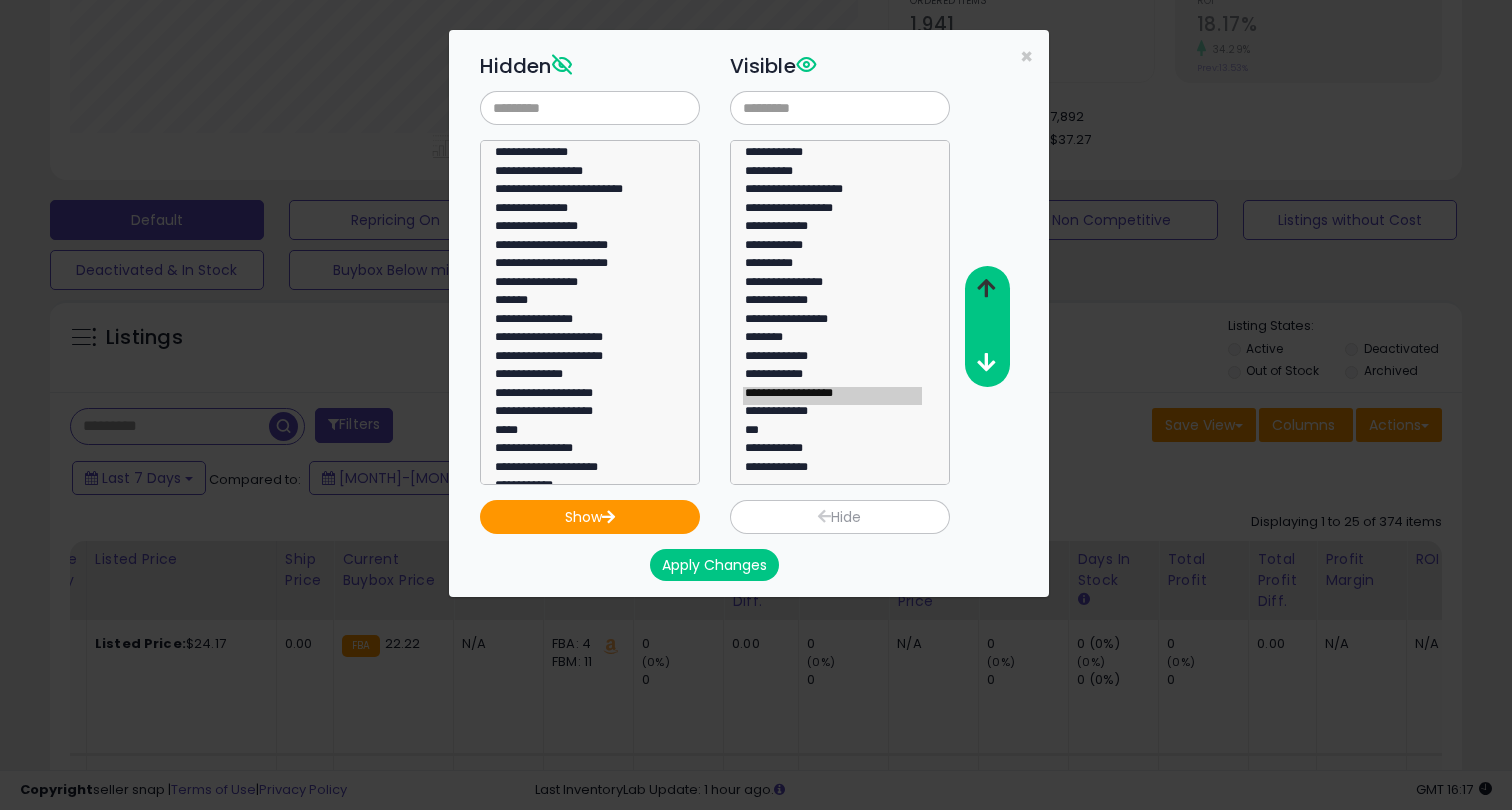 click at bounding box center (986, 289) 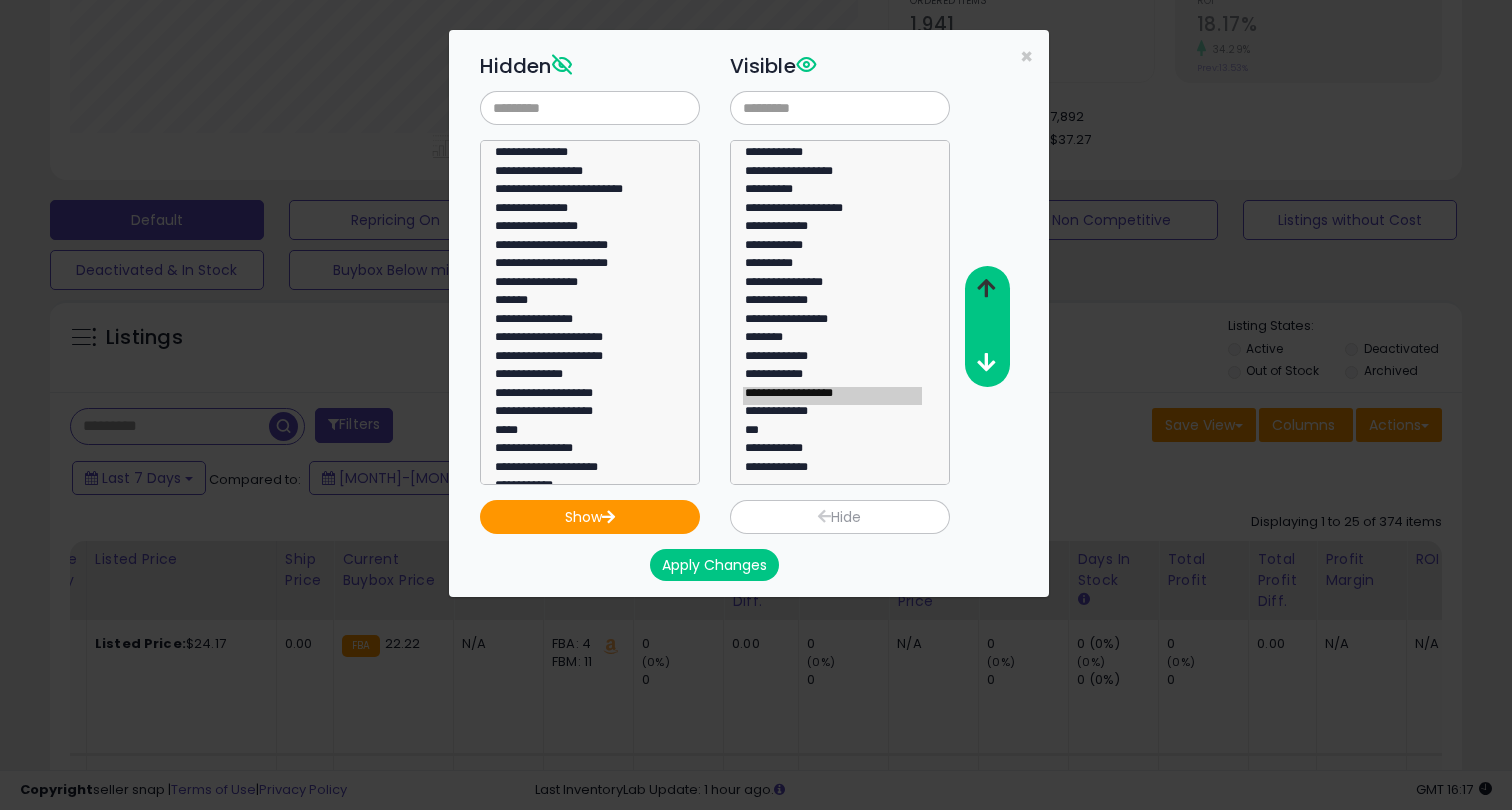 click at bounding box center (986, 289) 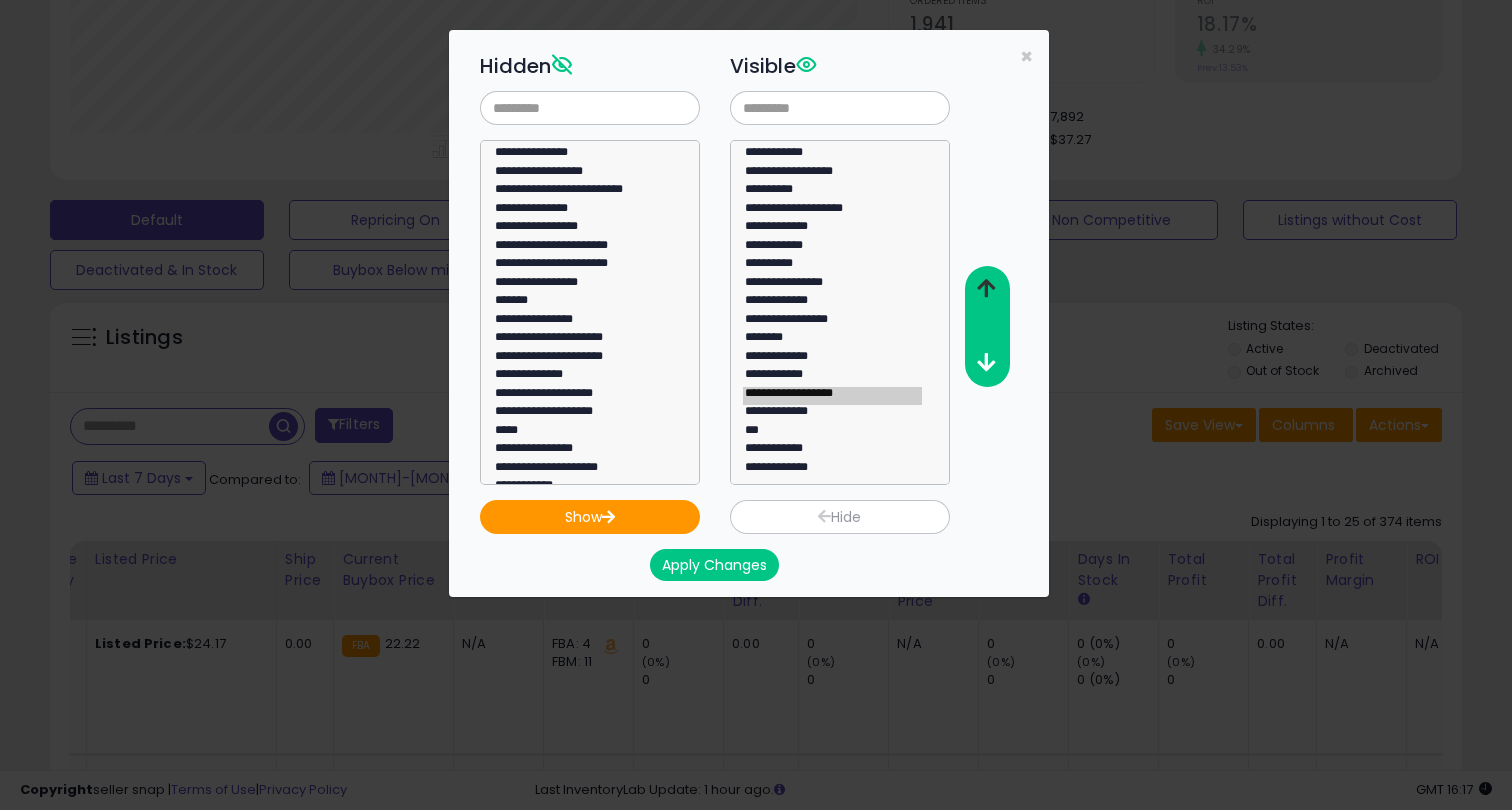 click at bounding box center (986, 289) 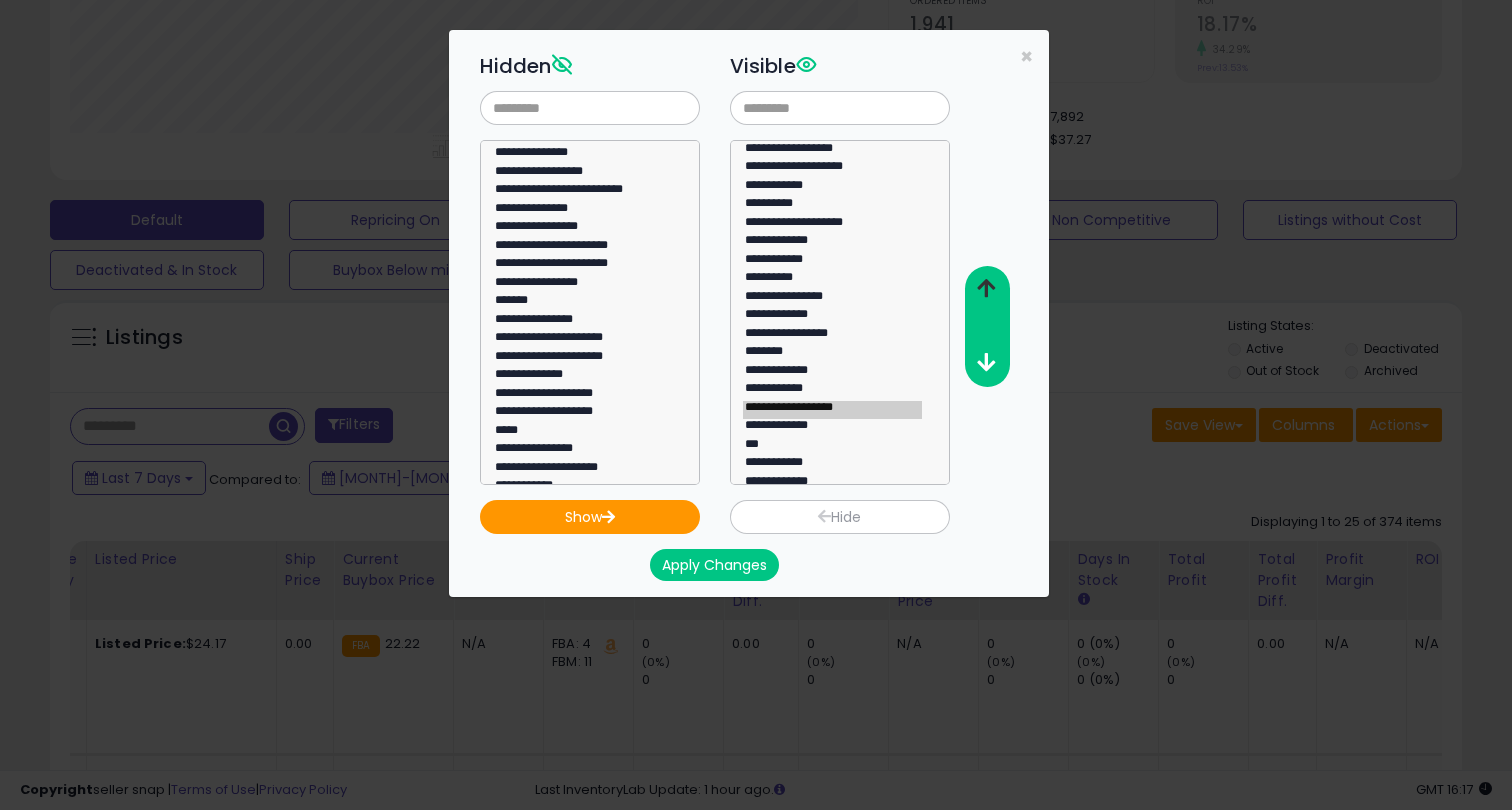 click at bounding box center [986, 289] 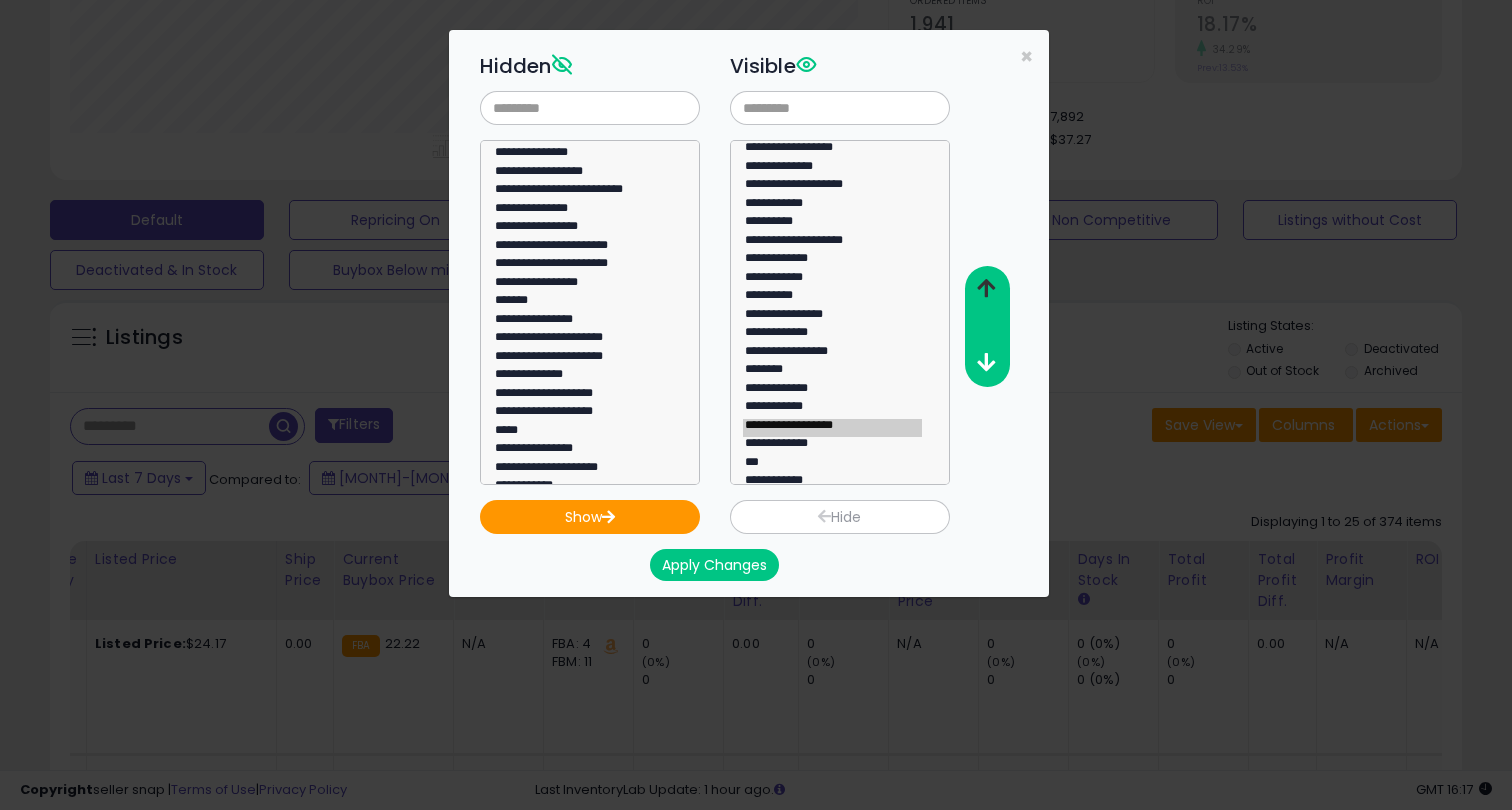 click at bounding box center [986, 289] 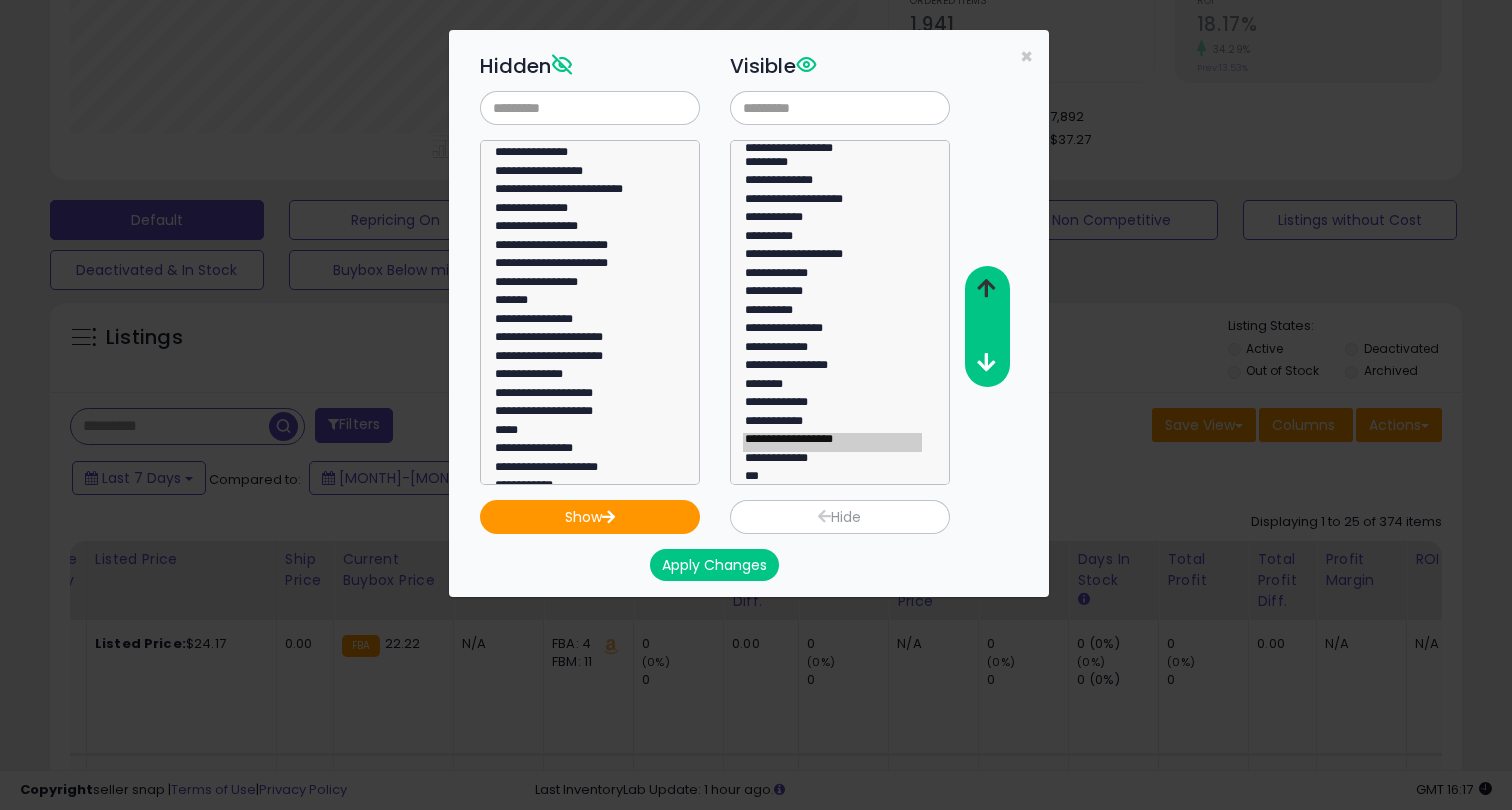 click at bounding box center [986, 289] 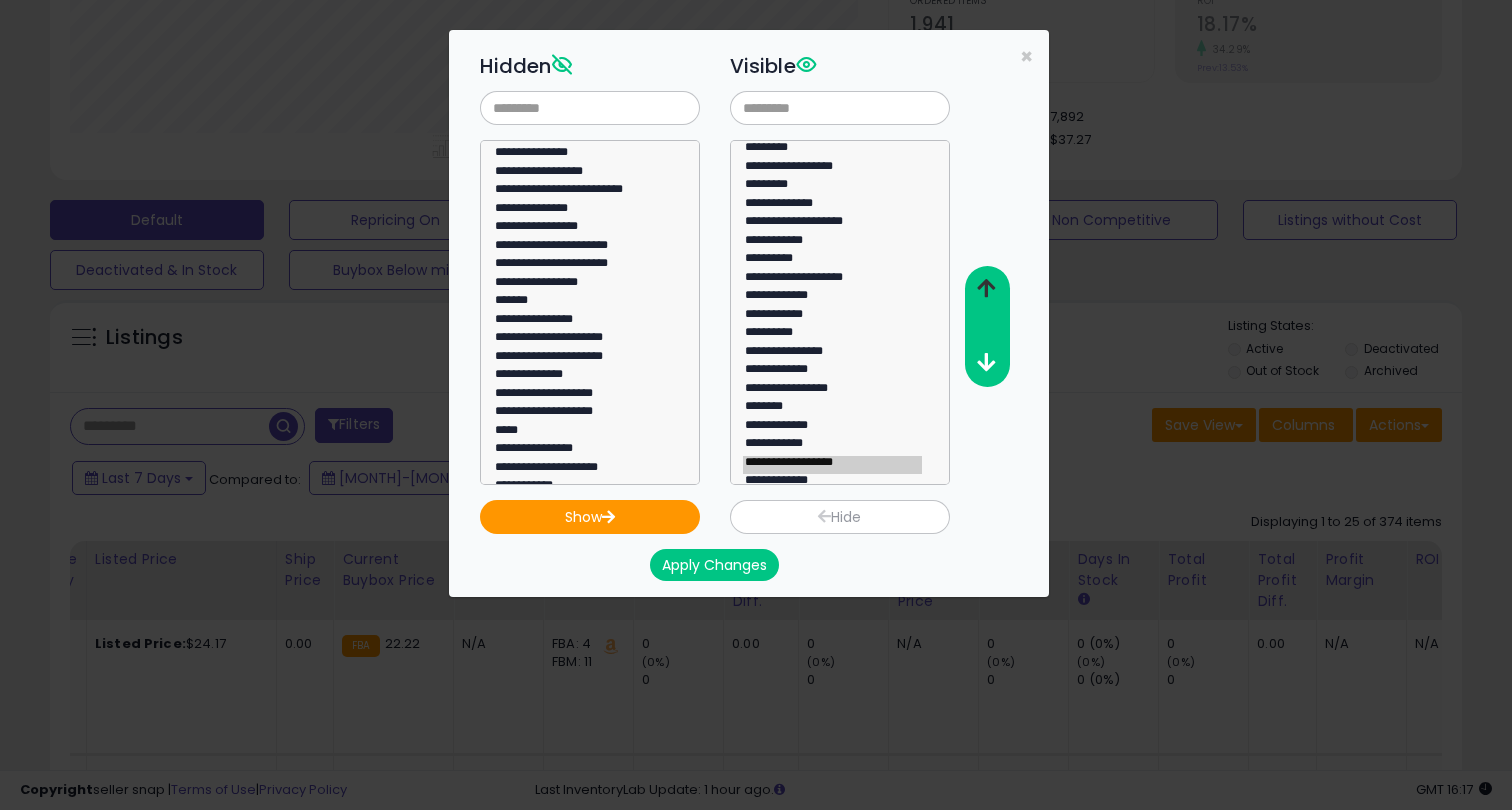 click at bounding box center (986, 289) 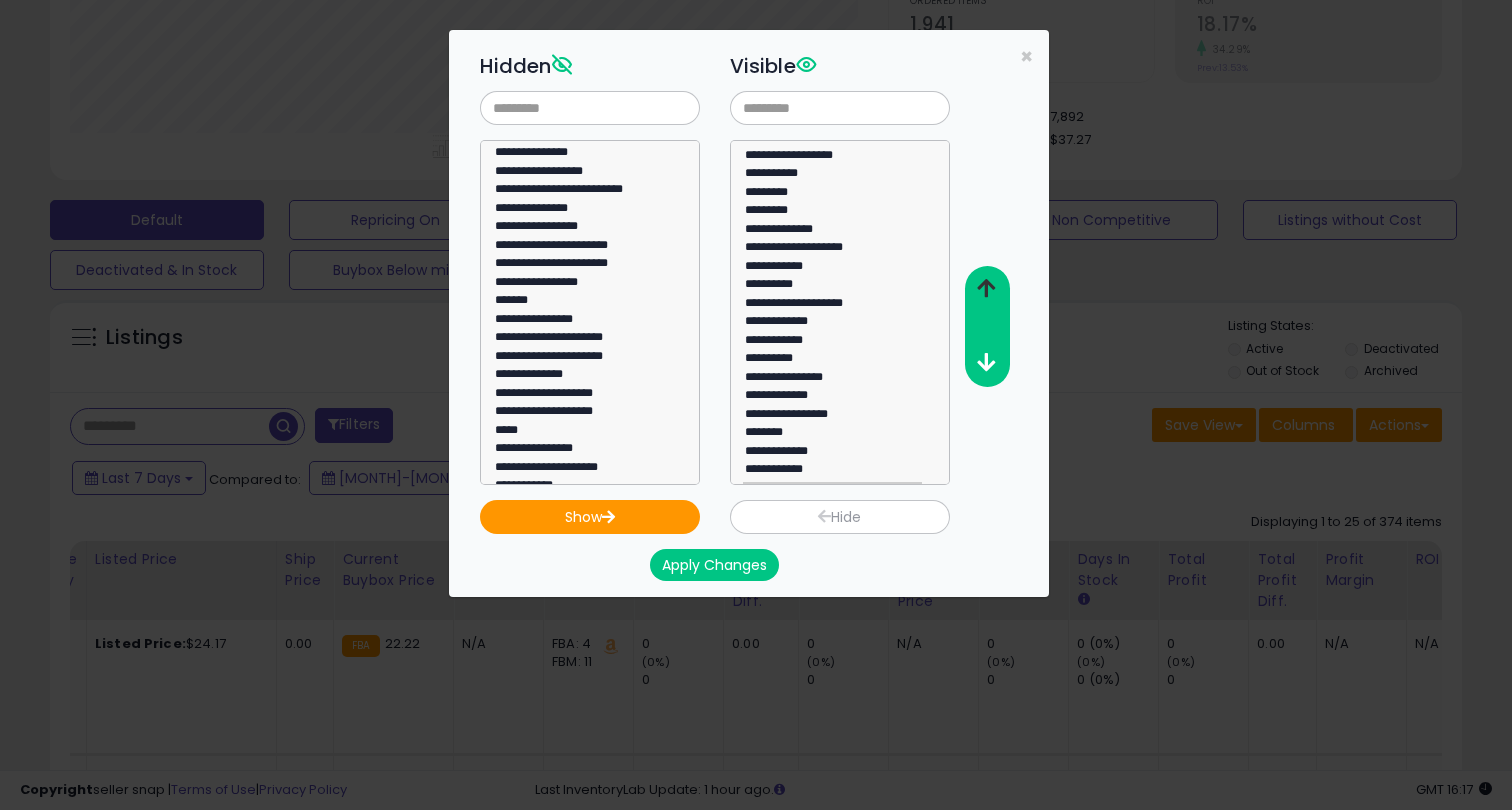 click at bounding box center (986, 289) 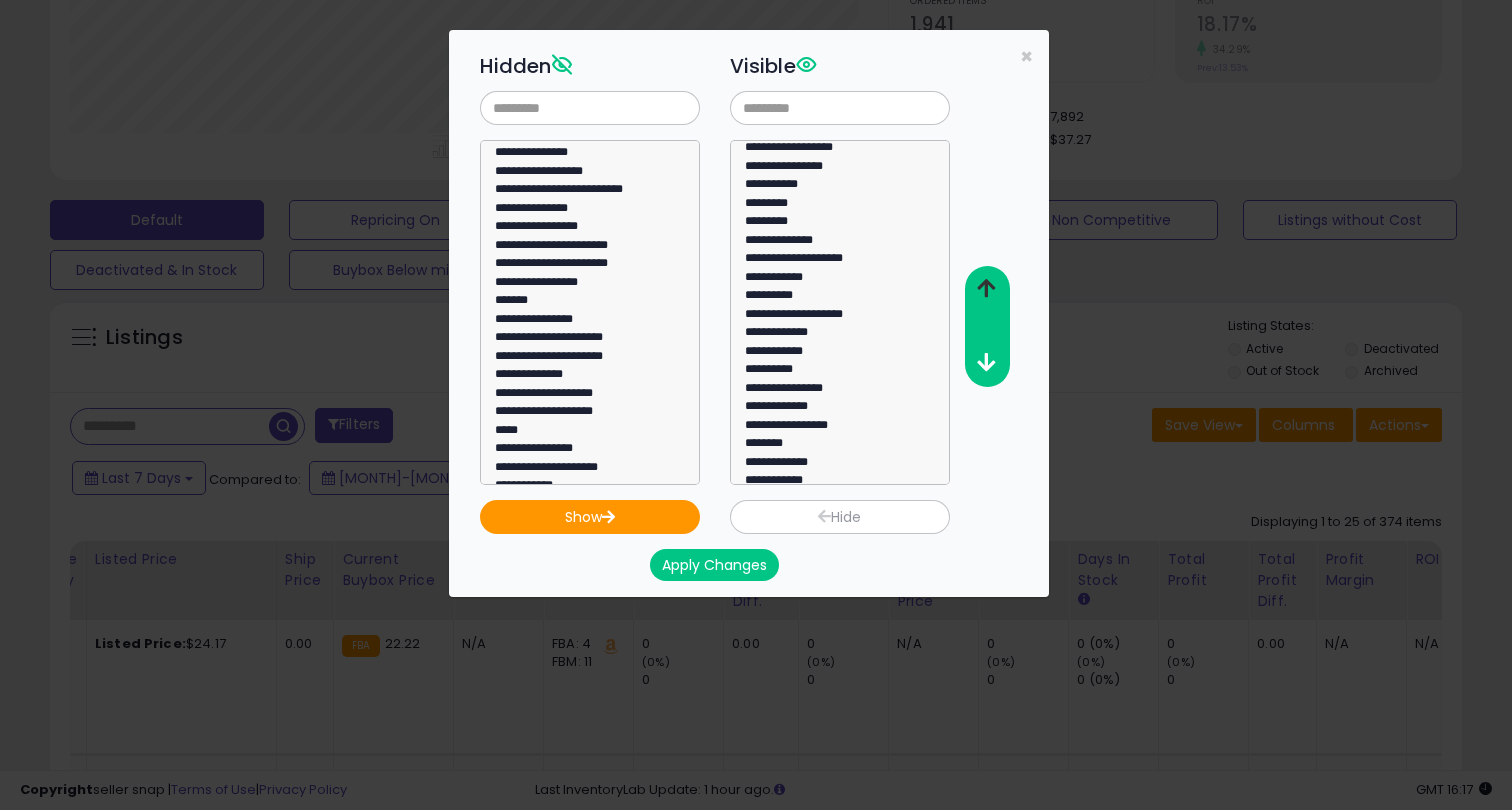 click at bounding box center (986, 289) 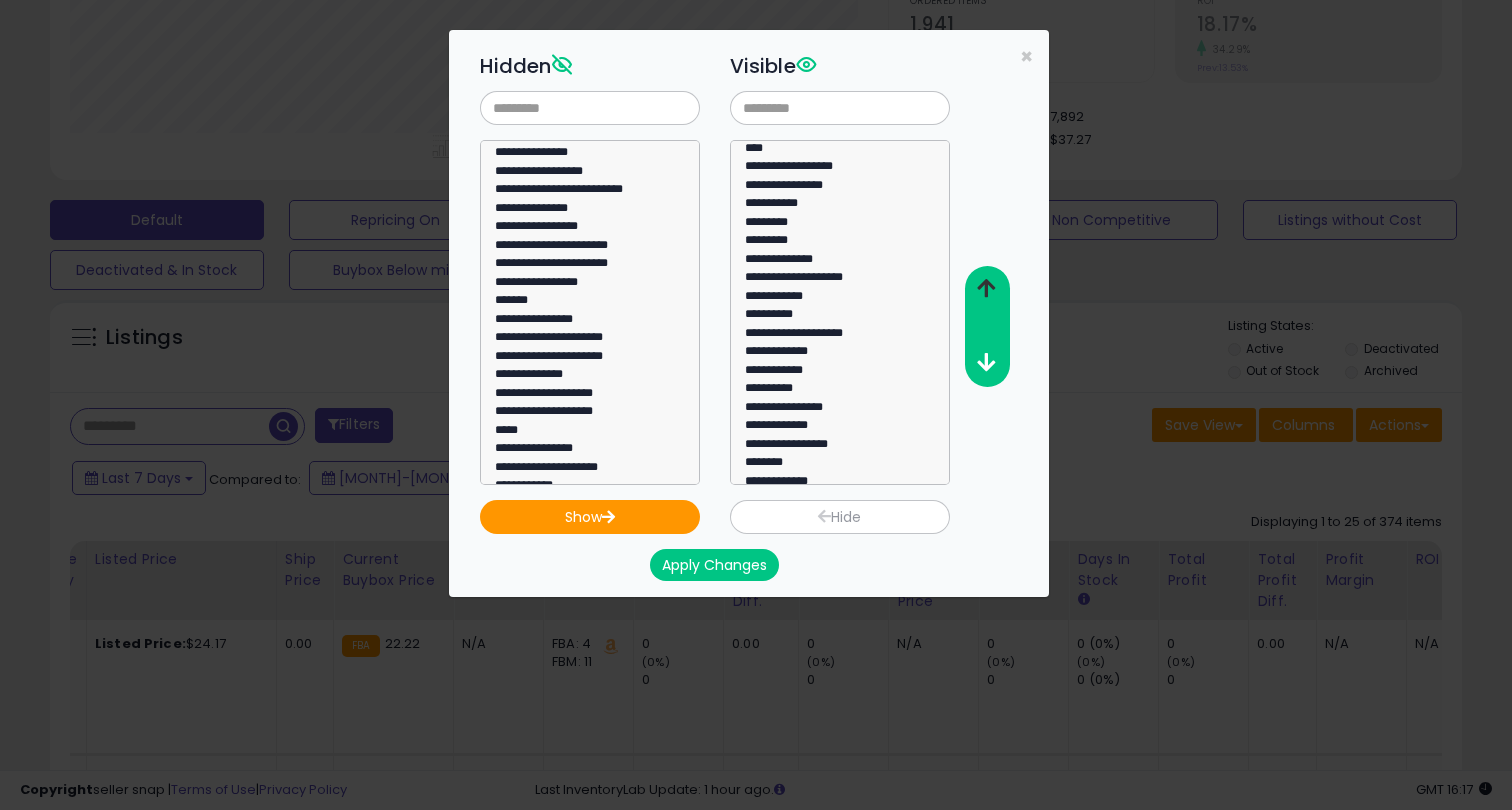 click at bounding box center [986, 289] 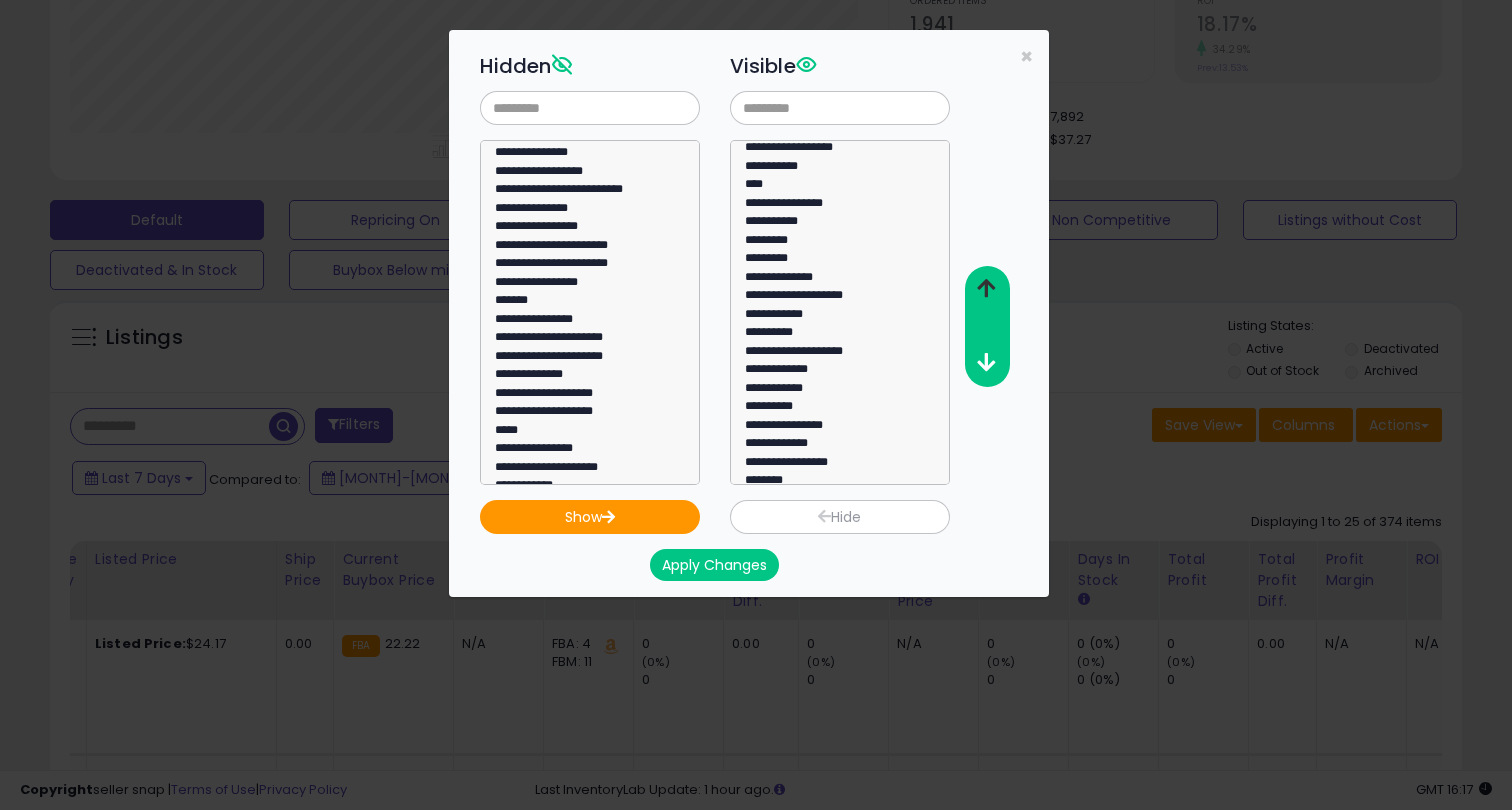 click at bounding box center (986, 289) 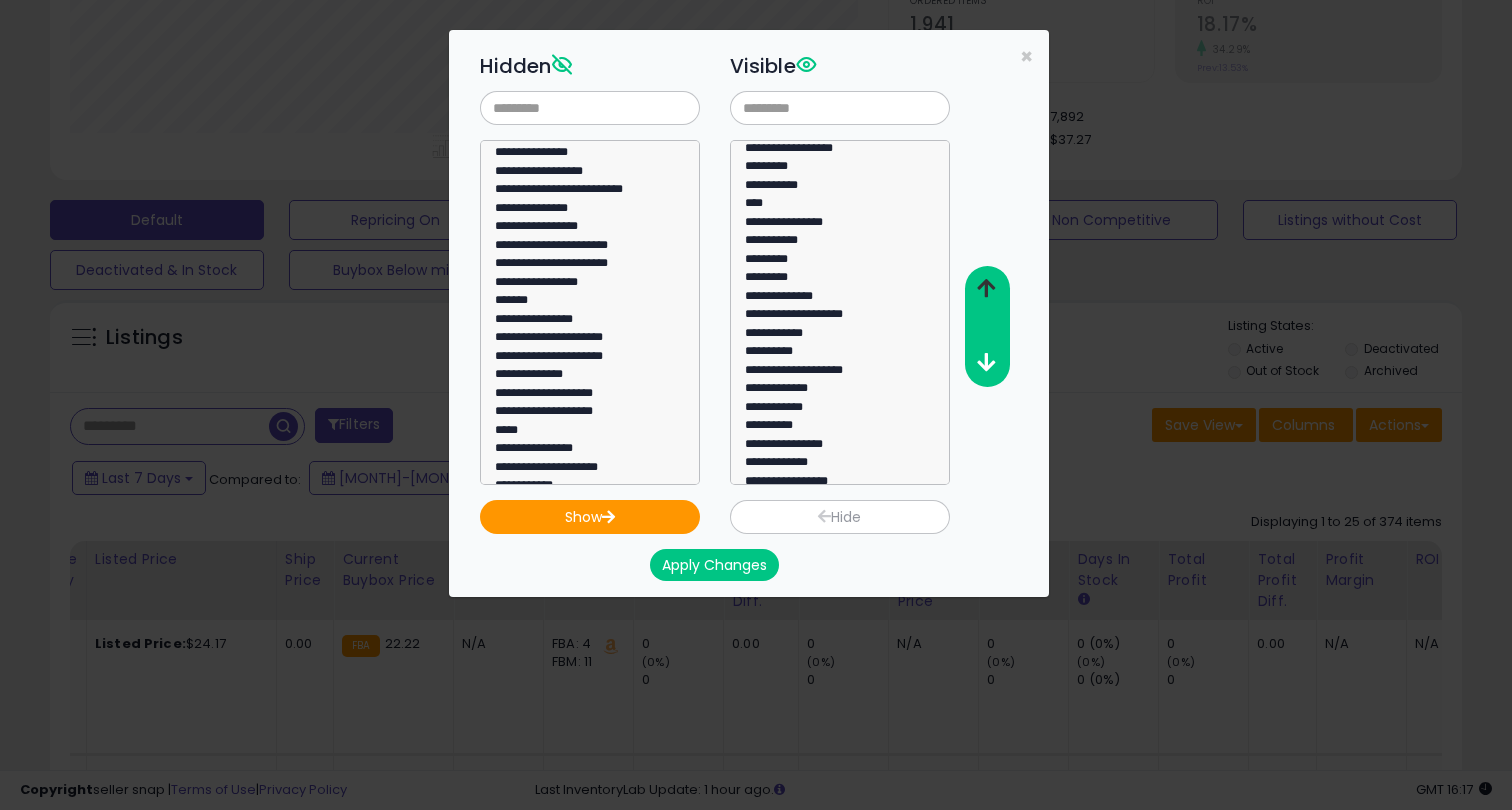 click at bounding box center (986, 289) 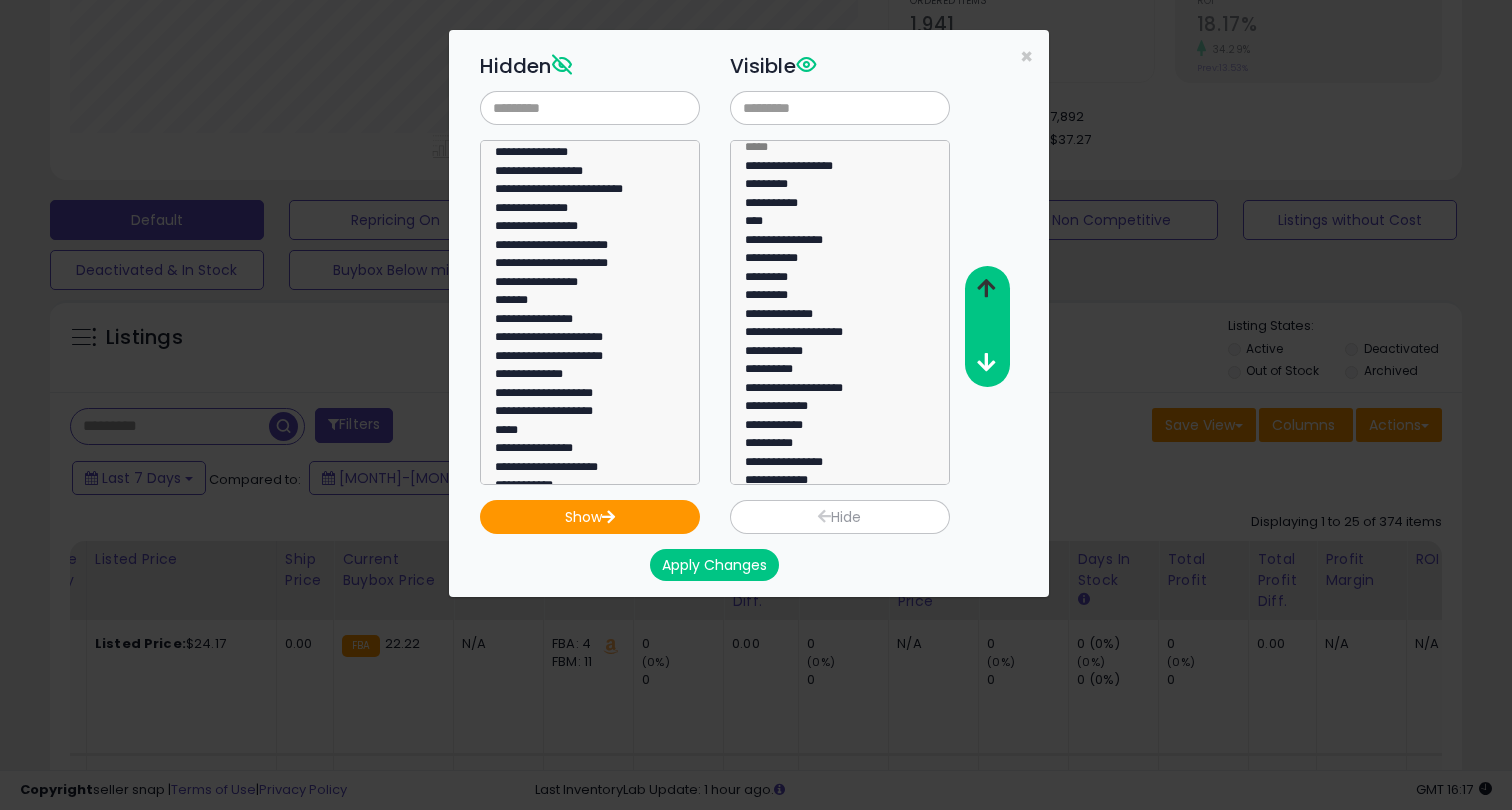 click at bounding box center [986, 289] 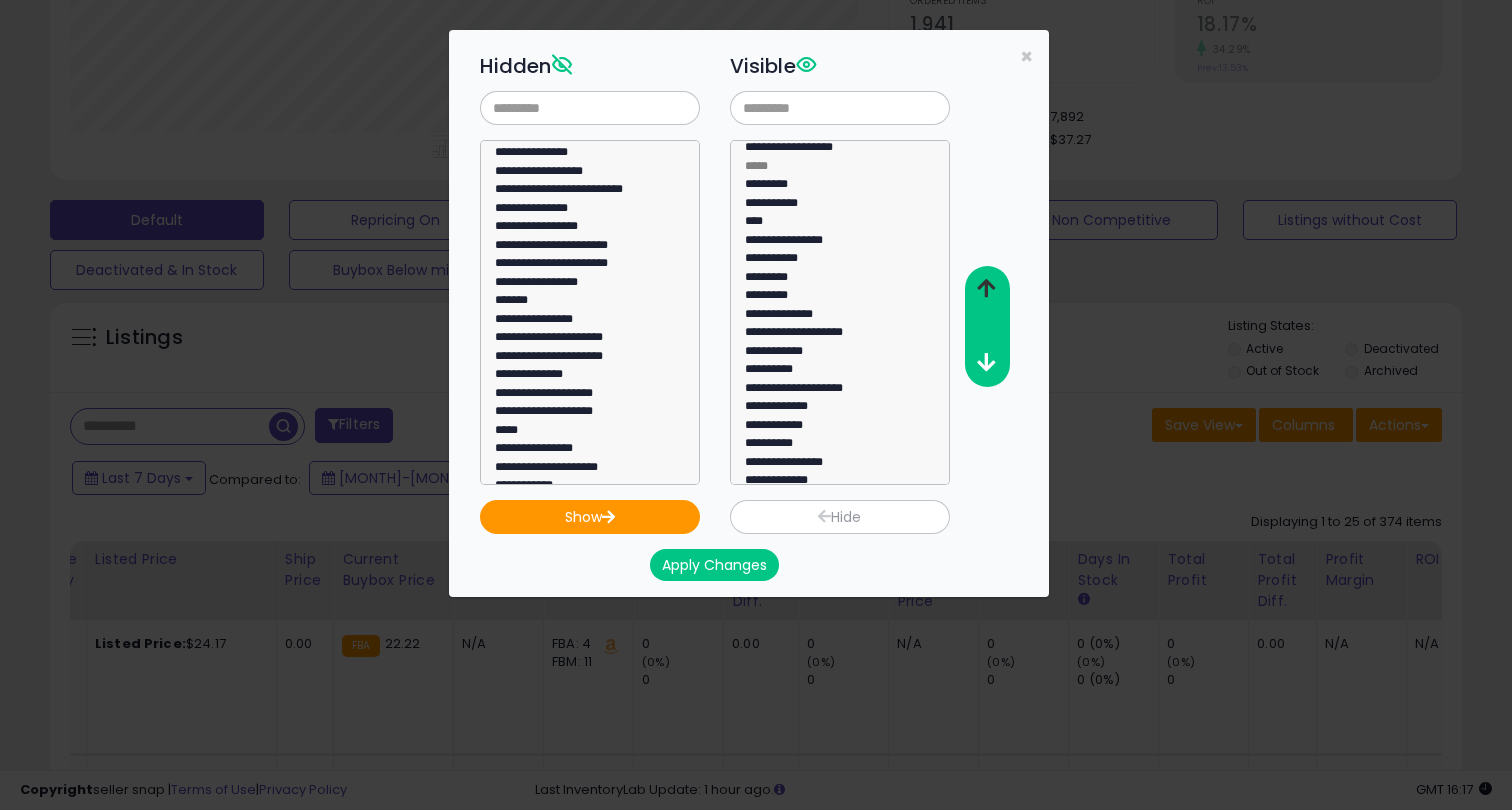 click at bounding box center [986, 289] 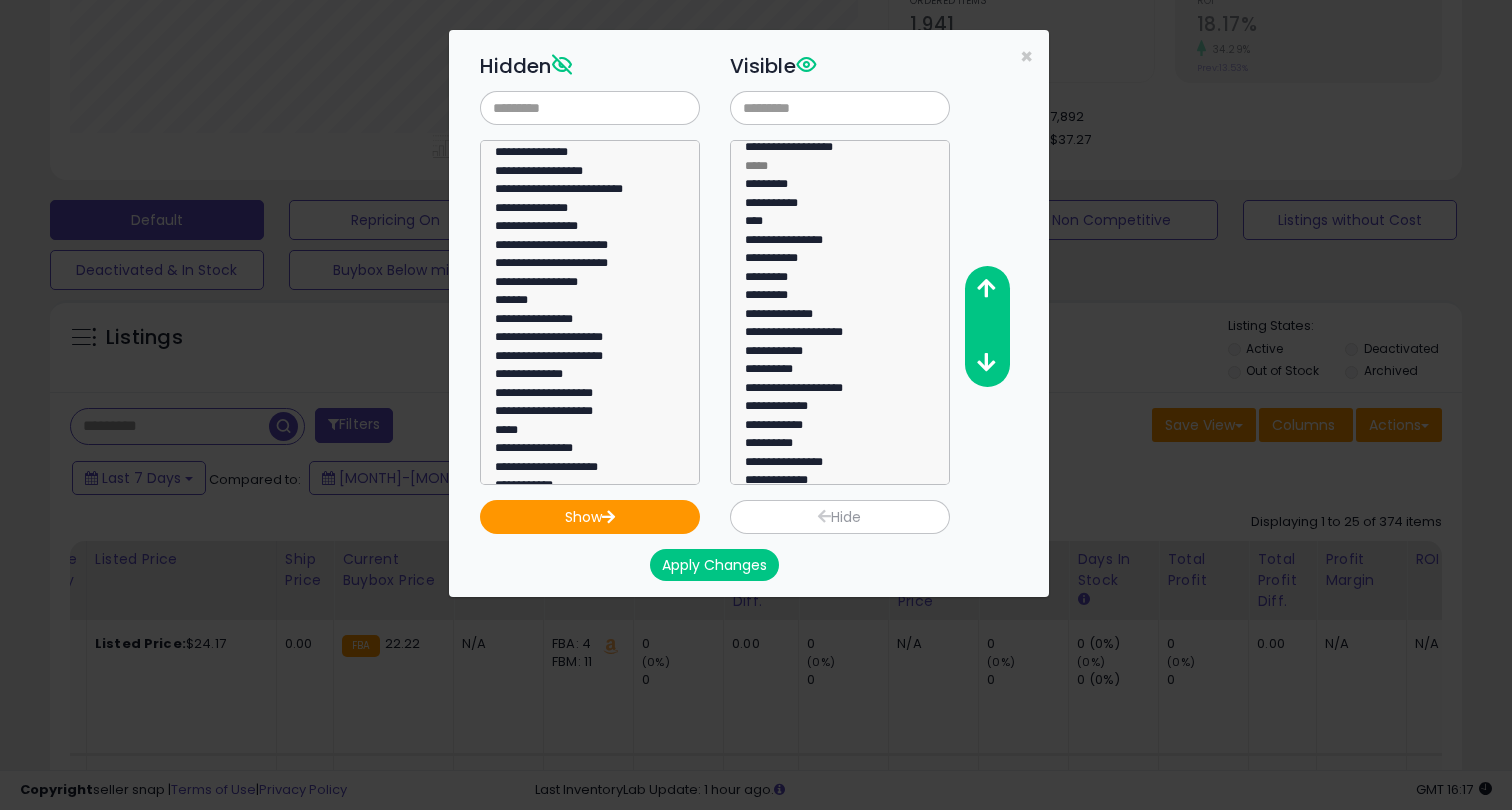 click on "Apply Changes" at bounding box center [714, 565] 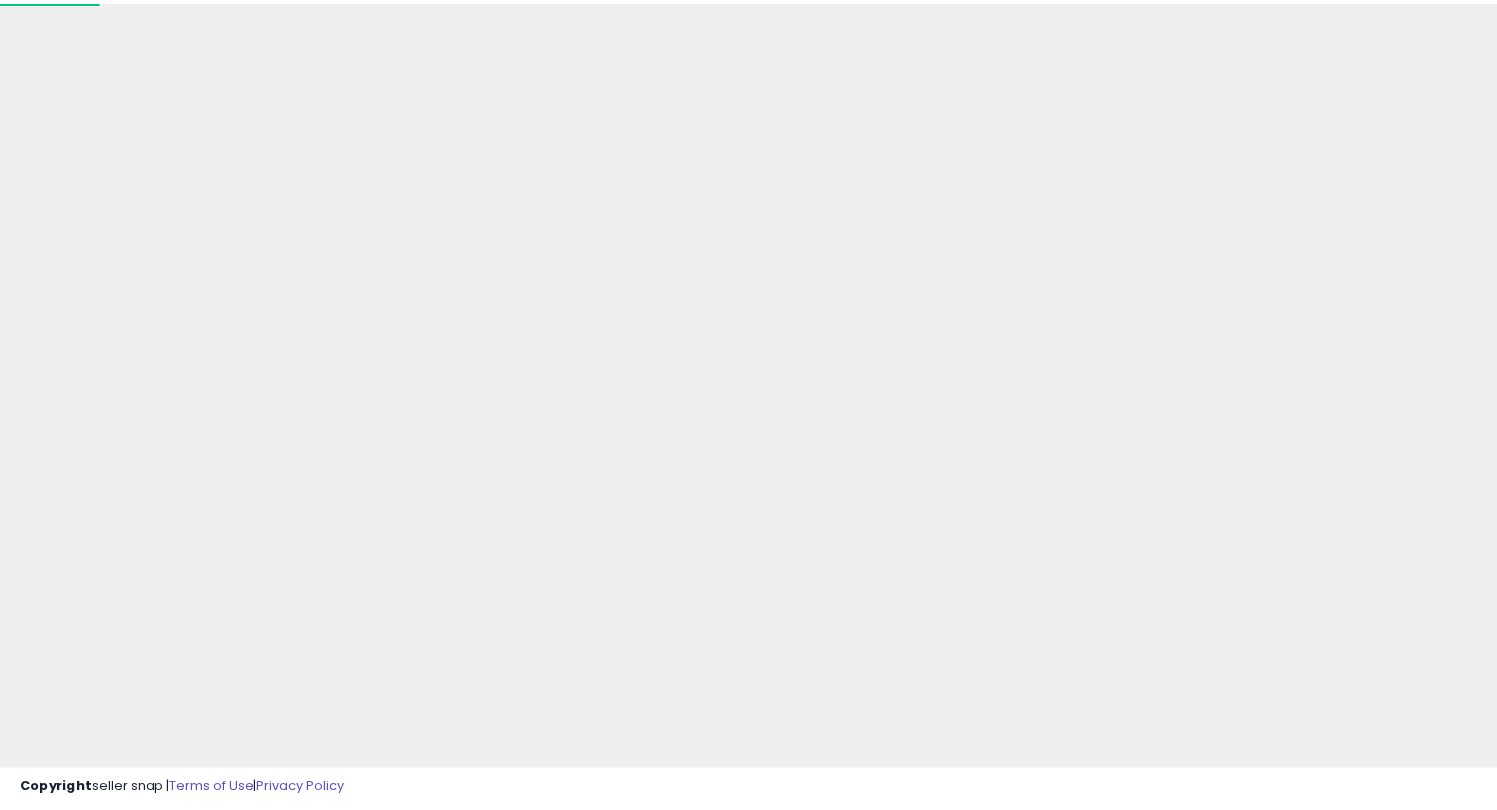 scroll, scrollTop: 430, scrollLeft: 0, axis: vertical 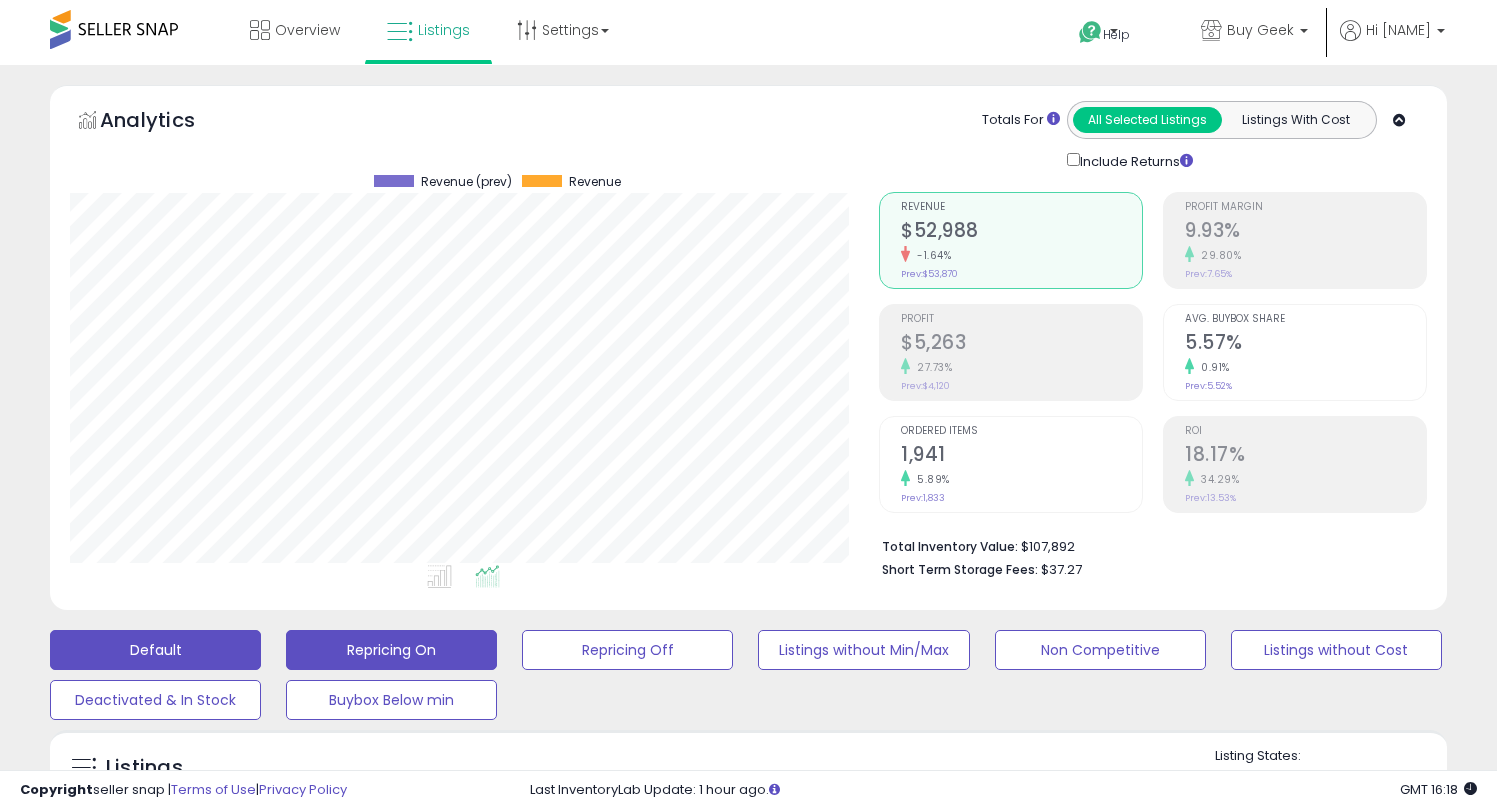 click on "Repricing On" at bounding box center [391, 650] 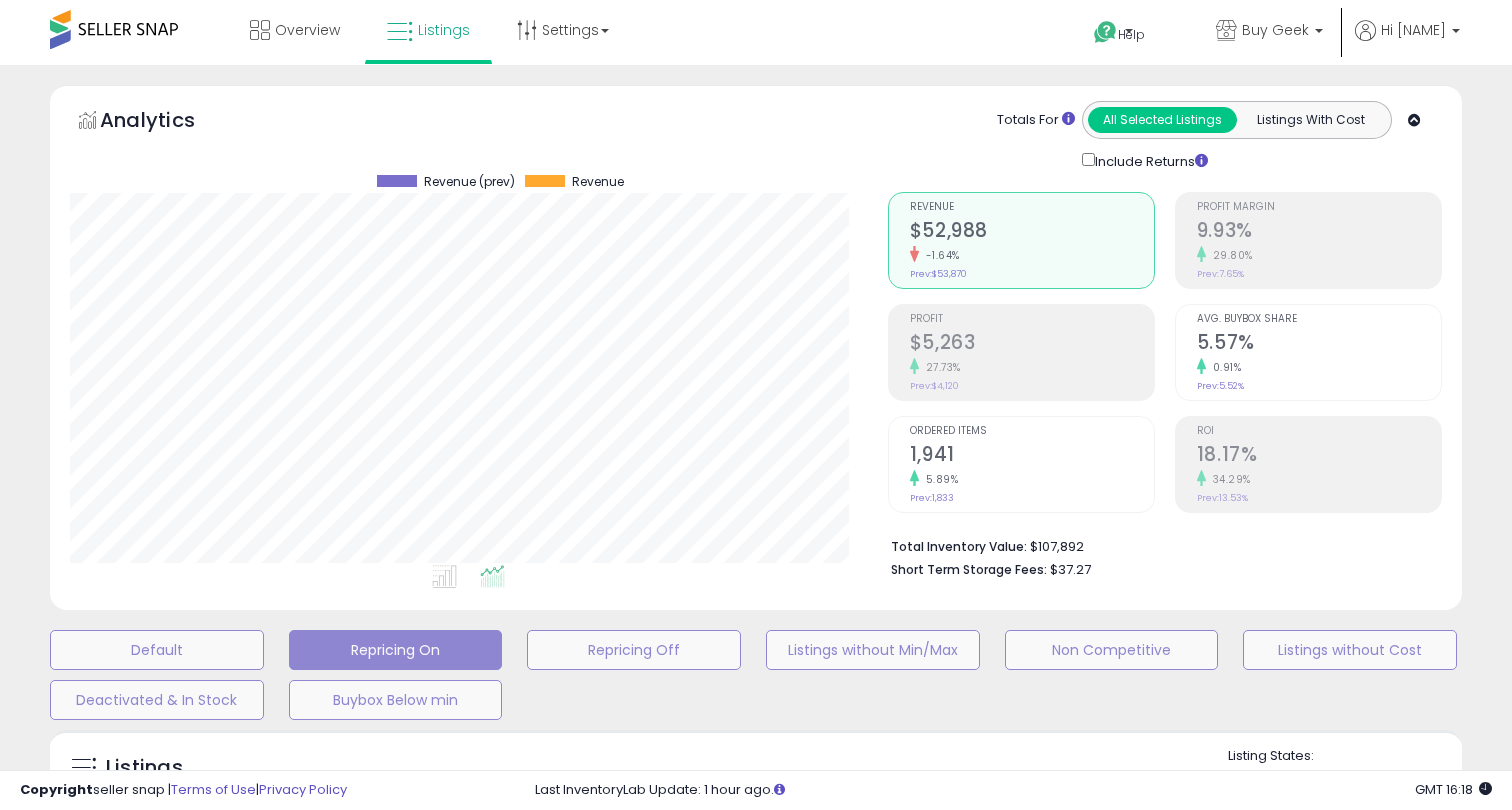 scroll, scrollTop: 999590, scrollLeft: 999182, axis: both 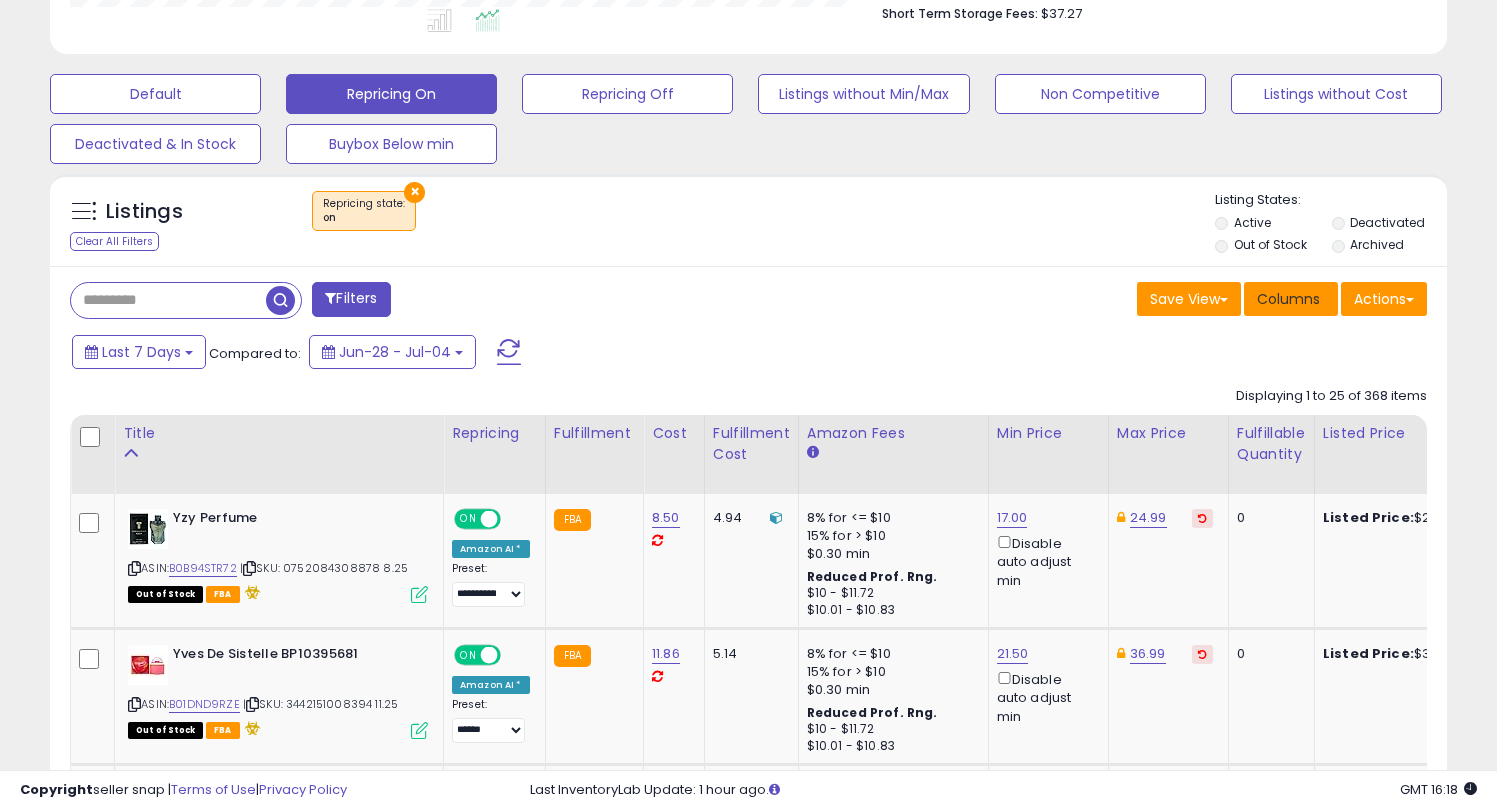 click on "Columns" at bounding box center (1288, 299) 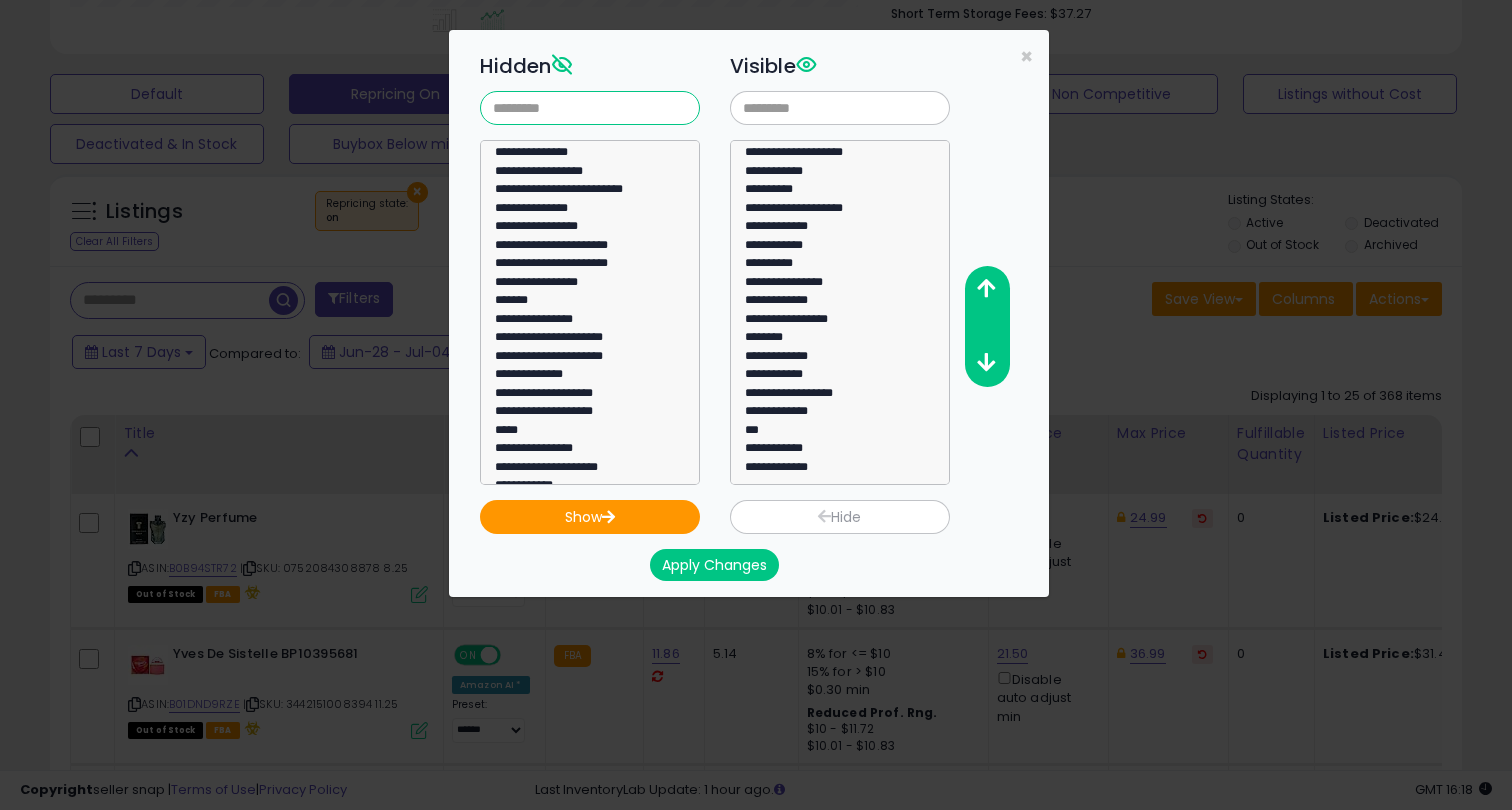 click at bounding box center [590, 108] 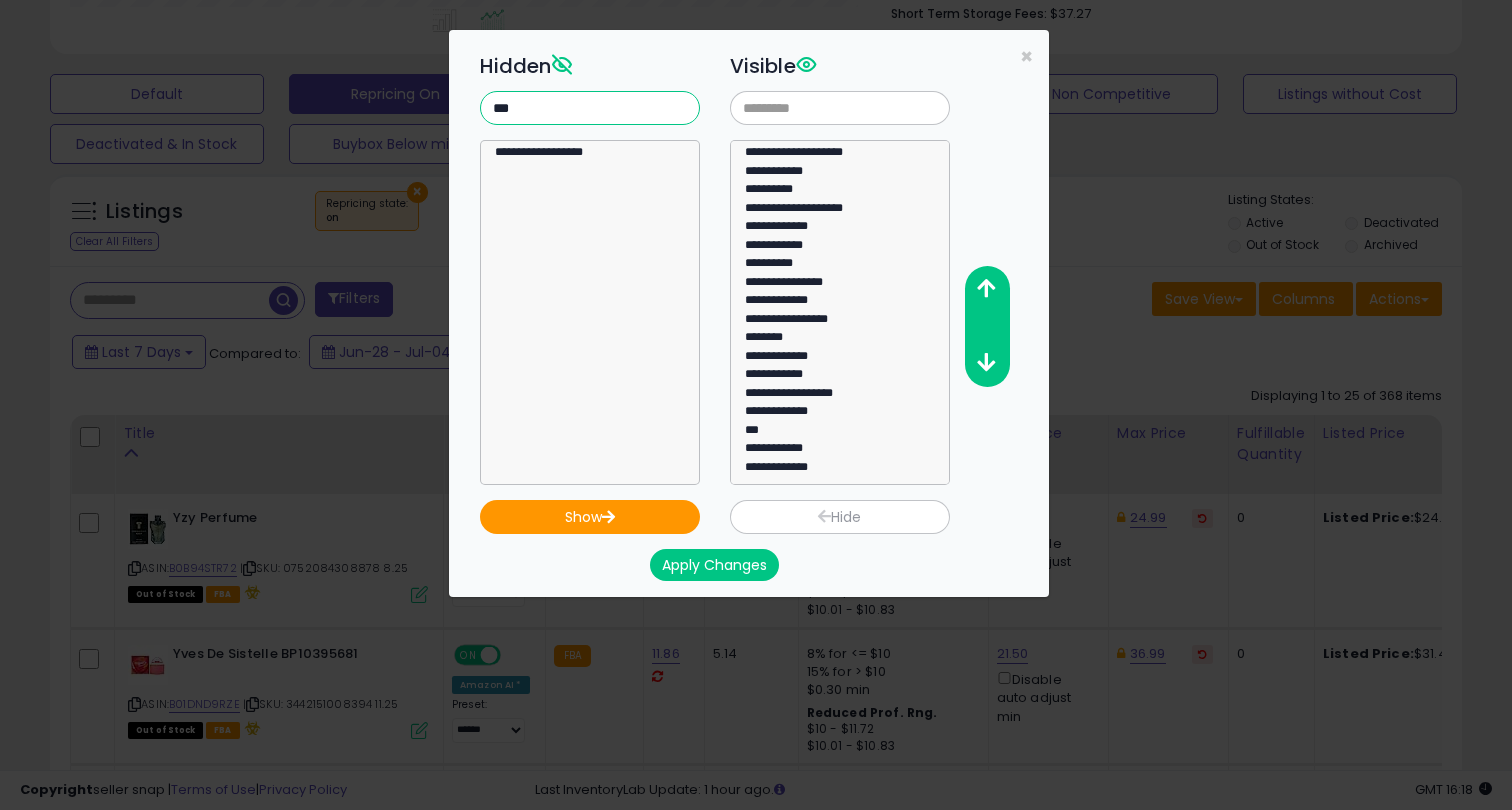 type on "***" 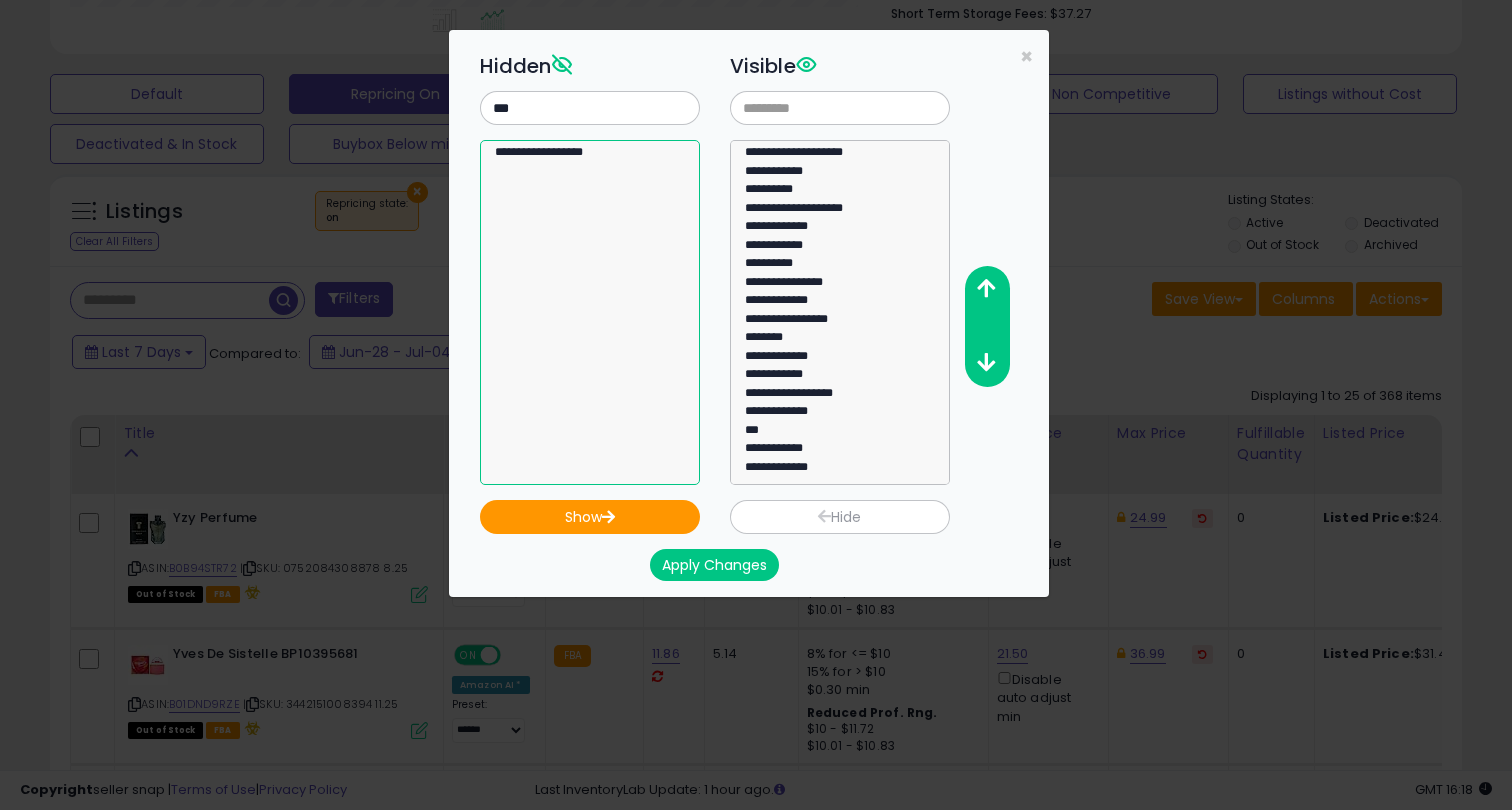 select on "**********" 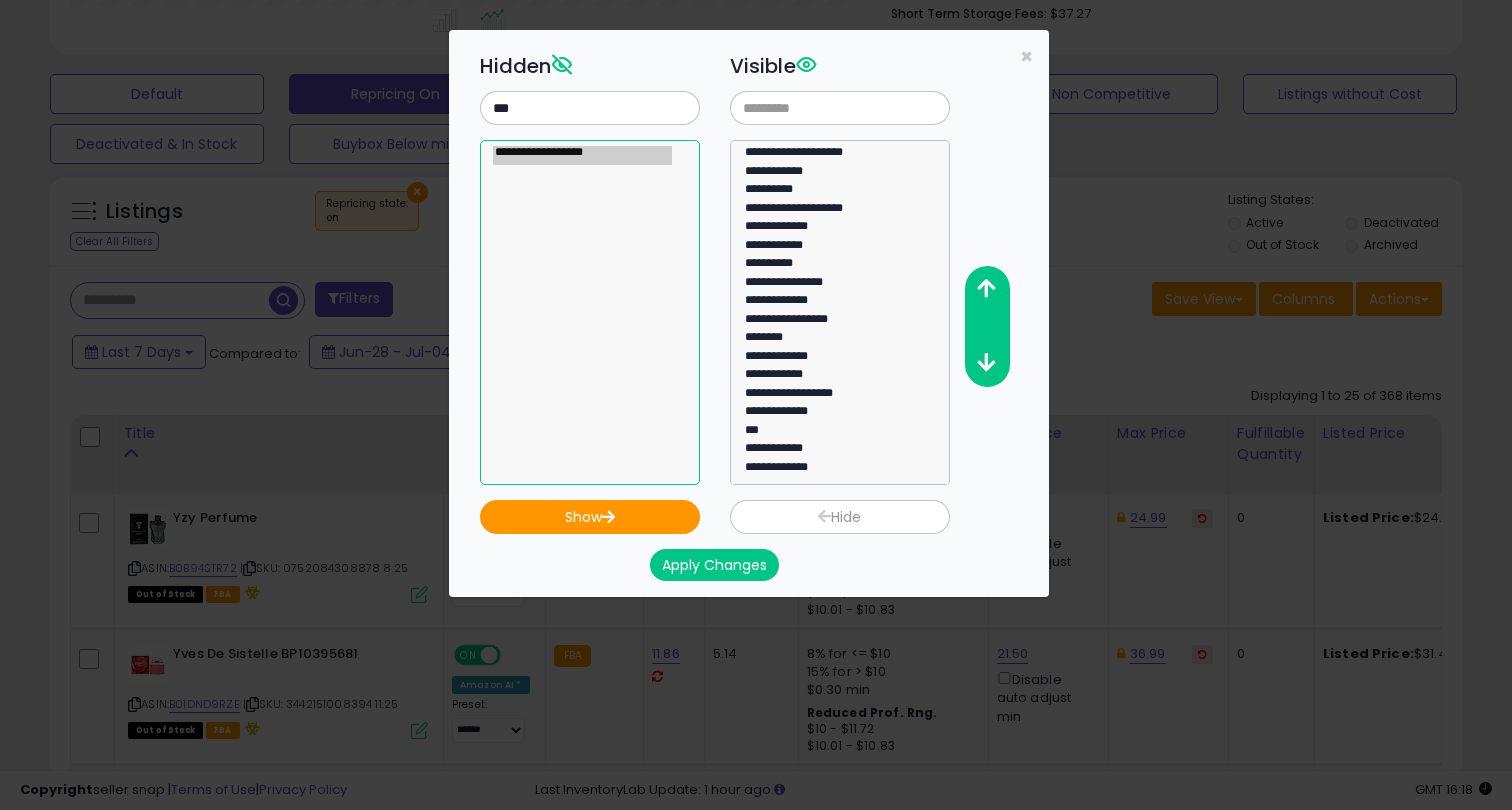 click on "**********" 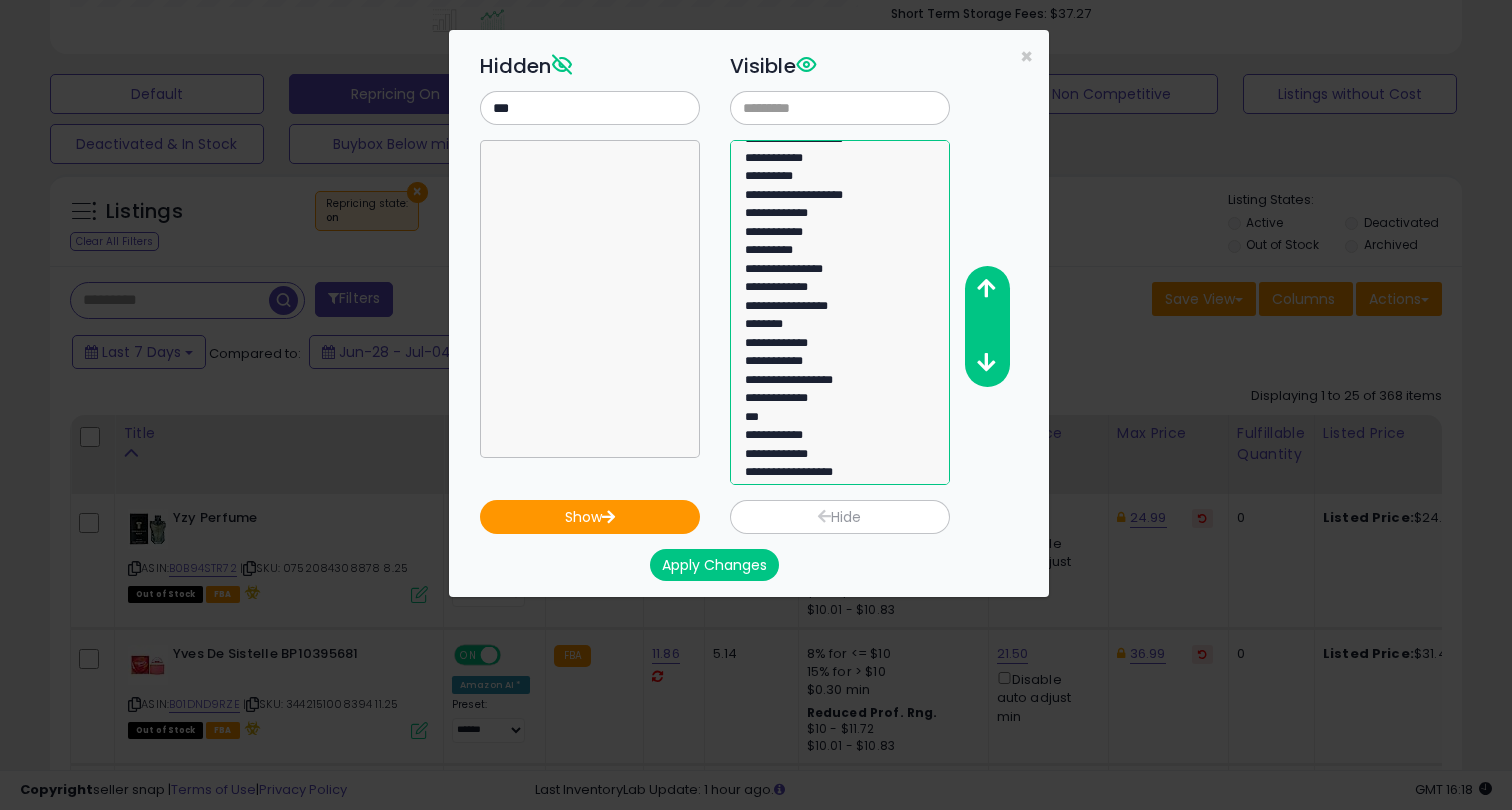 select on "**********" 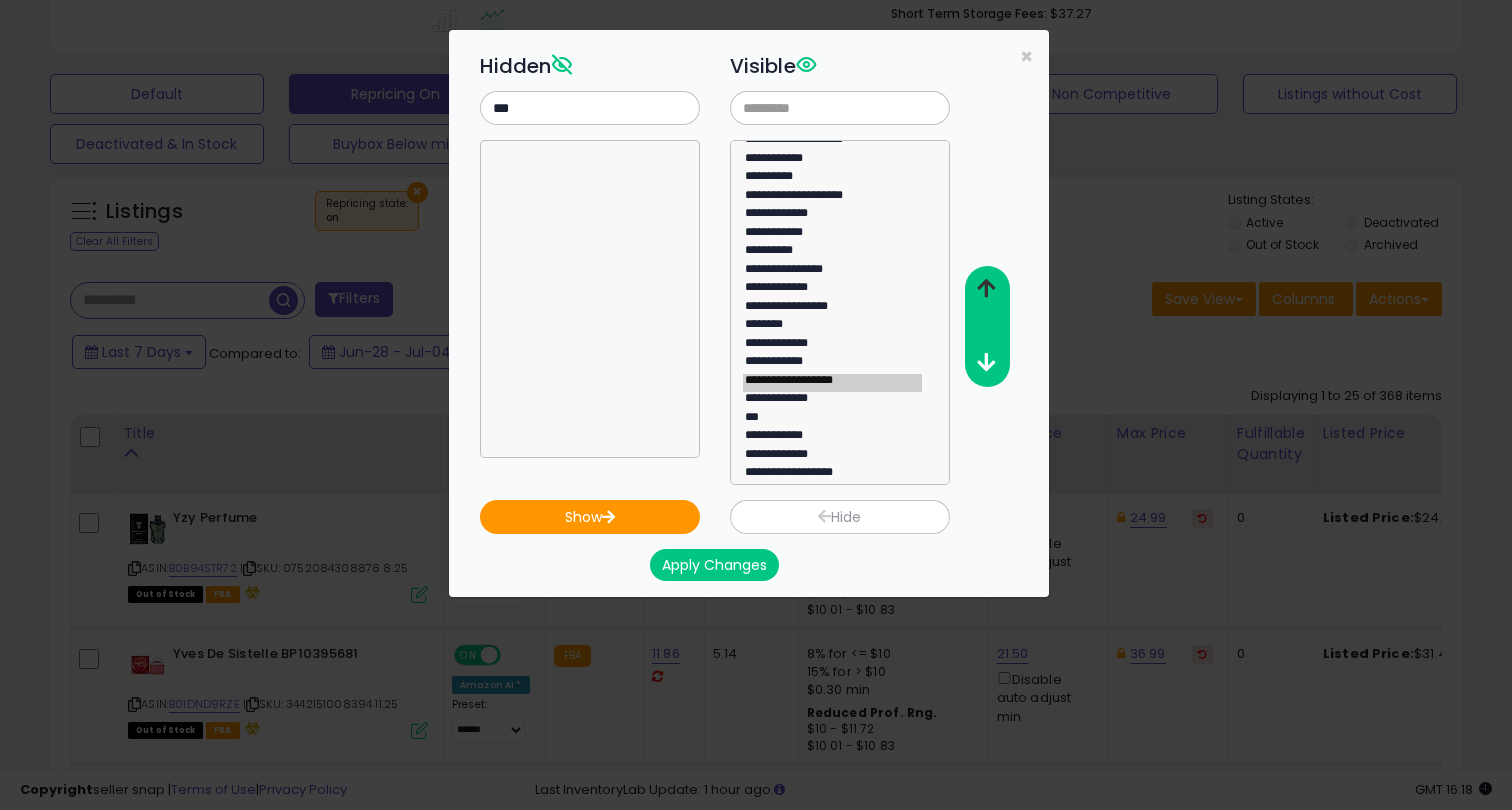 click at bounding box center (986, 288) 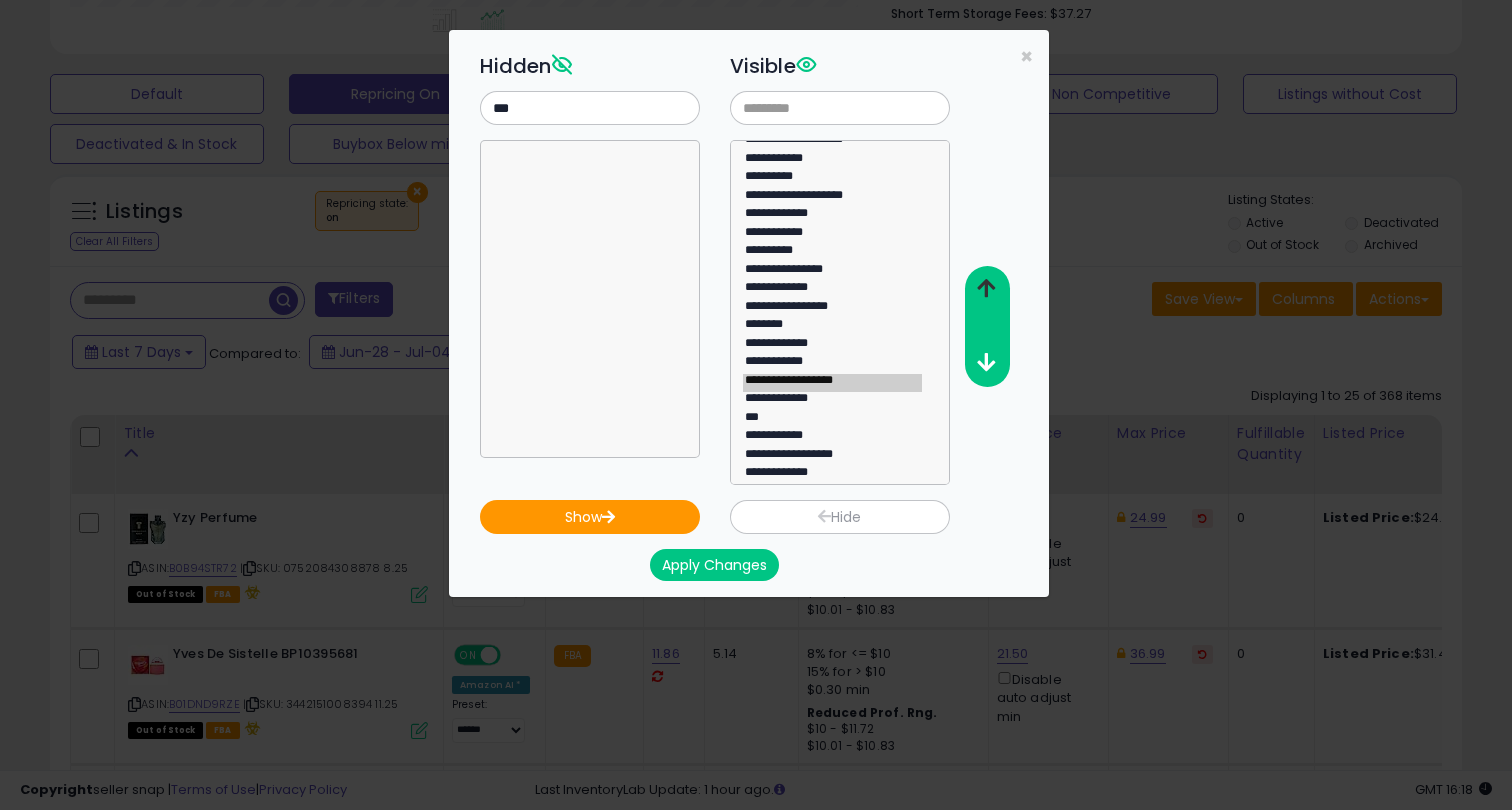 click at bounding box center (986, 288) 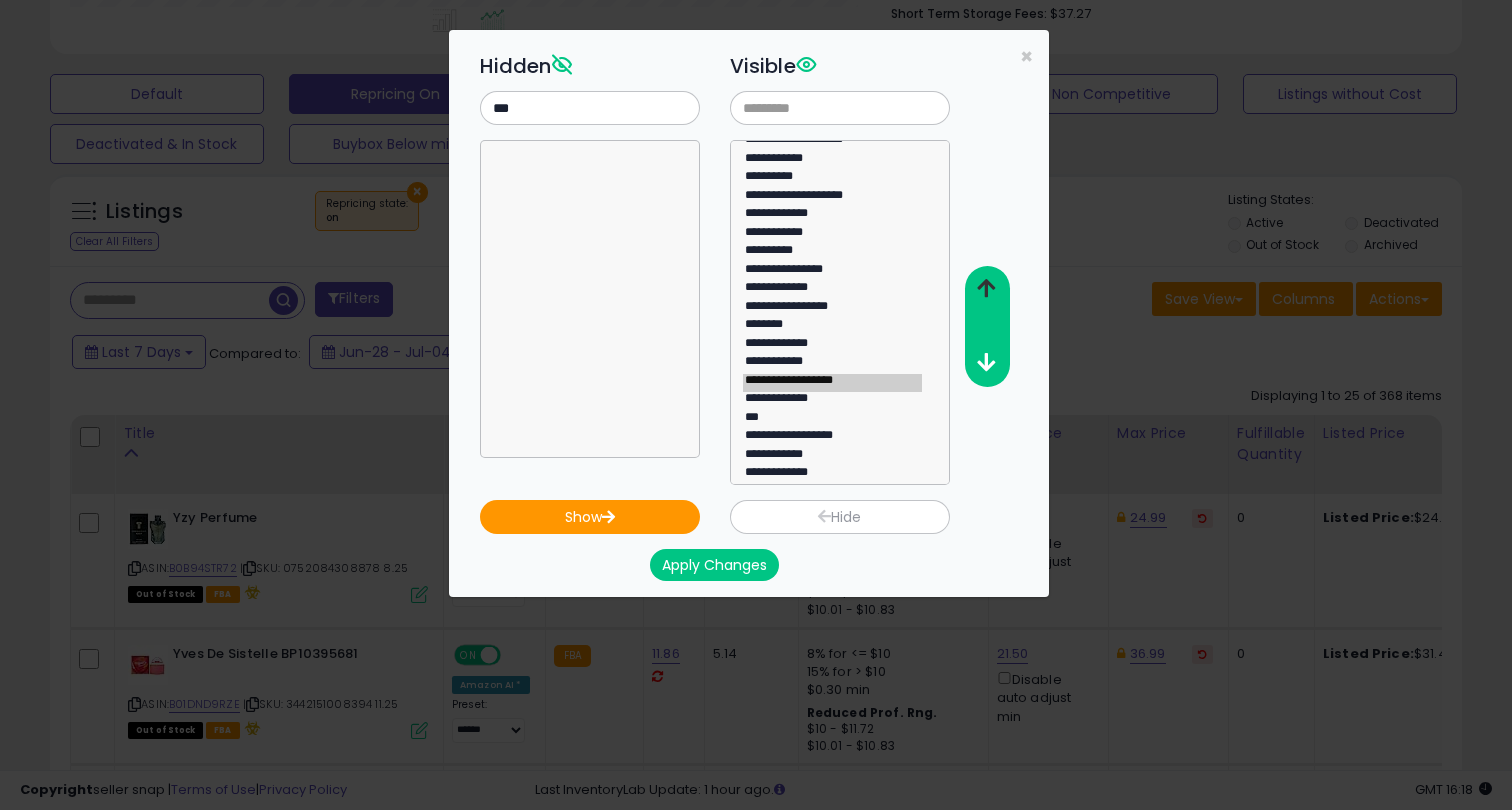click at bounding box center (986, 288) 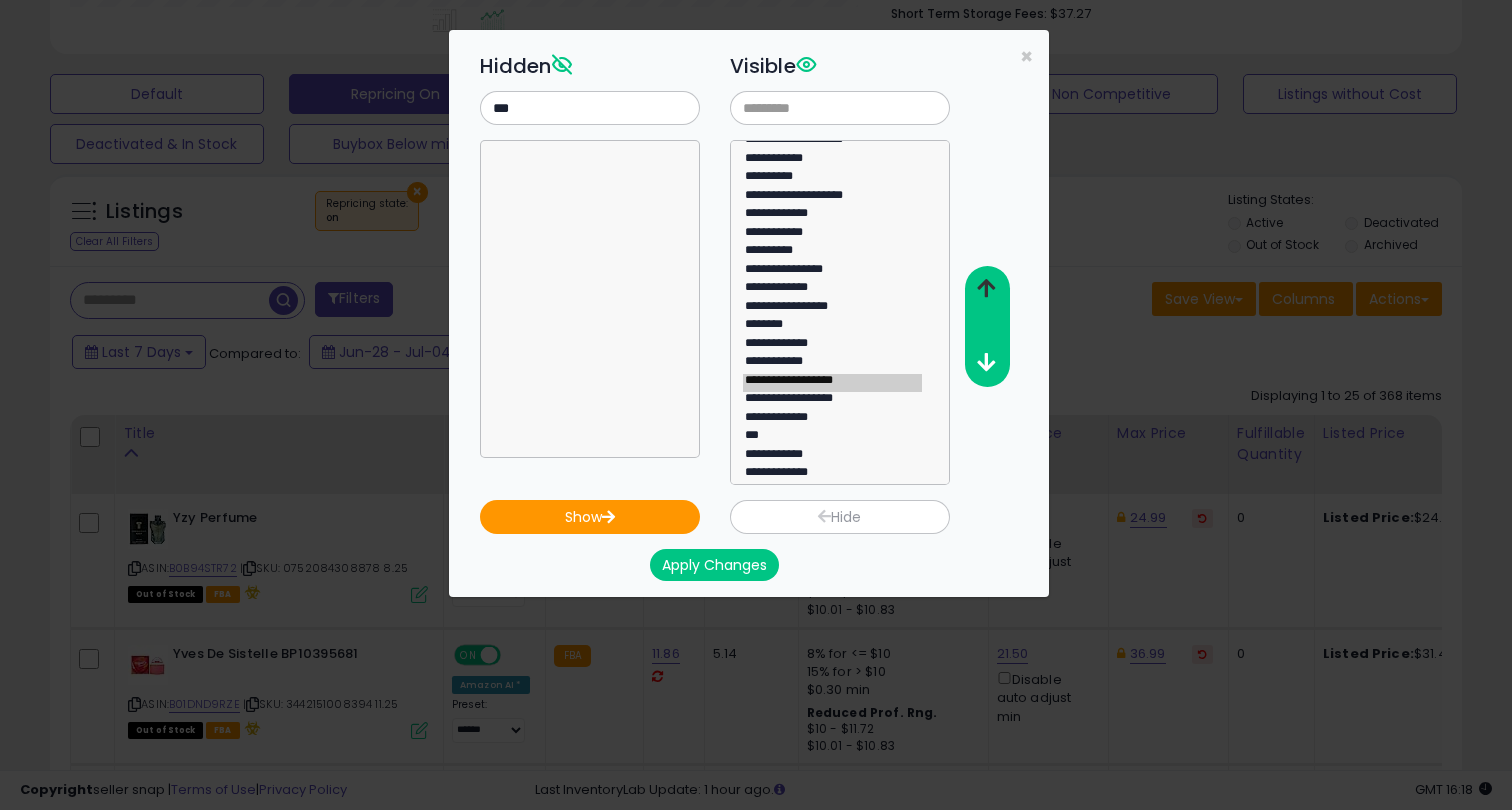 click at bounding box center (986, 288) 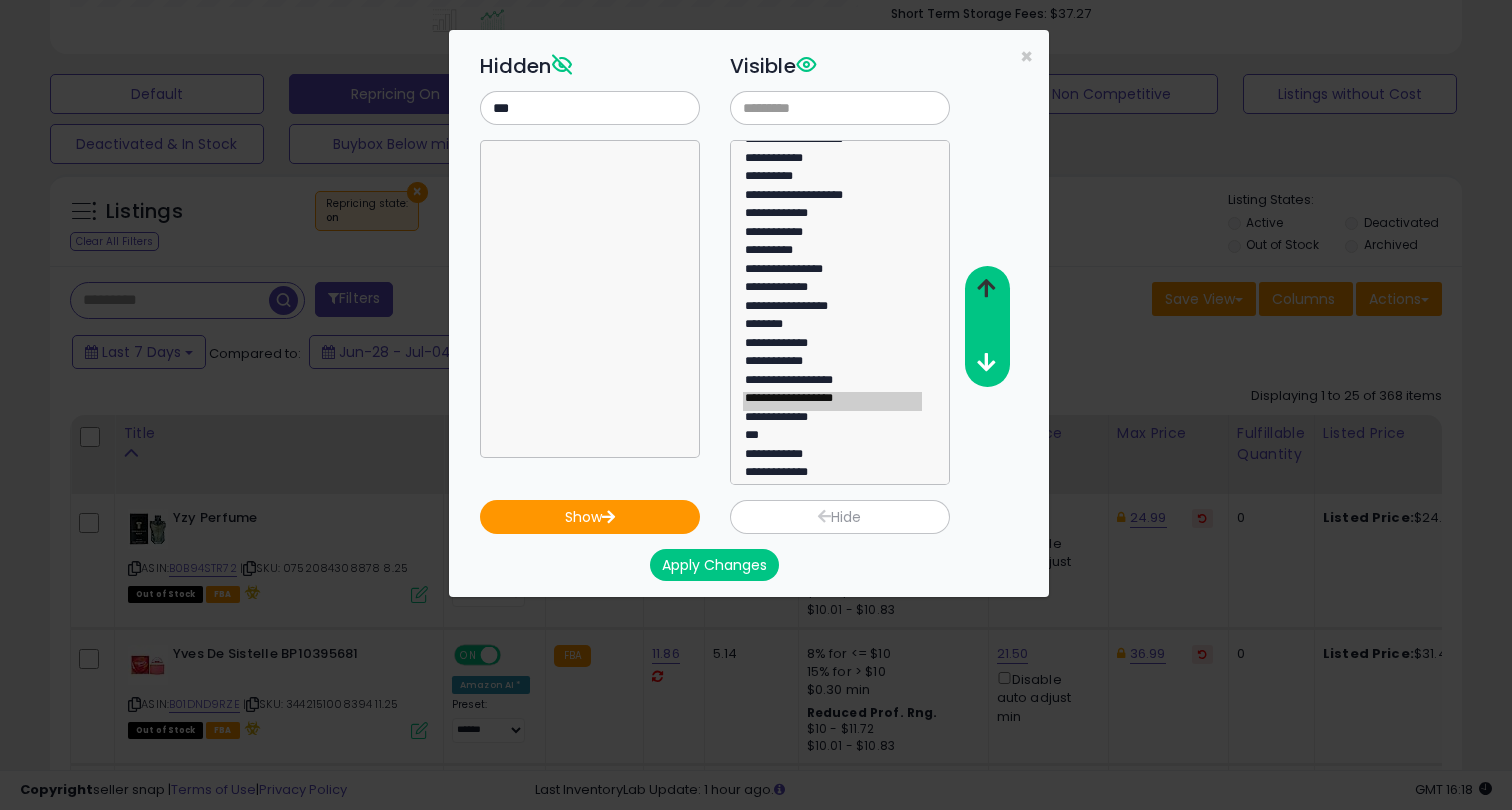 click at bounding box center (986, 288) 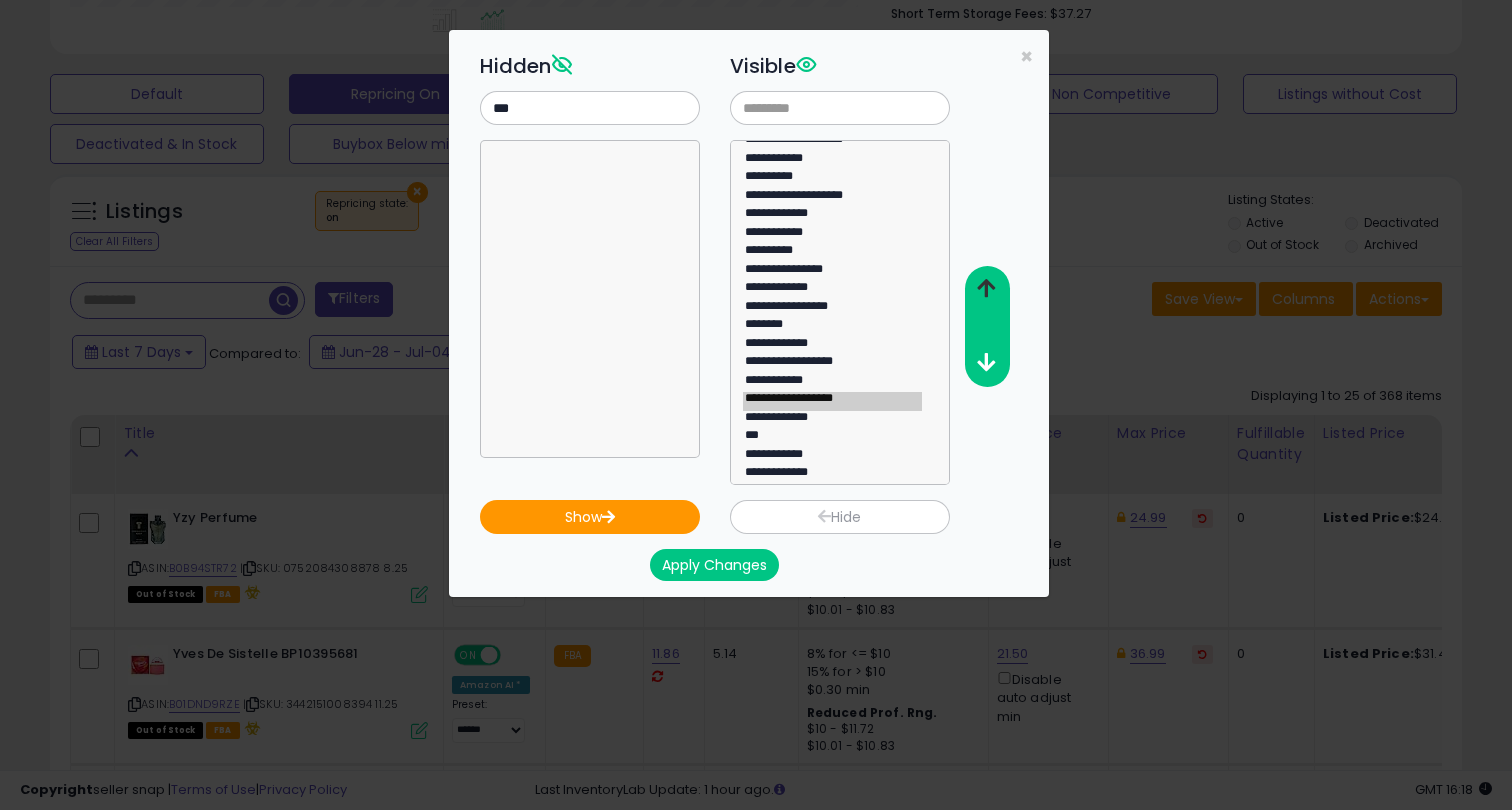 click at bounding box center (986, 288) 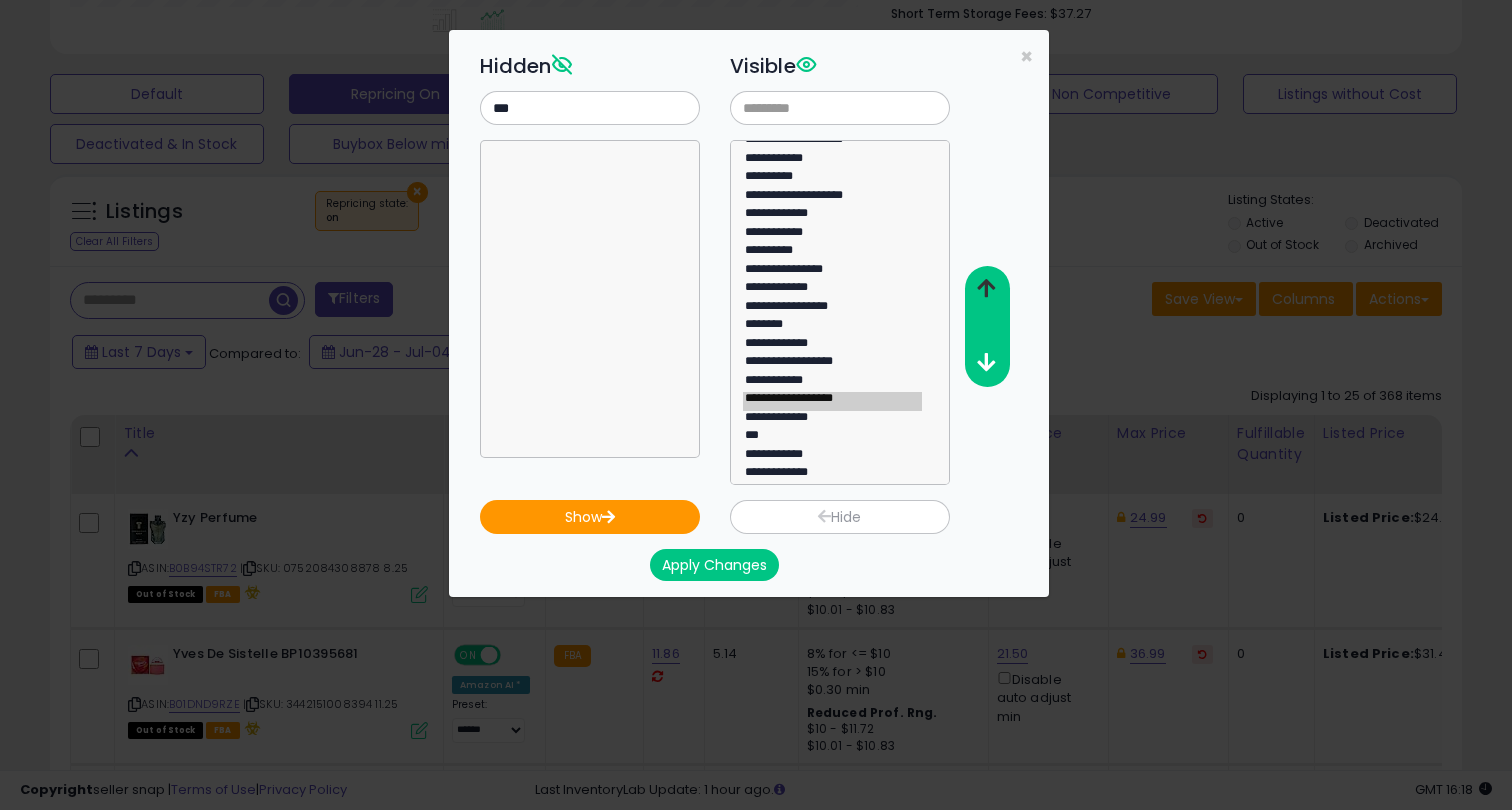 click at bounding box center (986, 288) 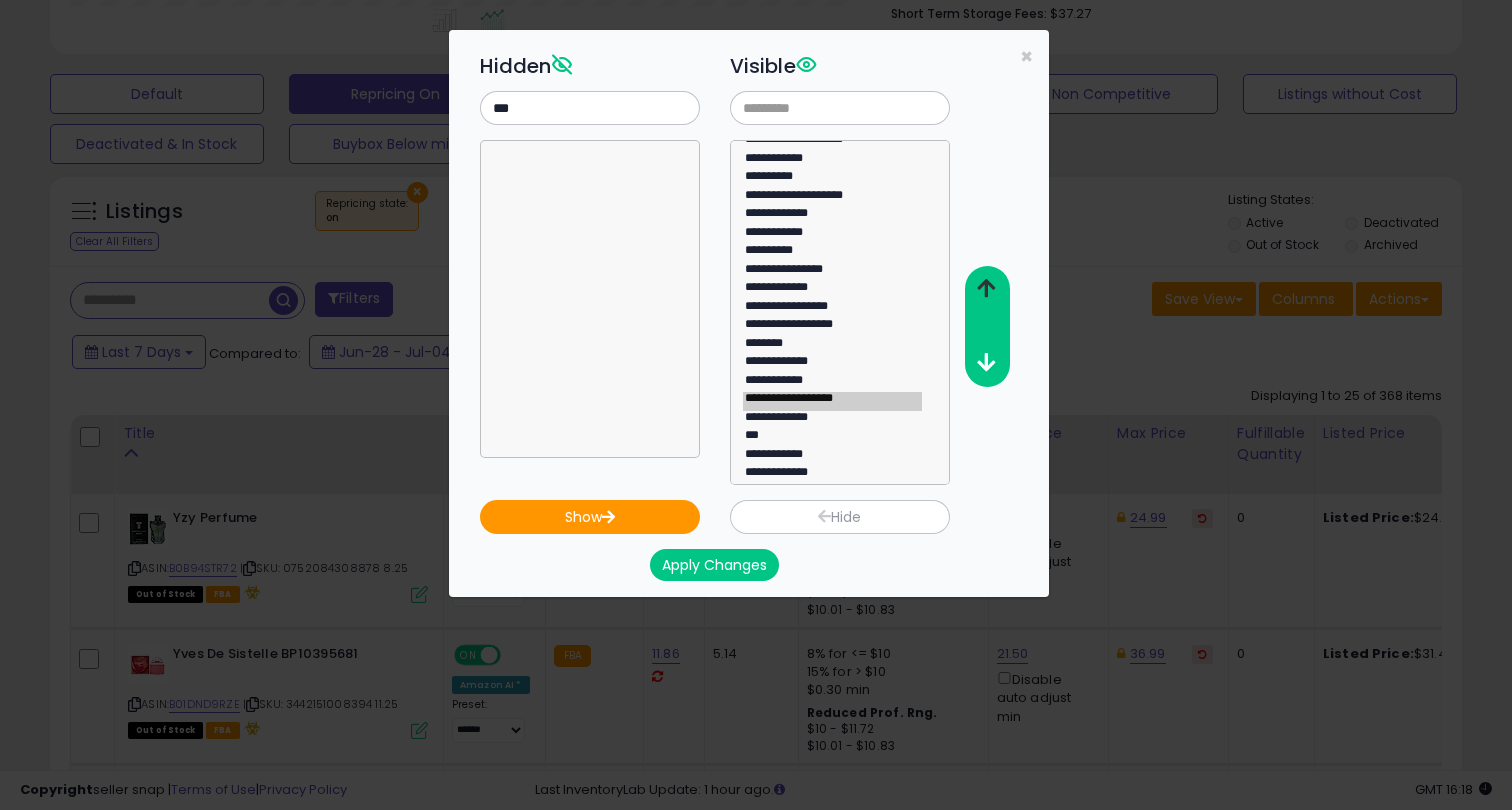 click at bounding box center [986, 288] 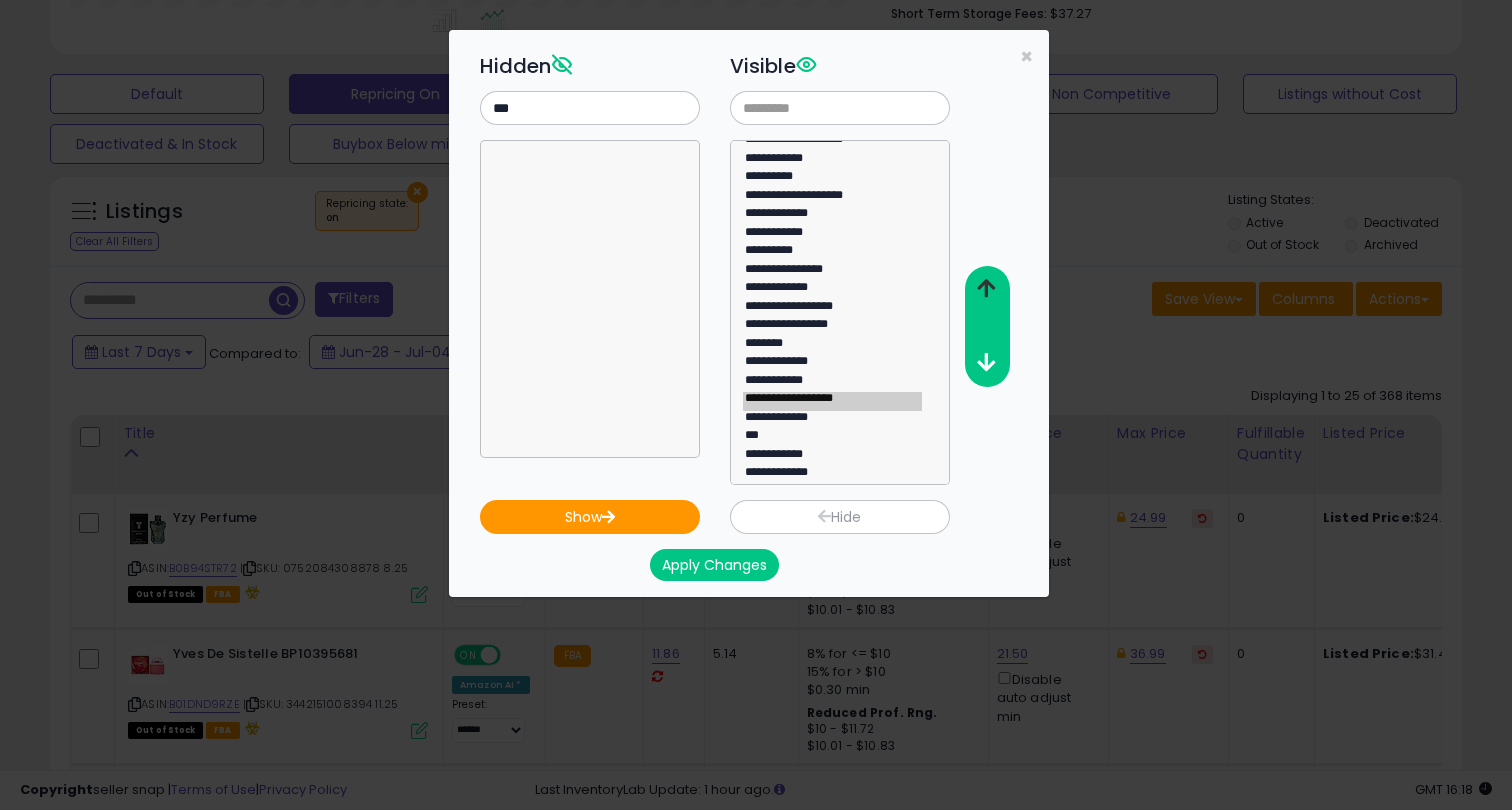 click at bounding box center (986, 288) 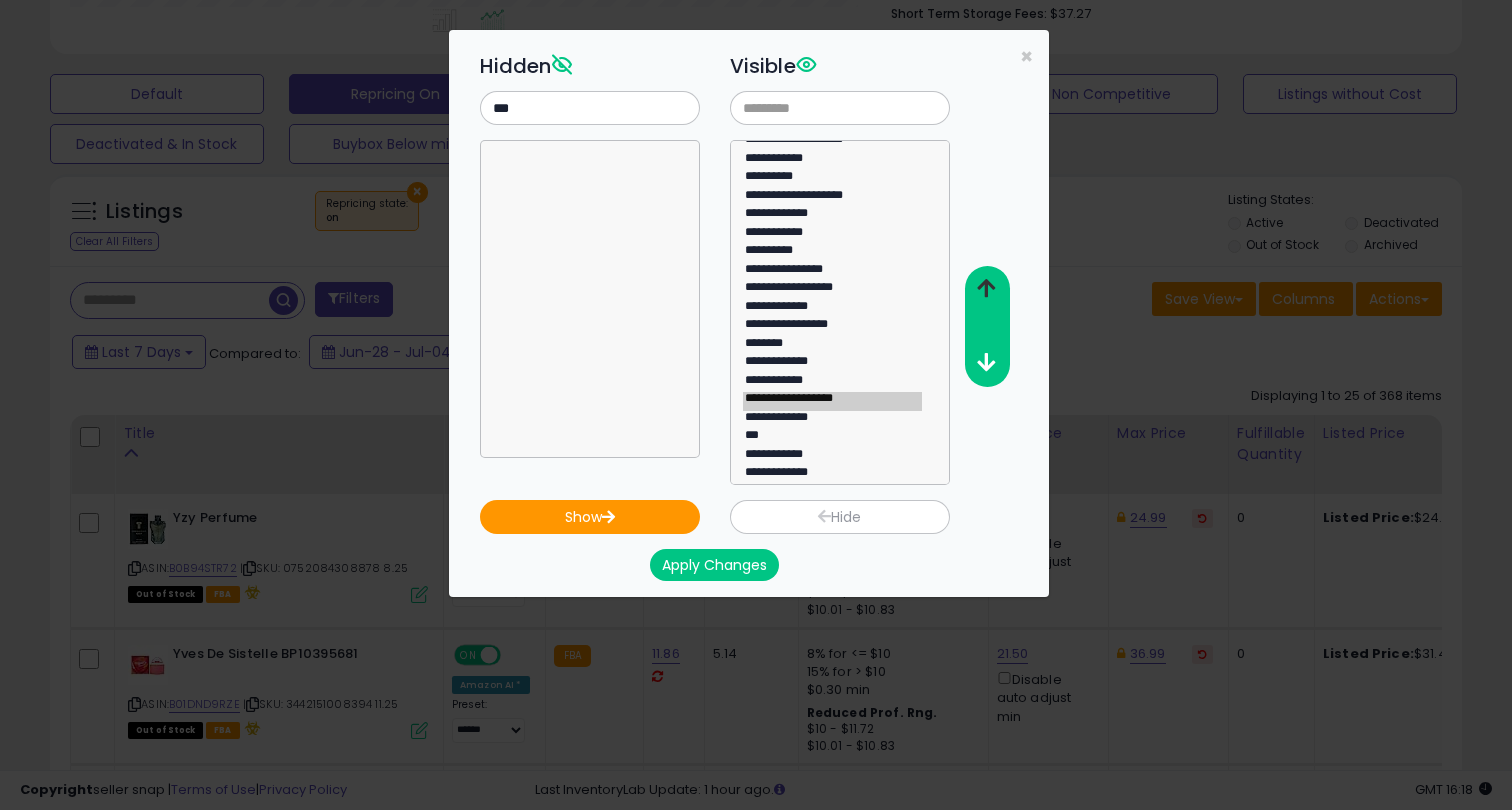 click at bounding box center [986, 288] 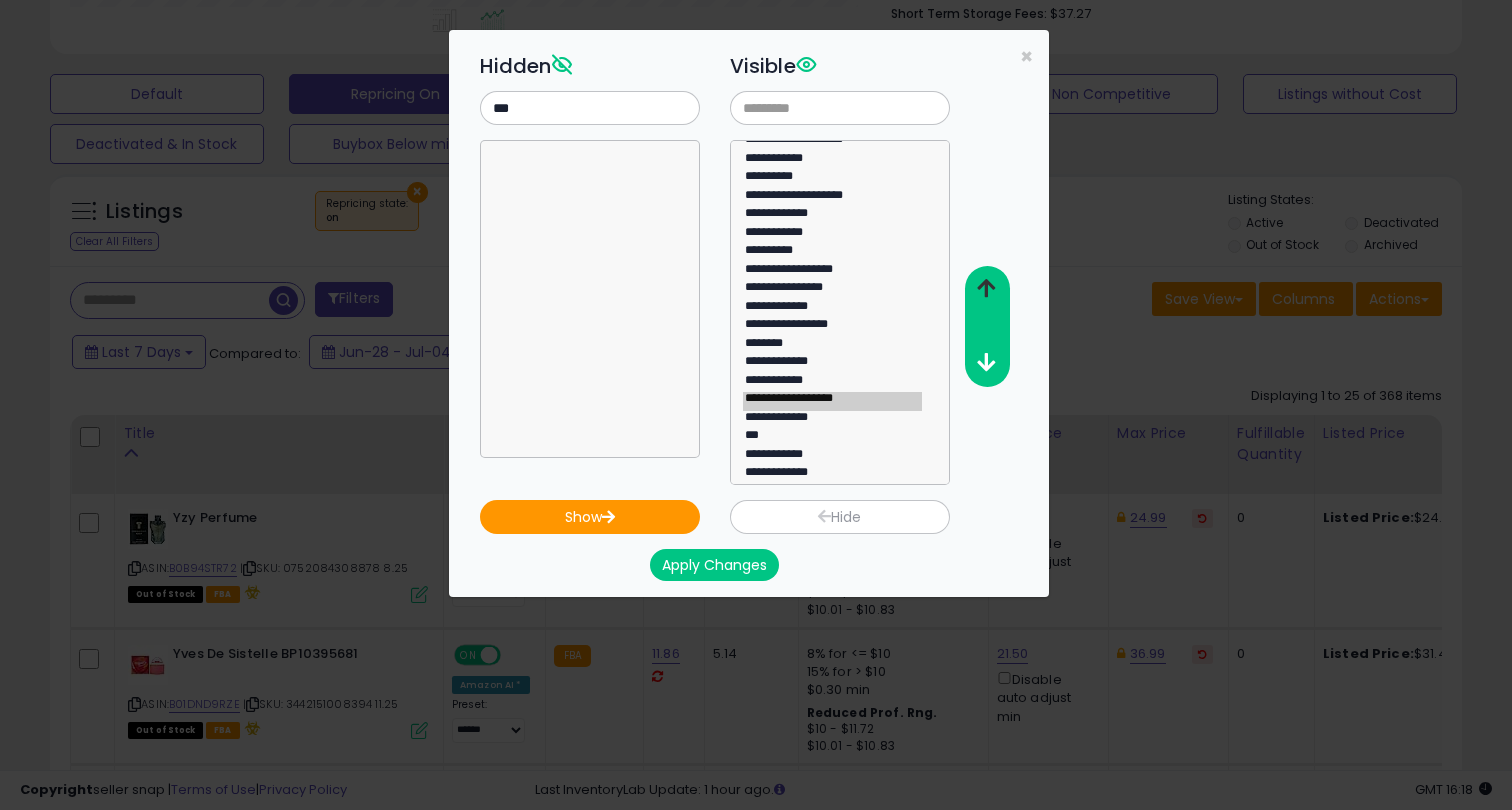 click at bounding box center [986, 288] 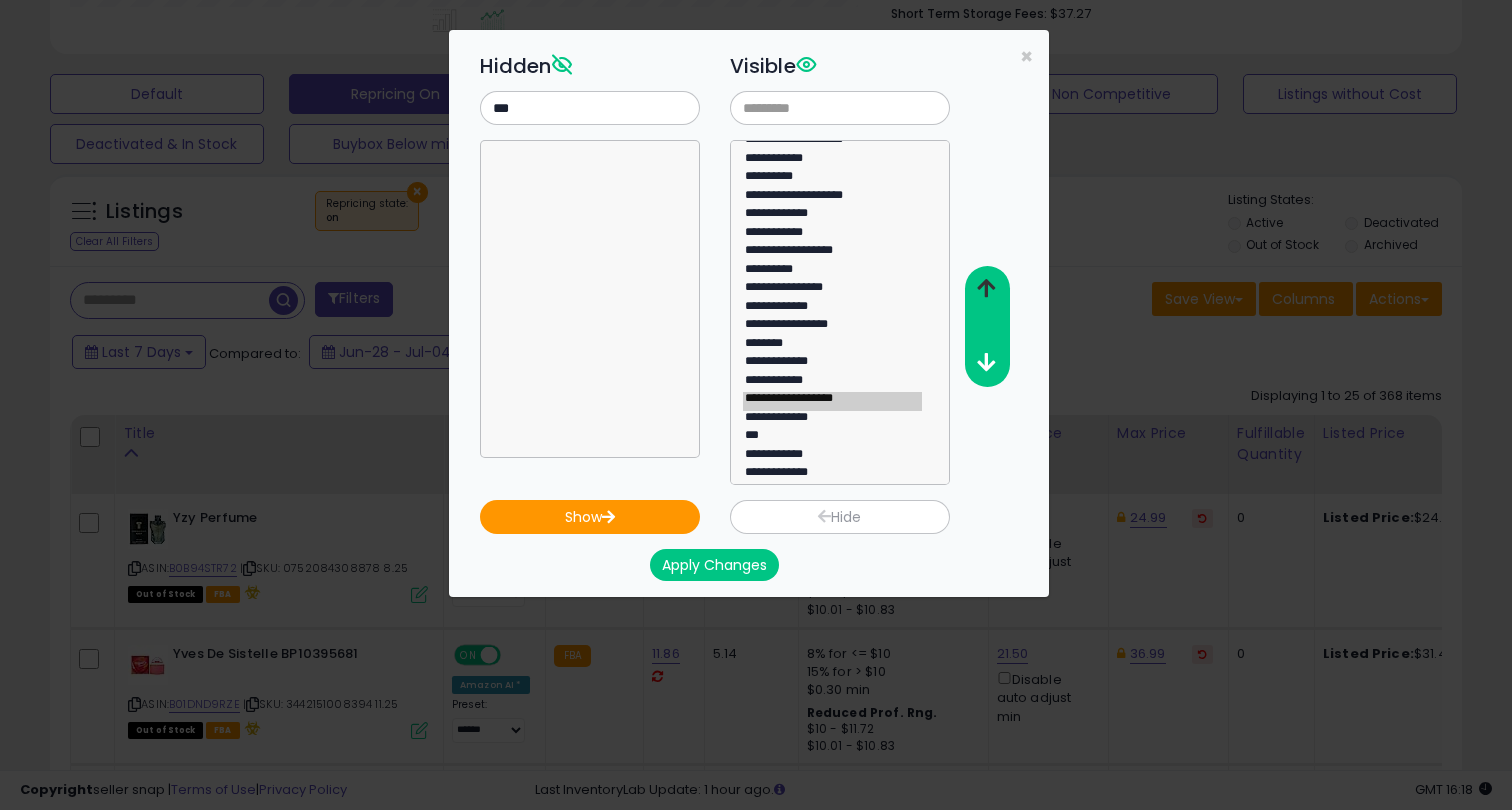 click at bounding box center (986, 288) 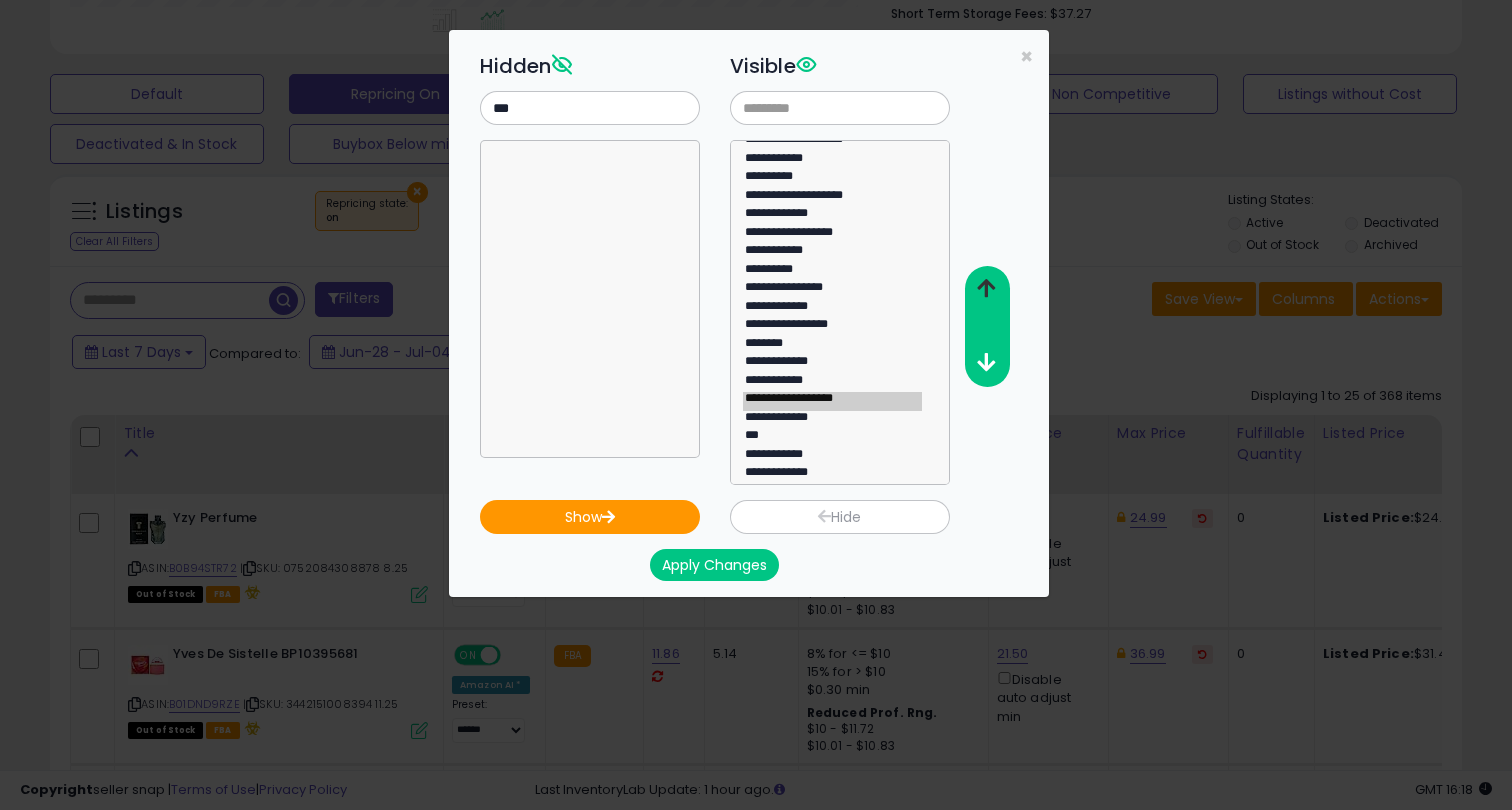 click at bounding box center (986, 288) 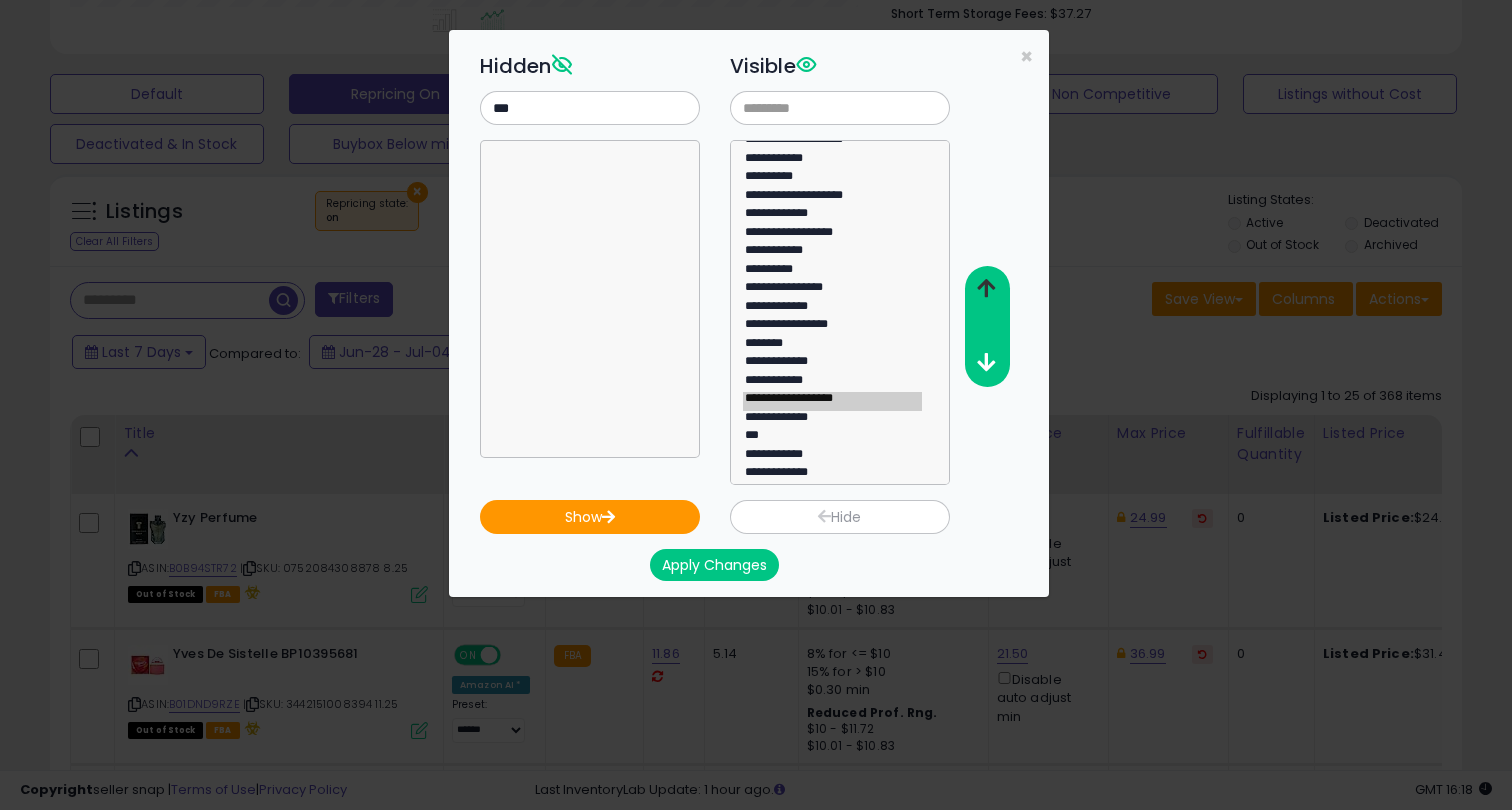 click at bounding box center [986, 288] 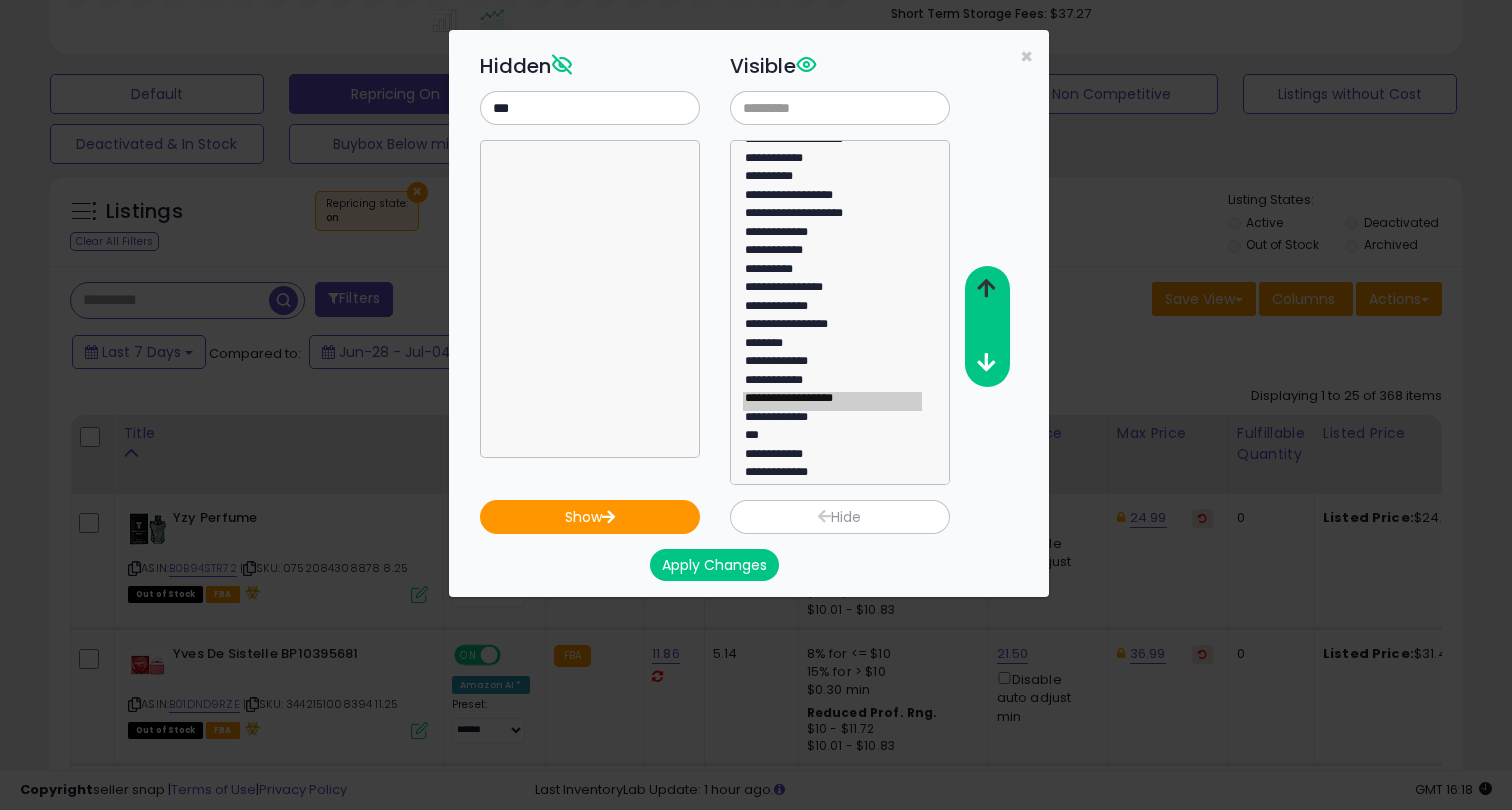 click at bounding box center [986, 288] 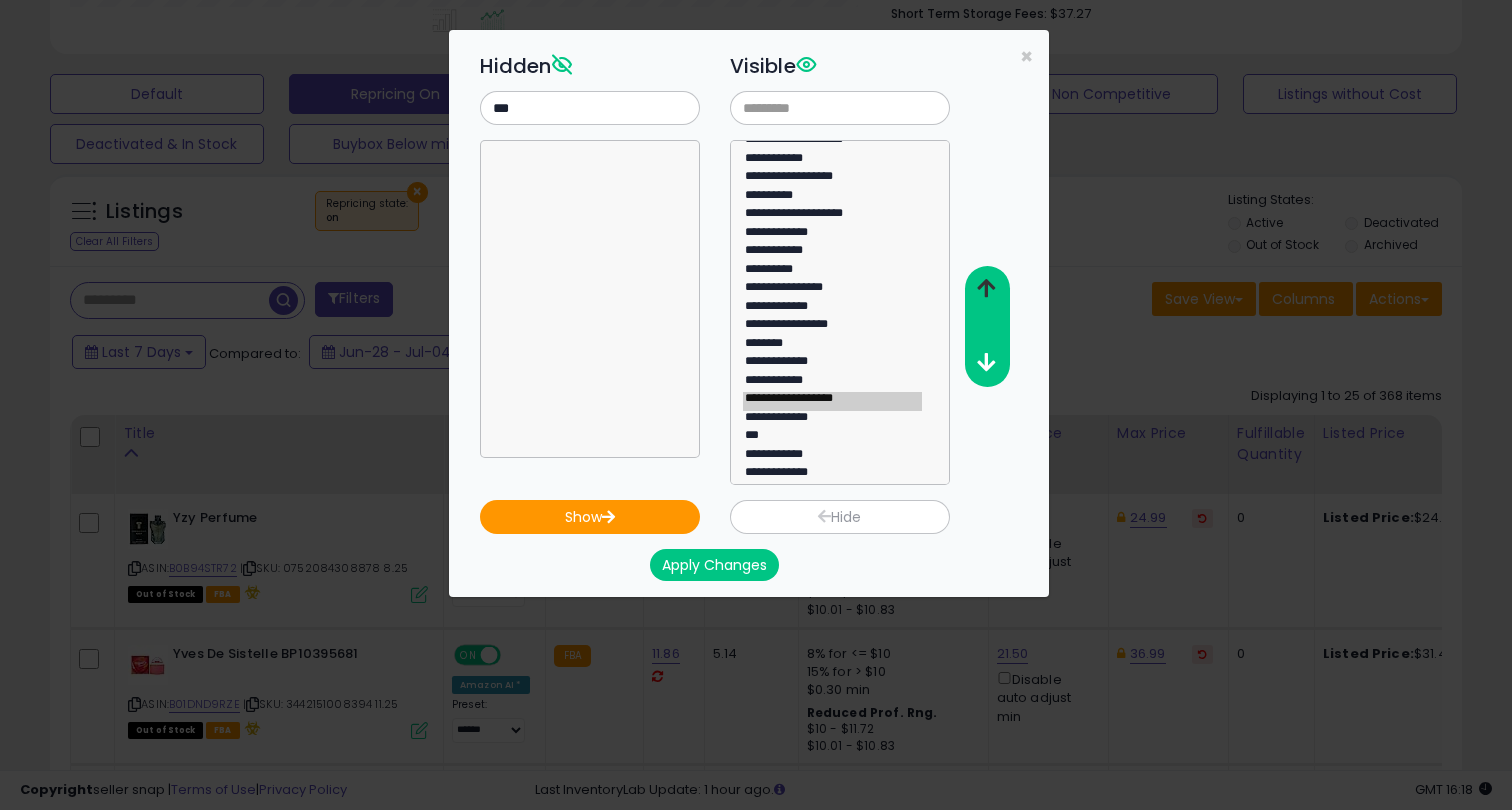 click at bounding box center (986, 288) 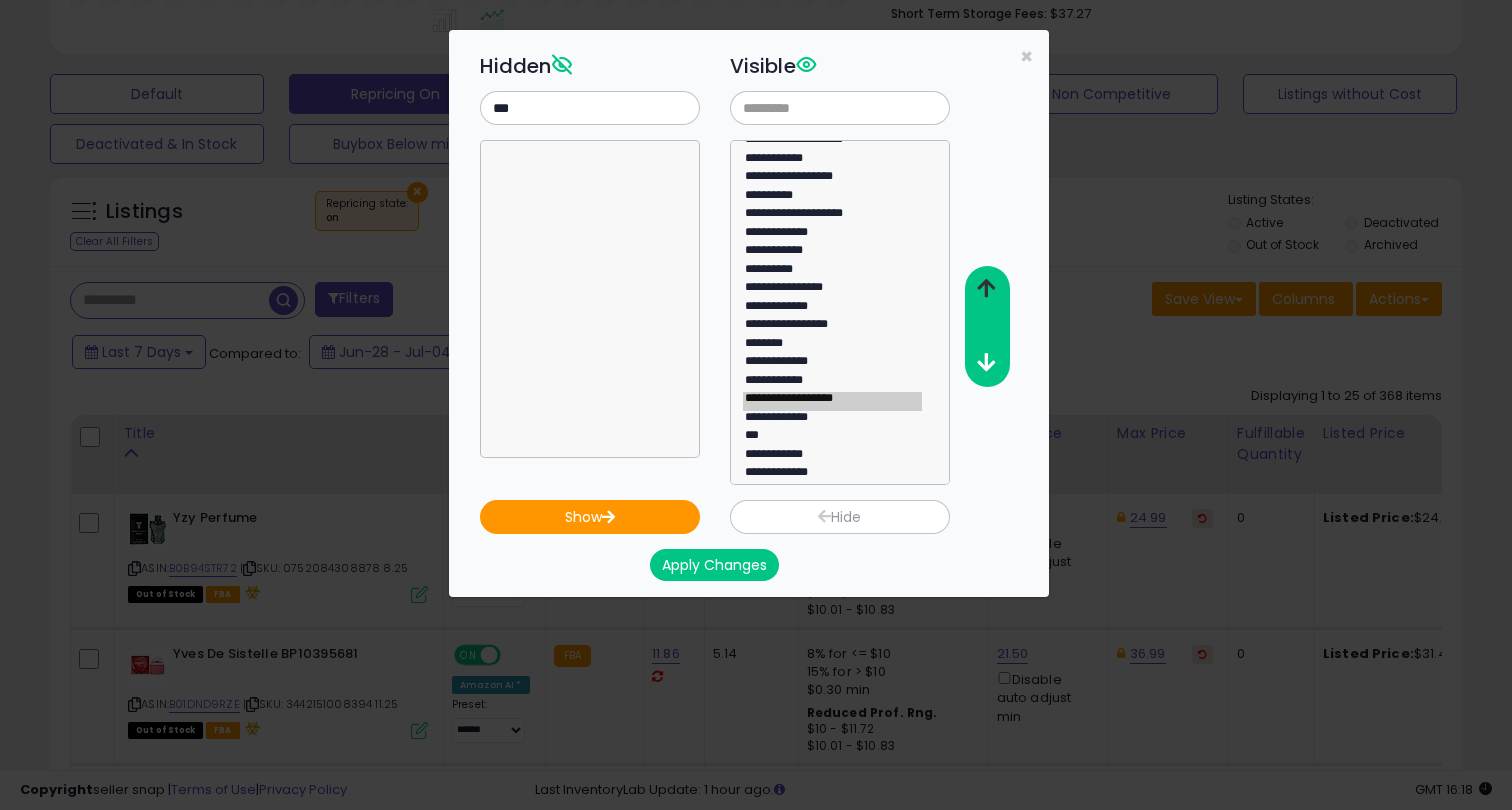 click at bounding box center [986, 288] 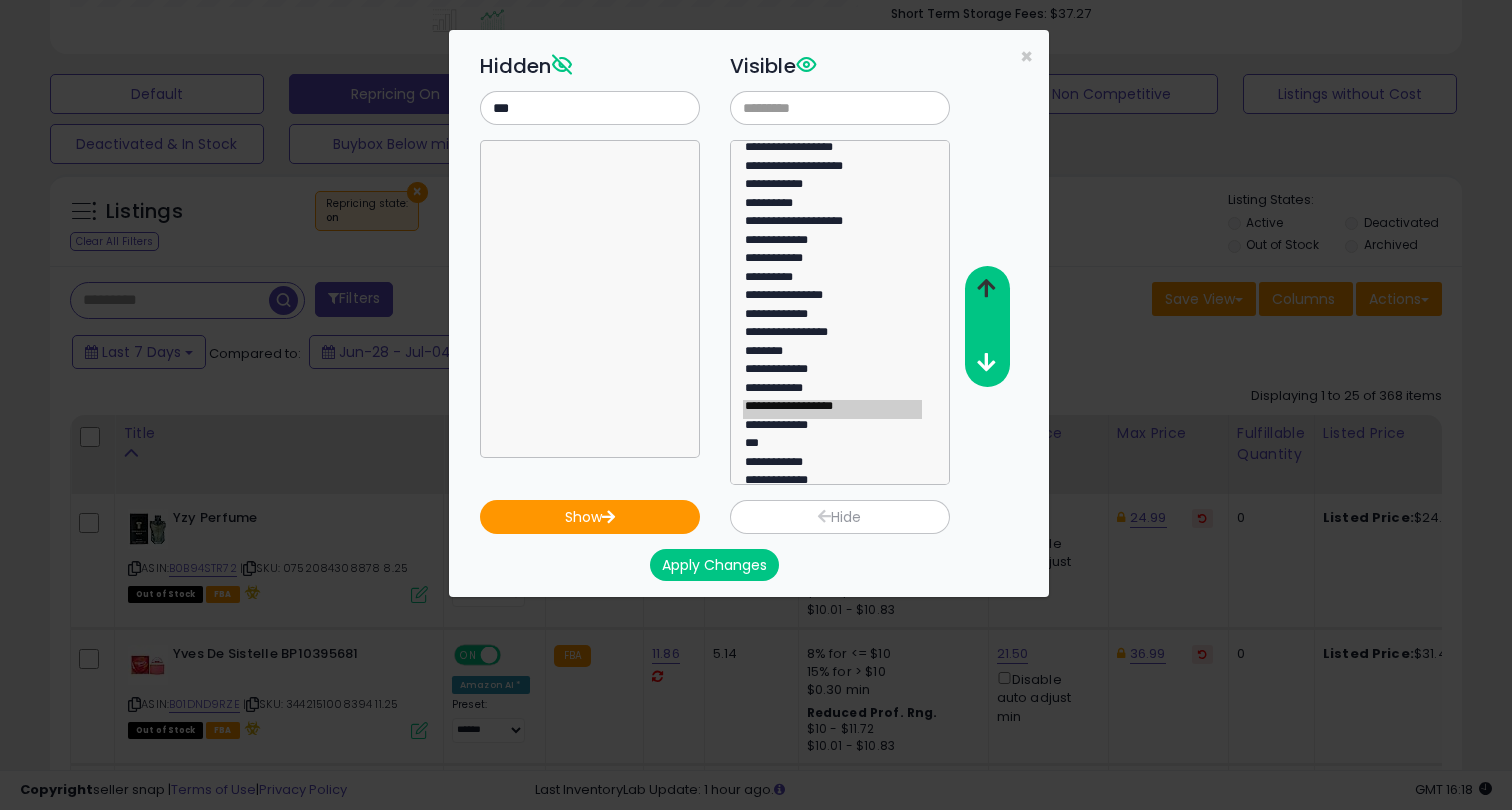 click at bounding box center (986, 288) 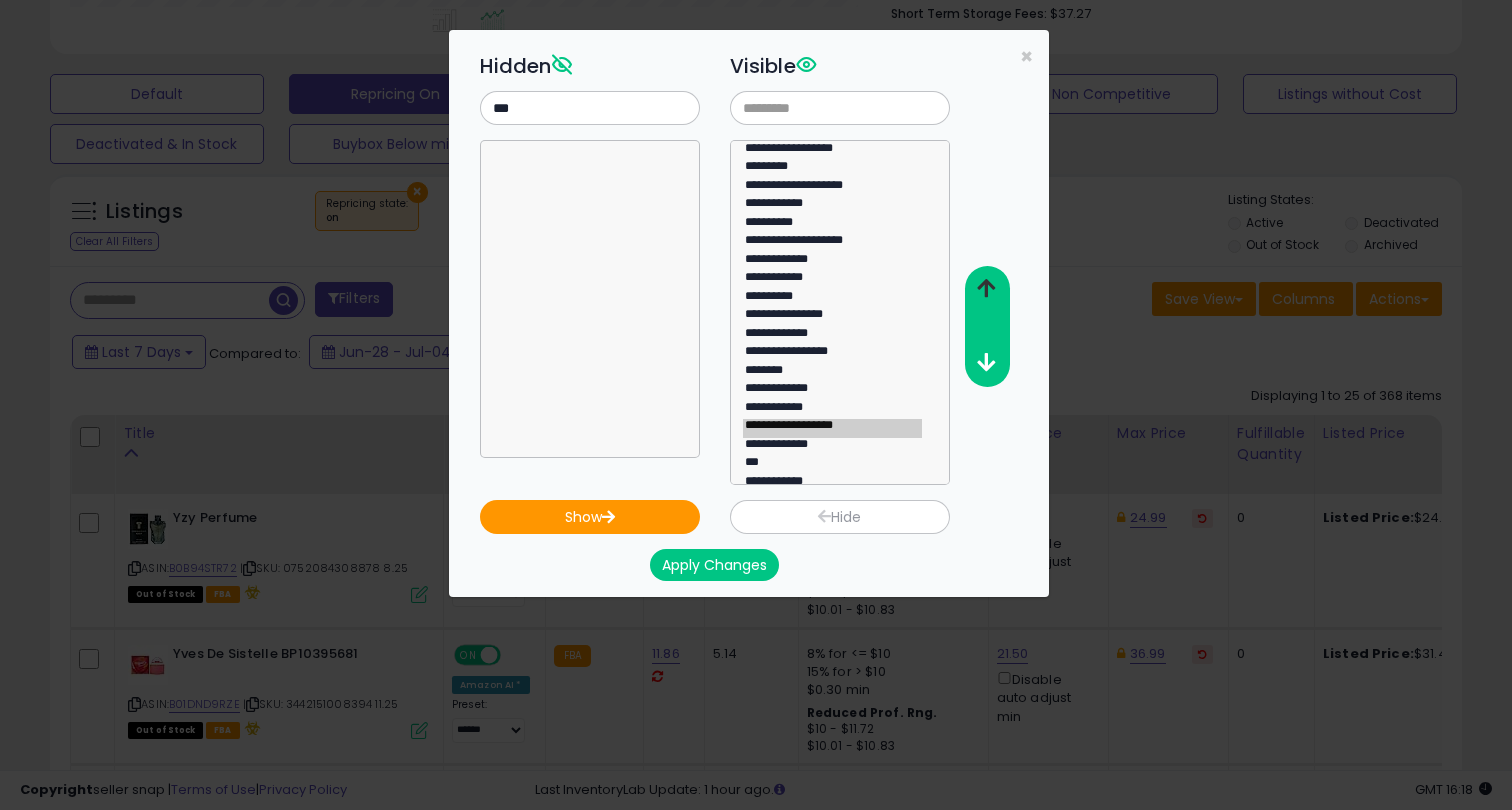 click at bounding box center (986, 288) 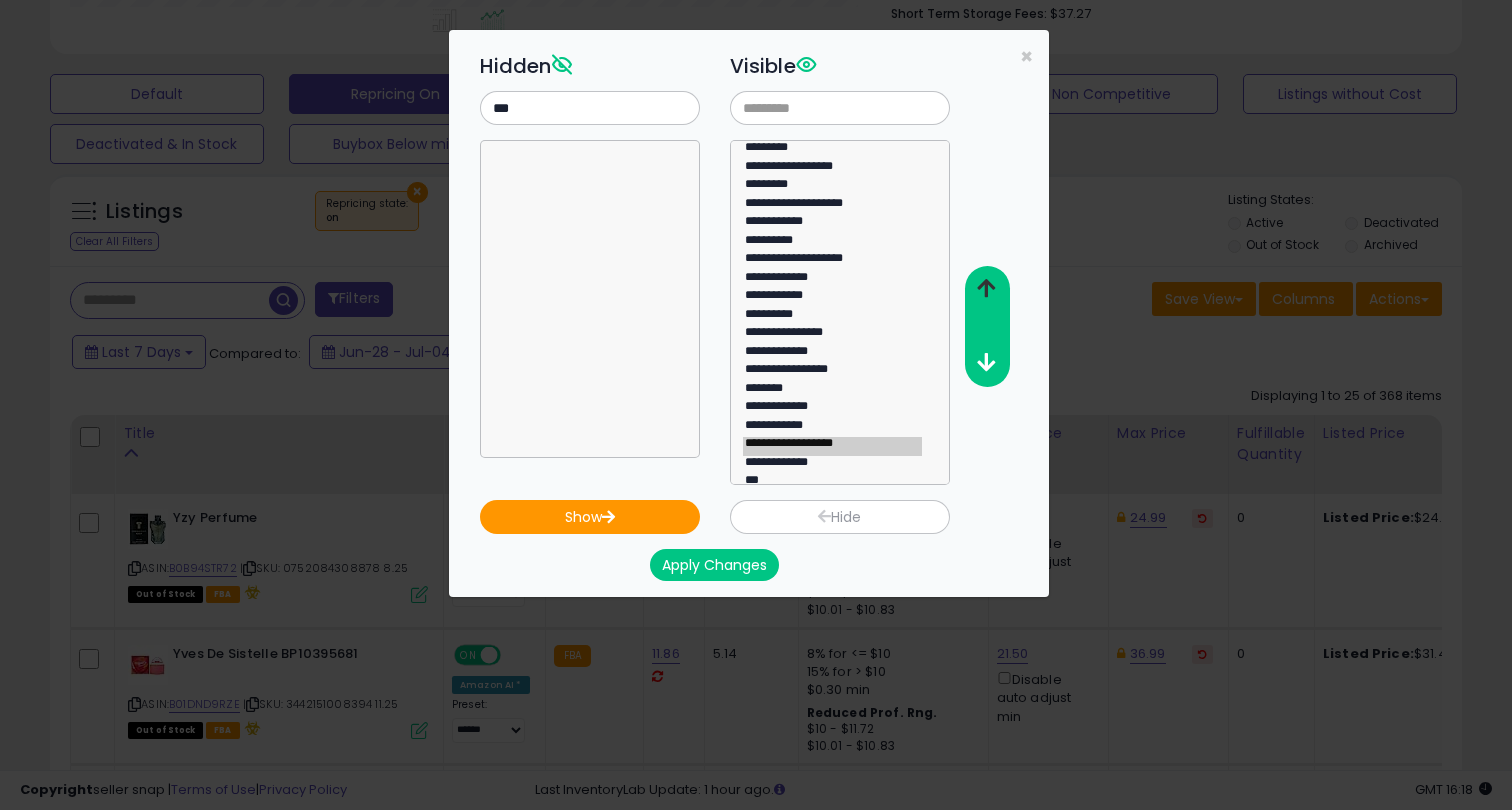 click at bounding box center [986, 288] 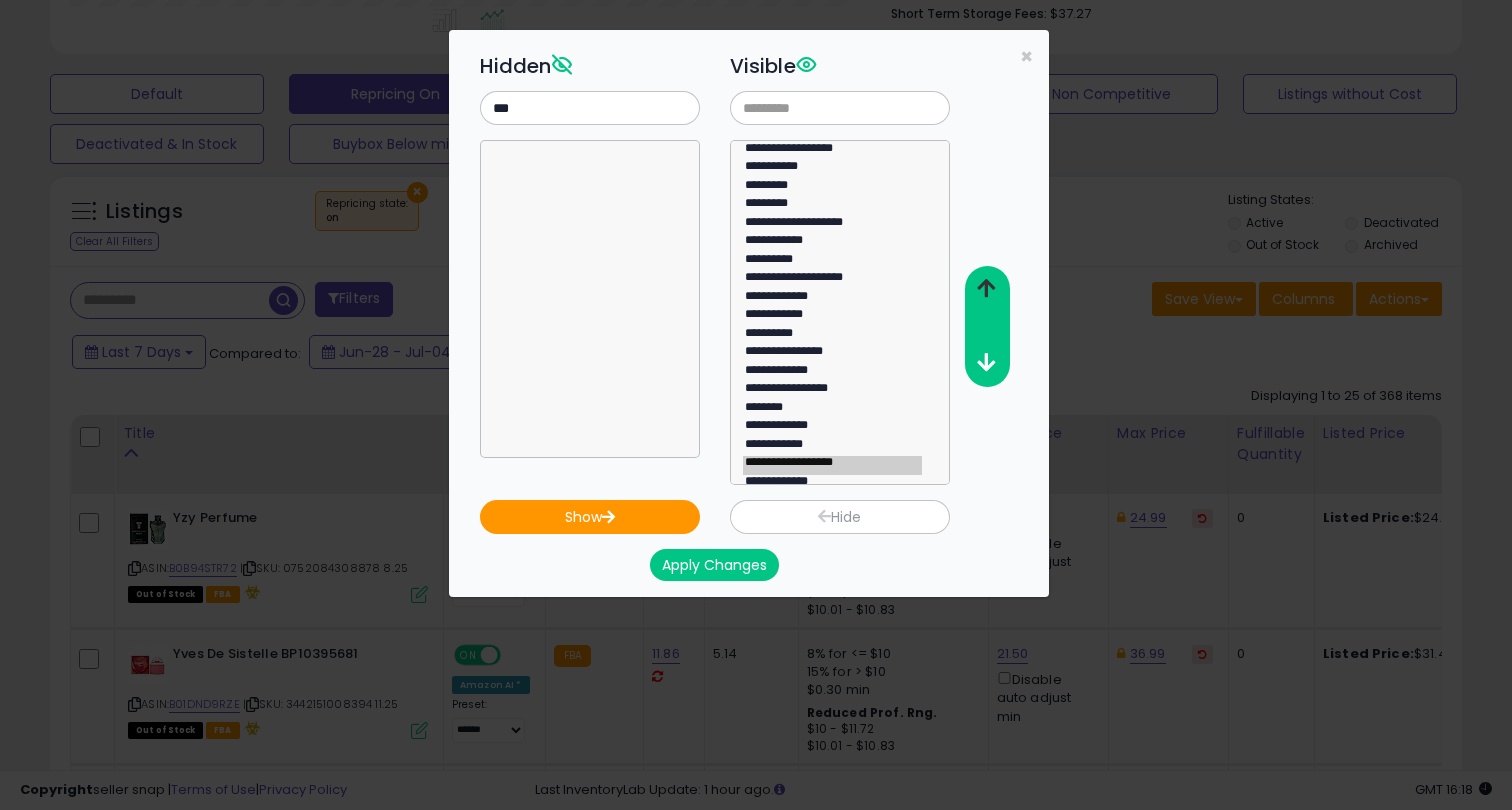 click at bounding box center (986, 288) 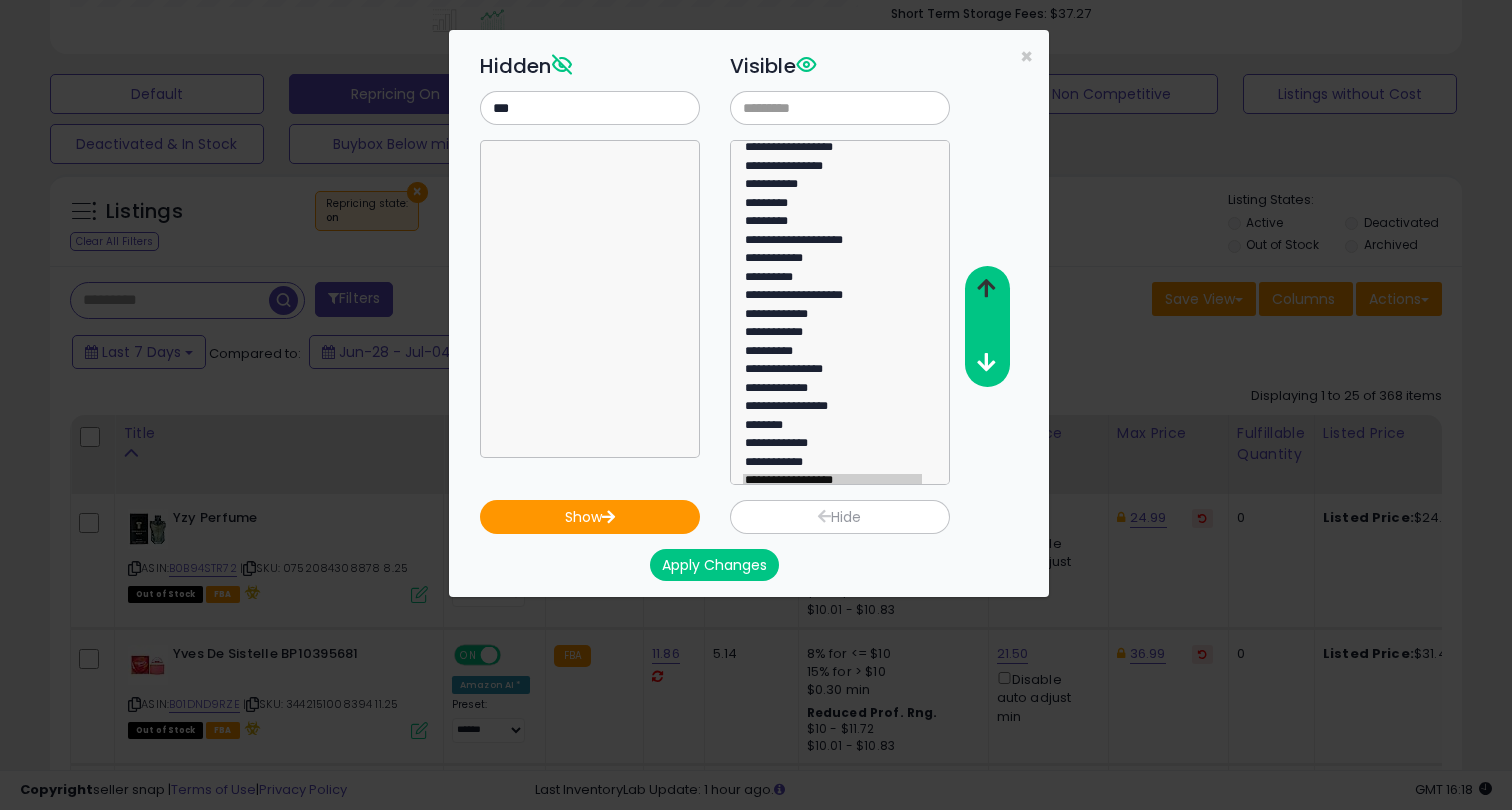click at bounding box center (986, 288) 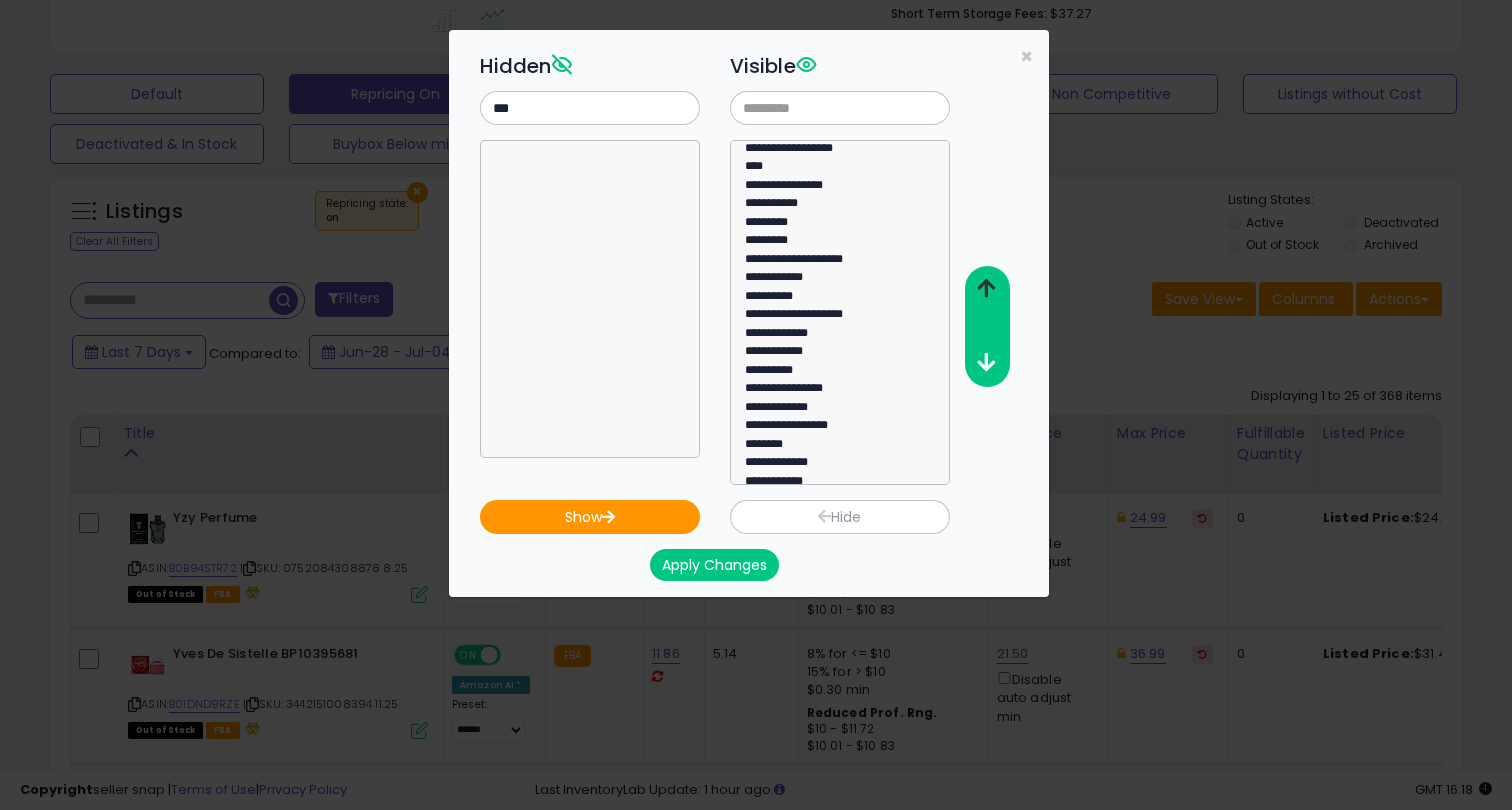 click at bounding box center [986, 288] 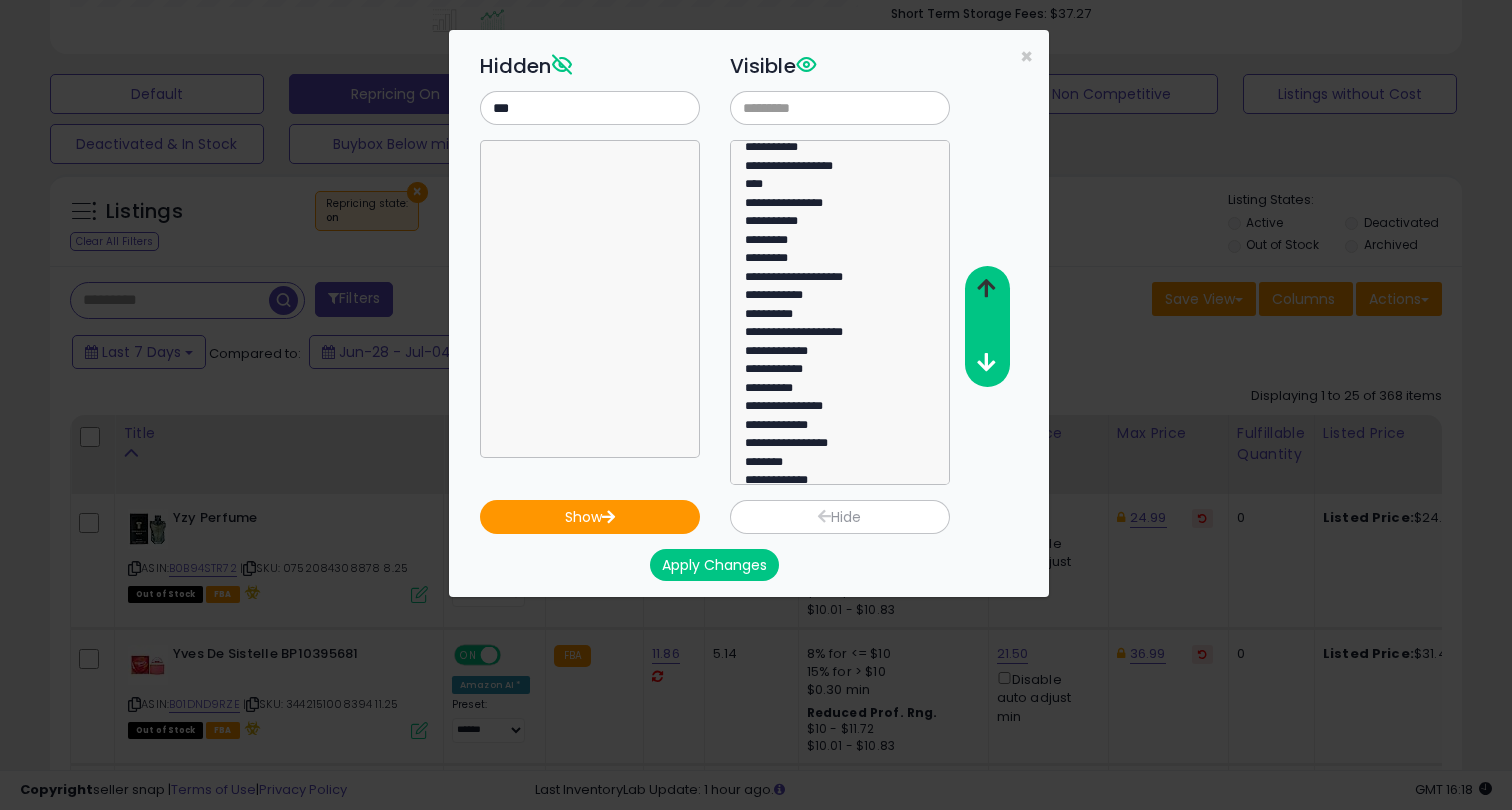 click at bounding box center (986, 288) 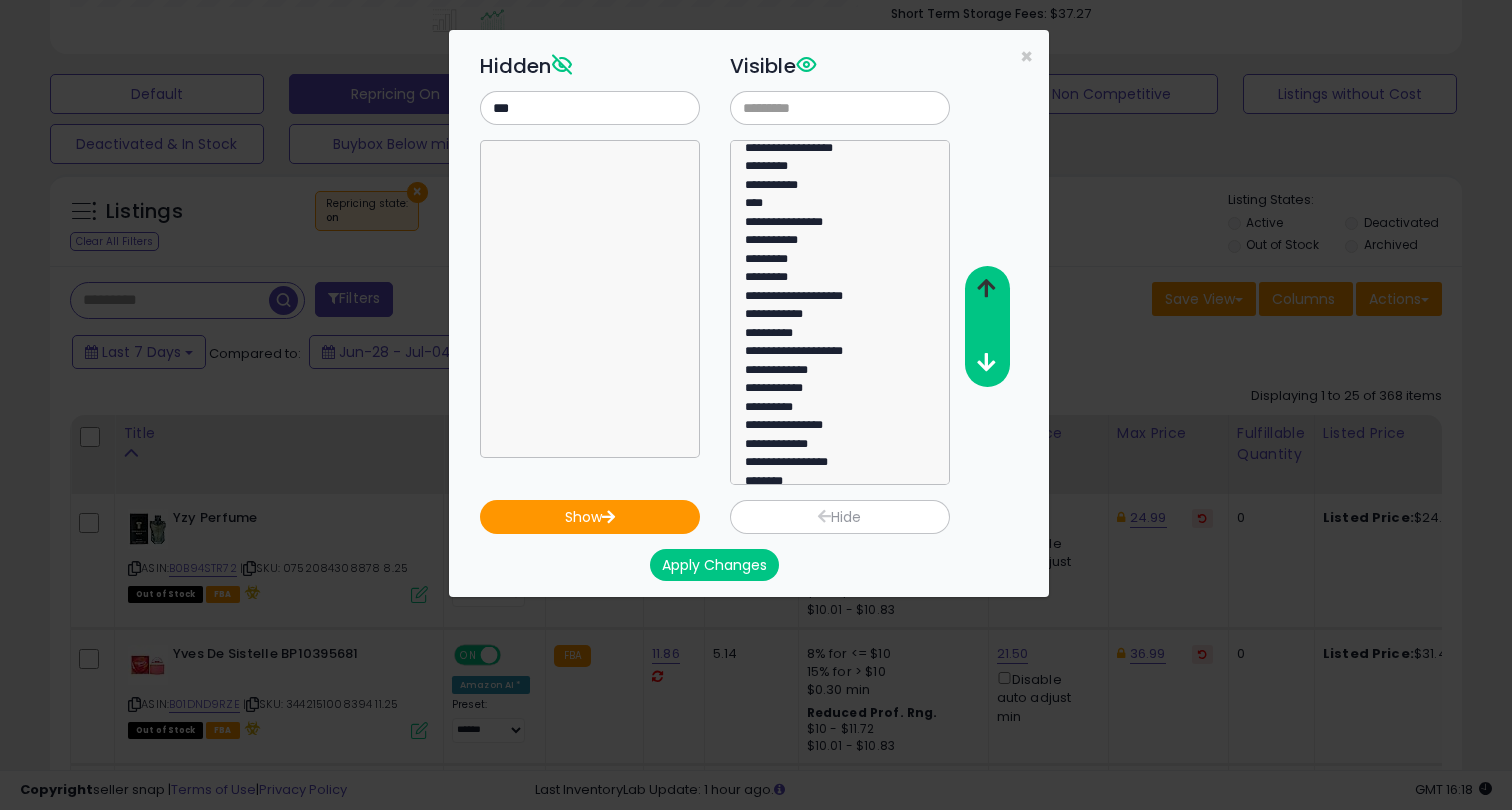 click at bounding box center (986, 288) 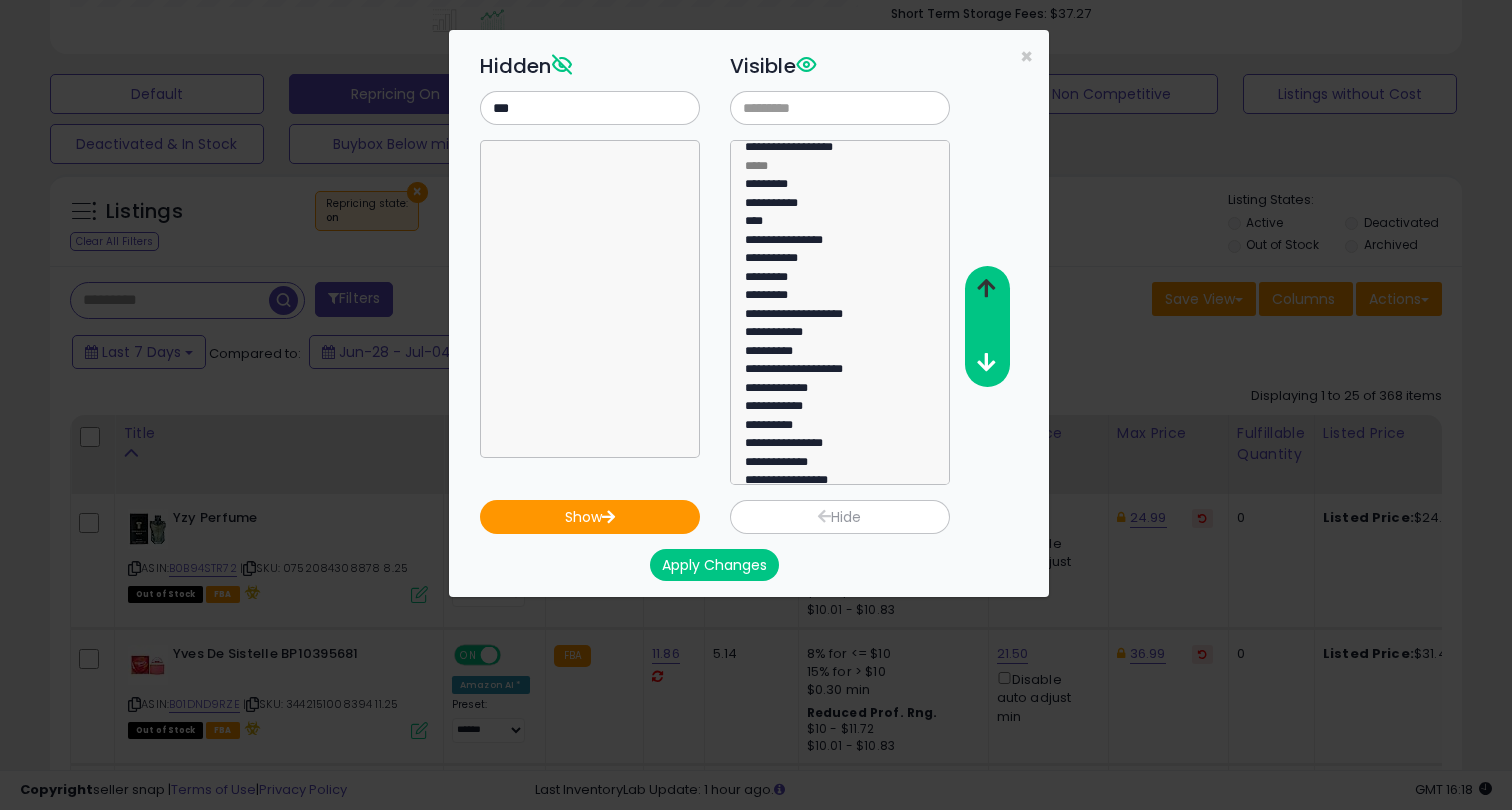click at bounding box center (986, 288) 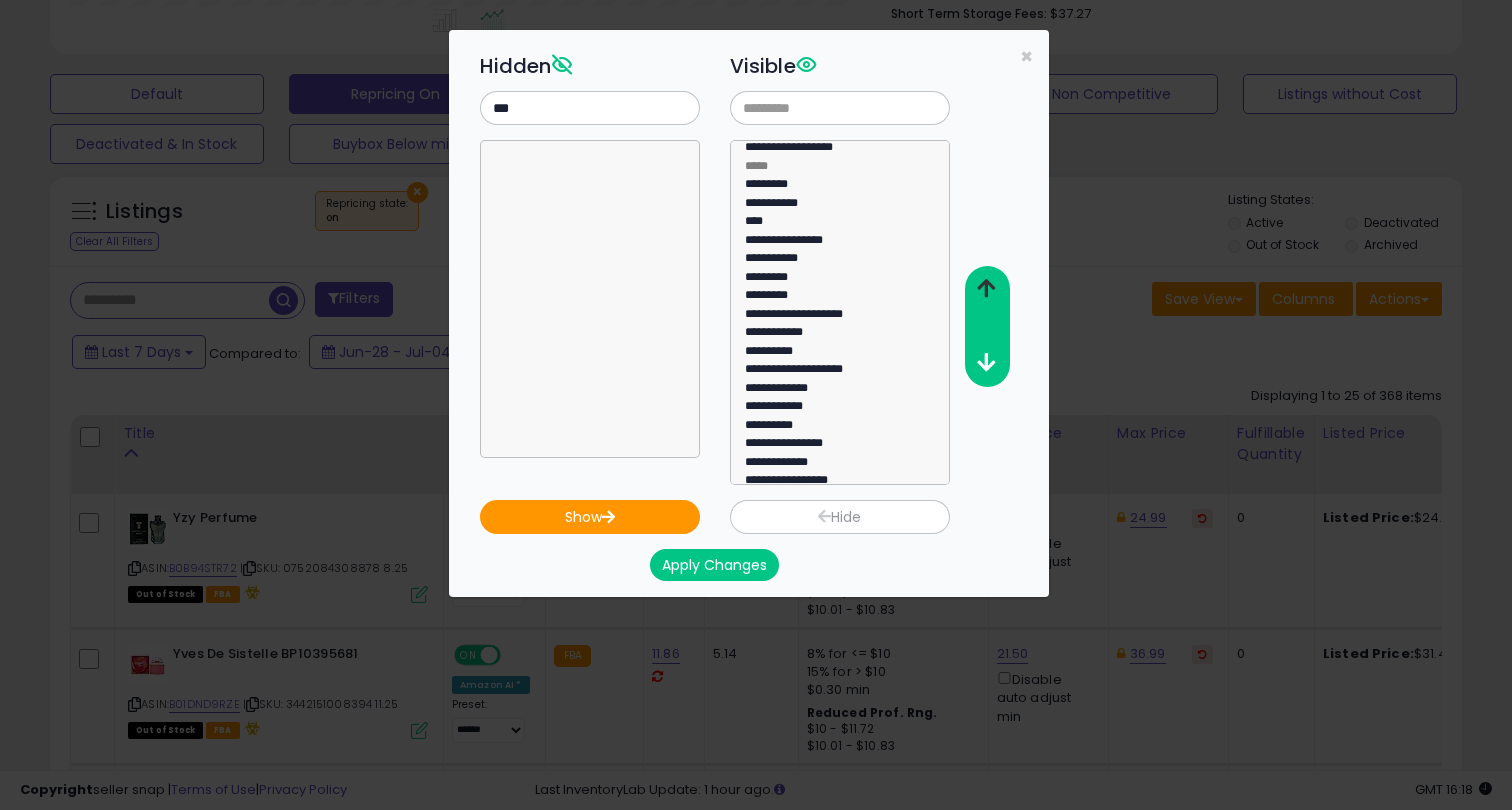 click at bounding box center (986, 288) 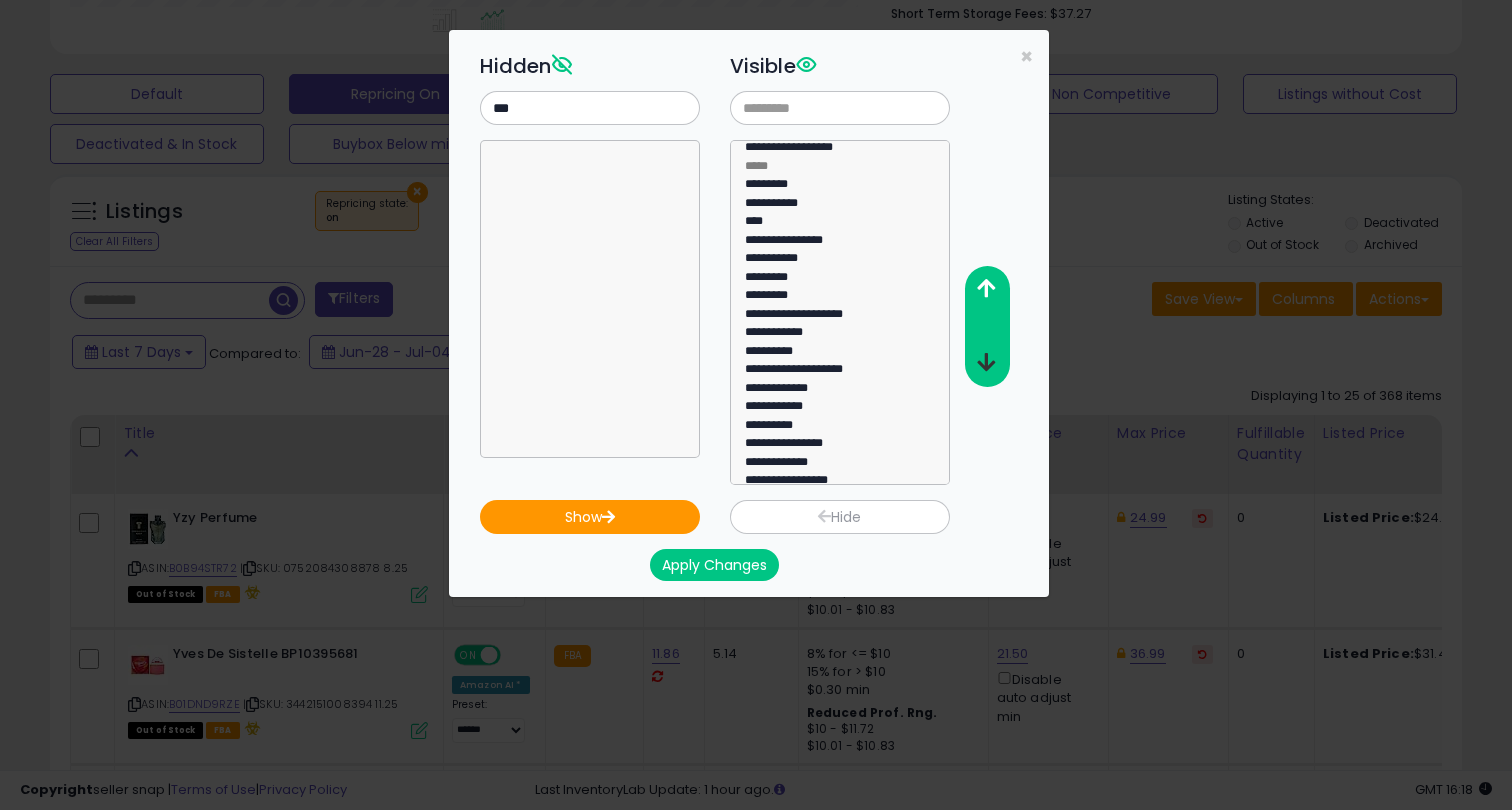 click at bounding box center [986, 362] 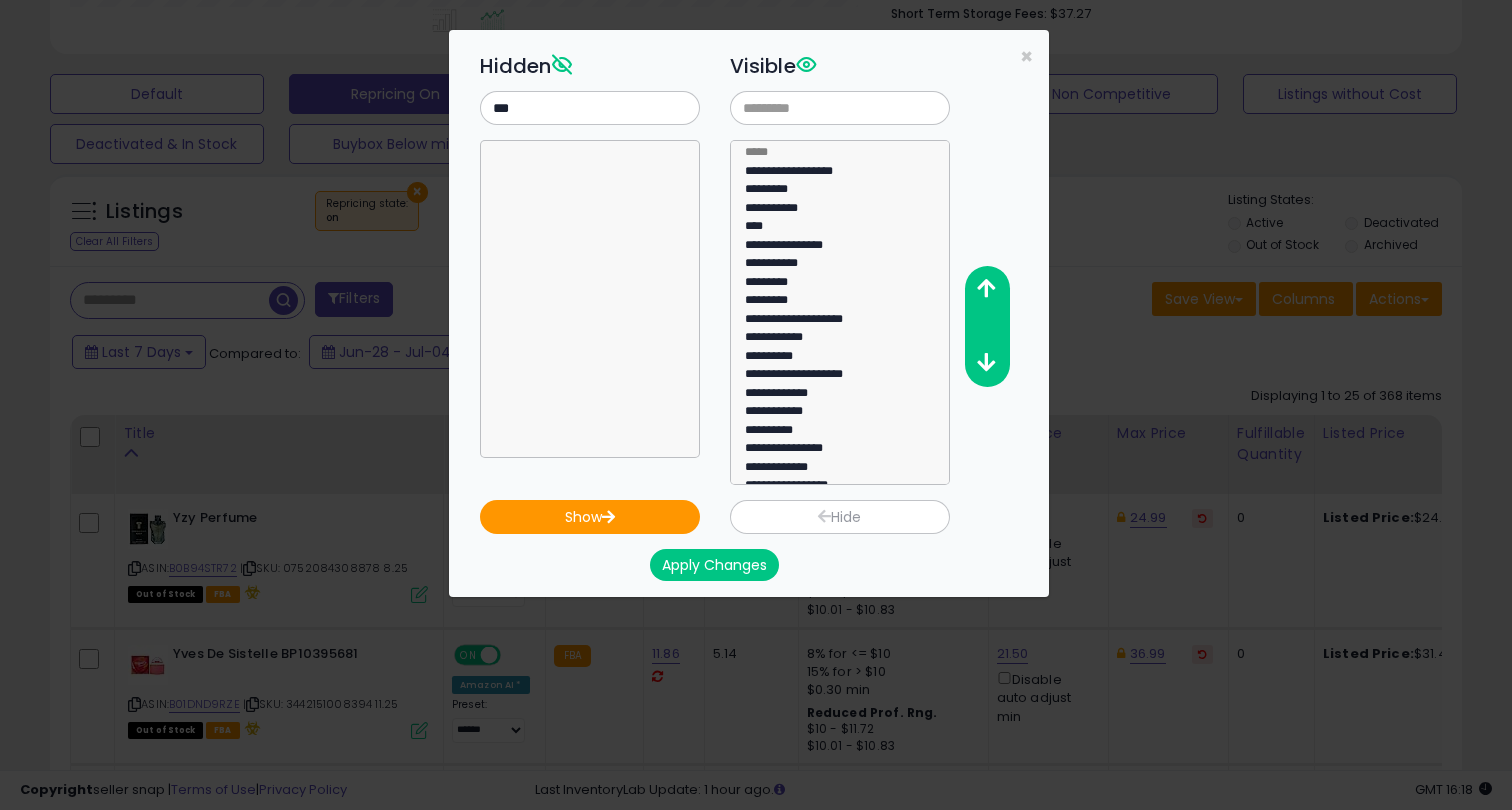click on "Apply Changes" at bounding box center [714, 565] 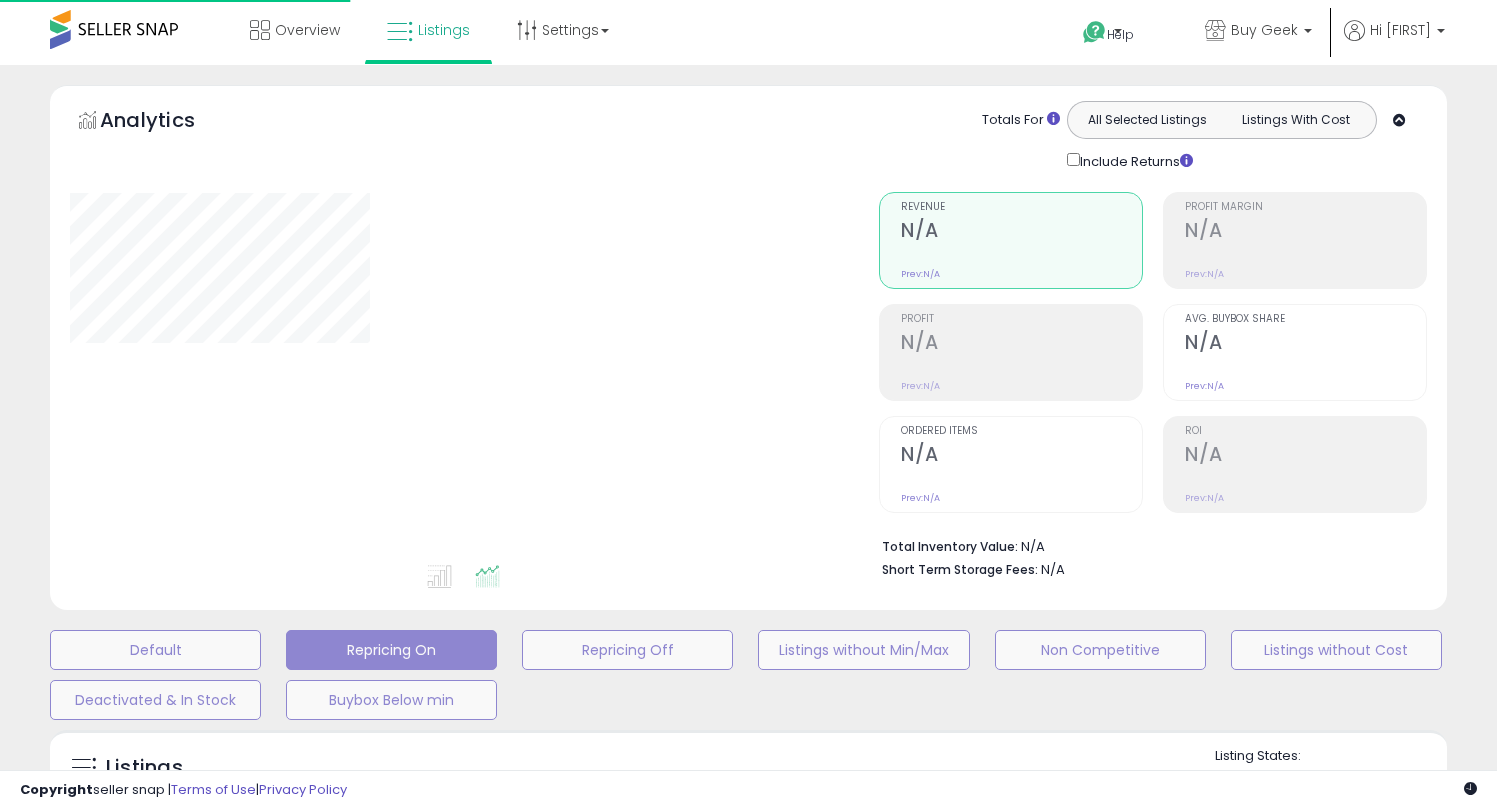 scroll, scrollTop: 431, scrollLeft: 0, axis: vertical 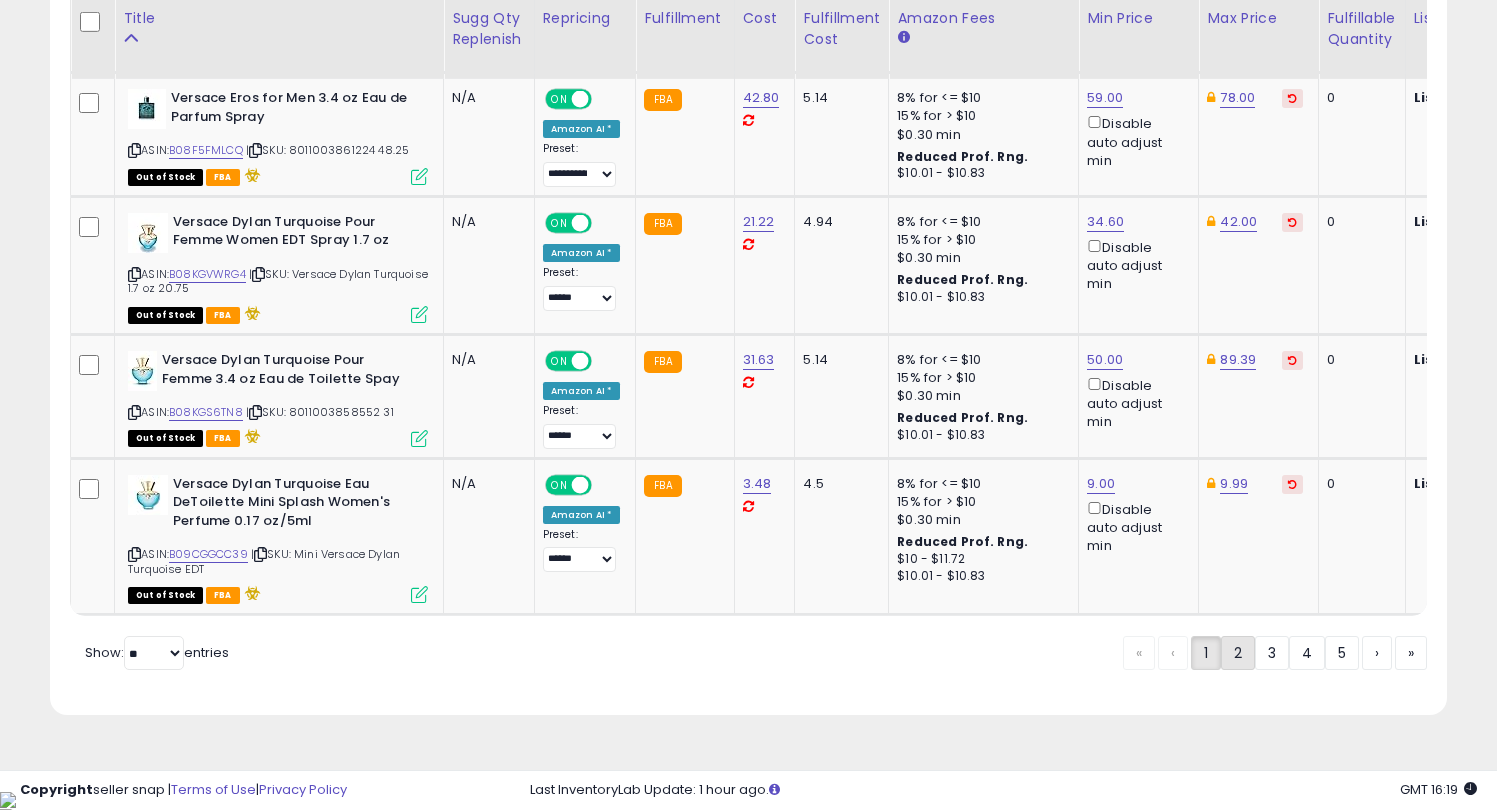click on "2" 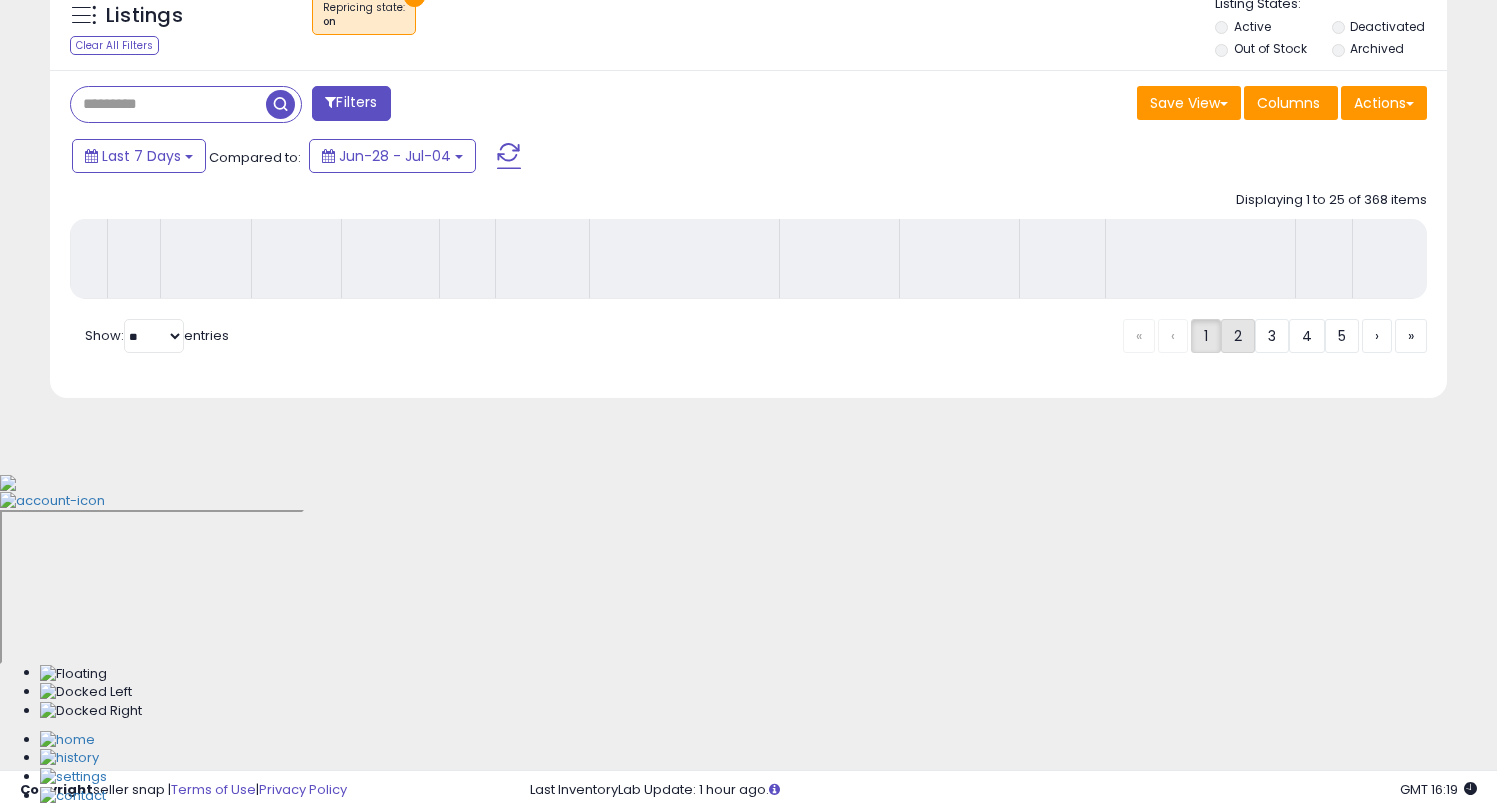 scroll, scrollTop: 430, scrollLeft: 0, axis: vertical 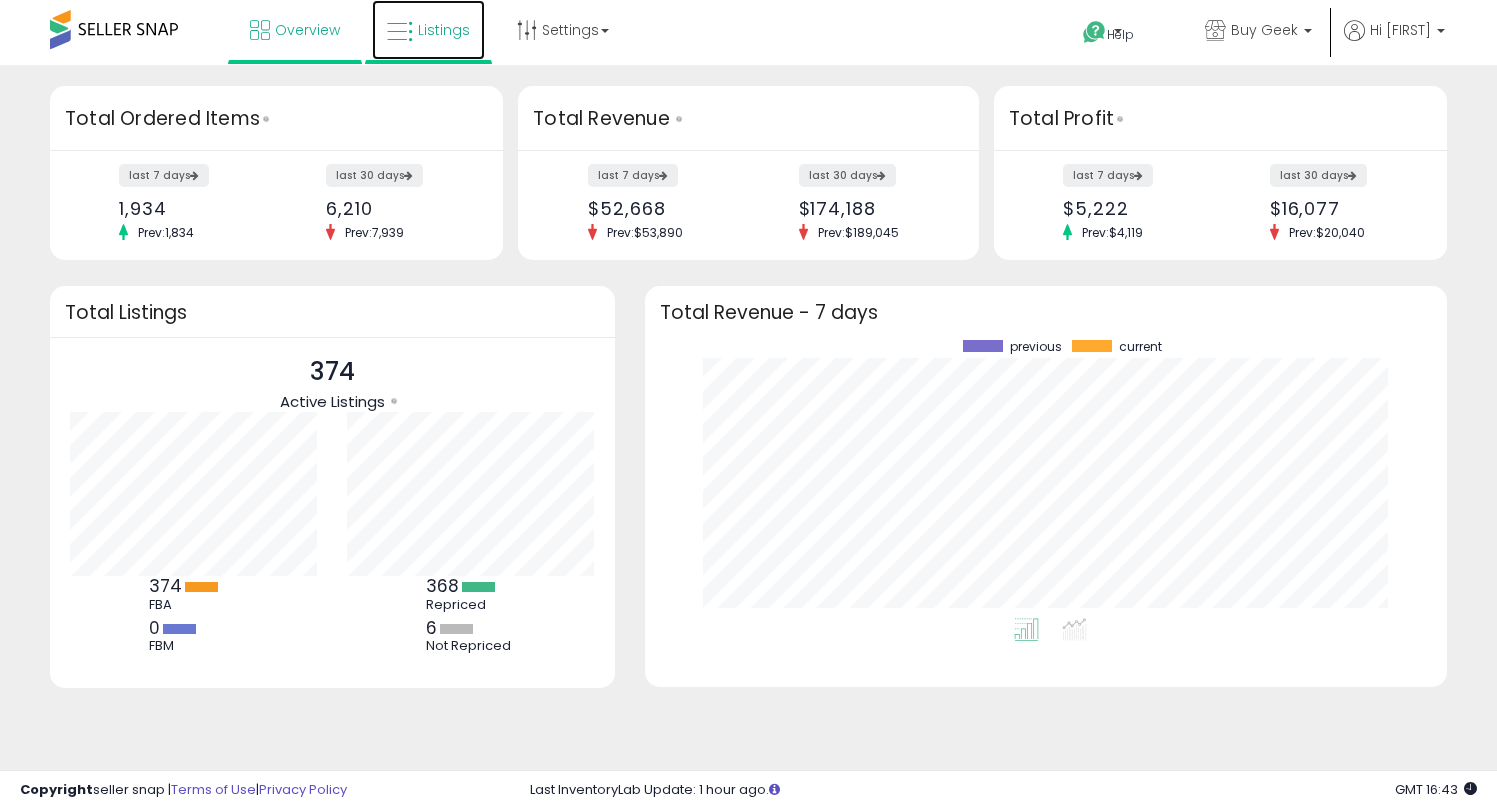 click on "Listings" at bounding box center (444, 30) 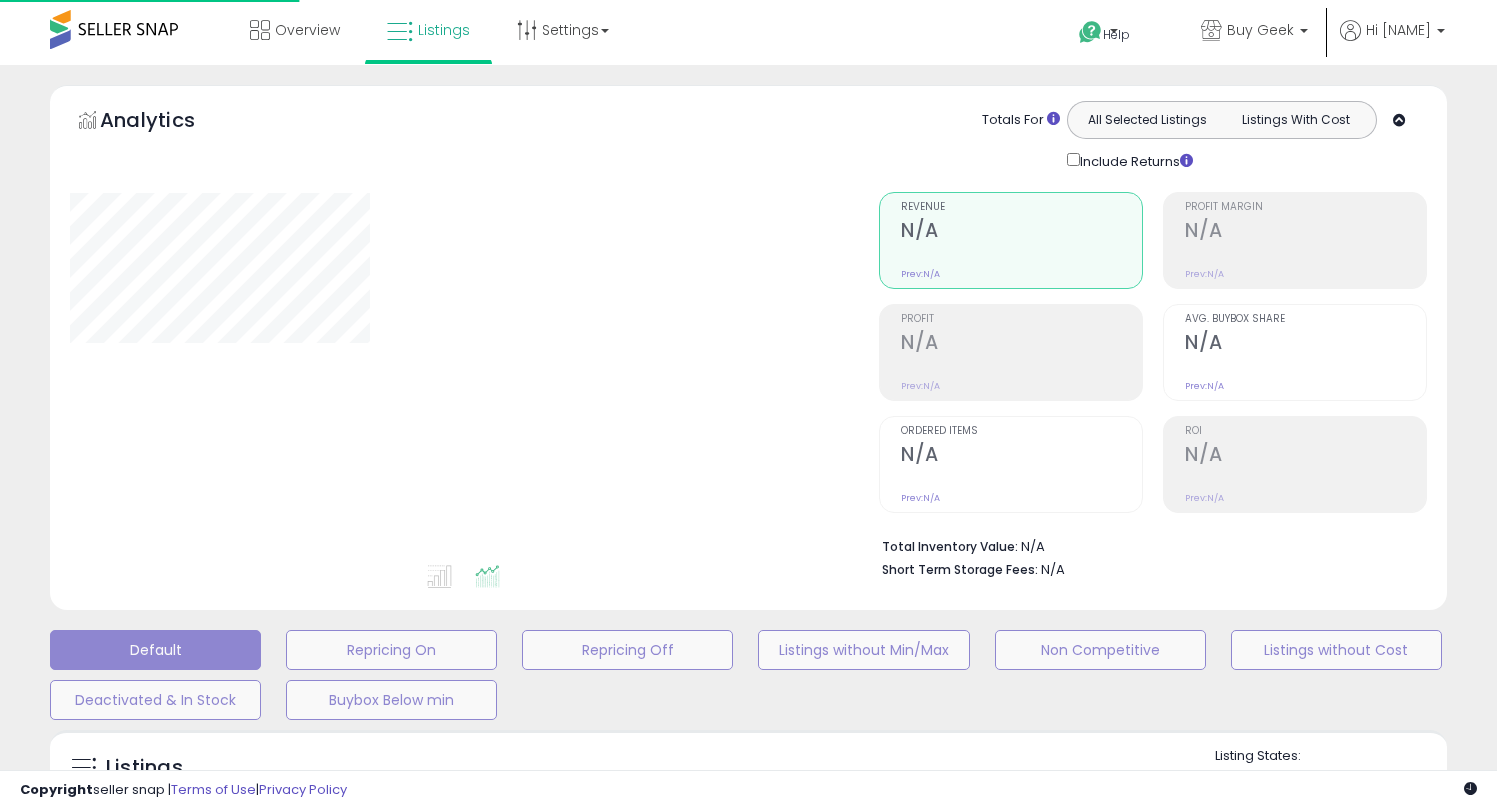 scroll, scrollTop: 0, scrollLeft: 0, axis: both 